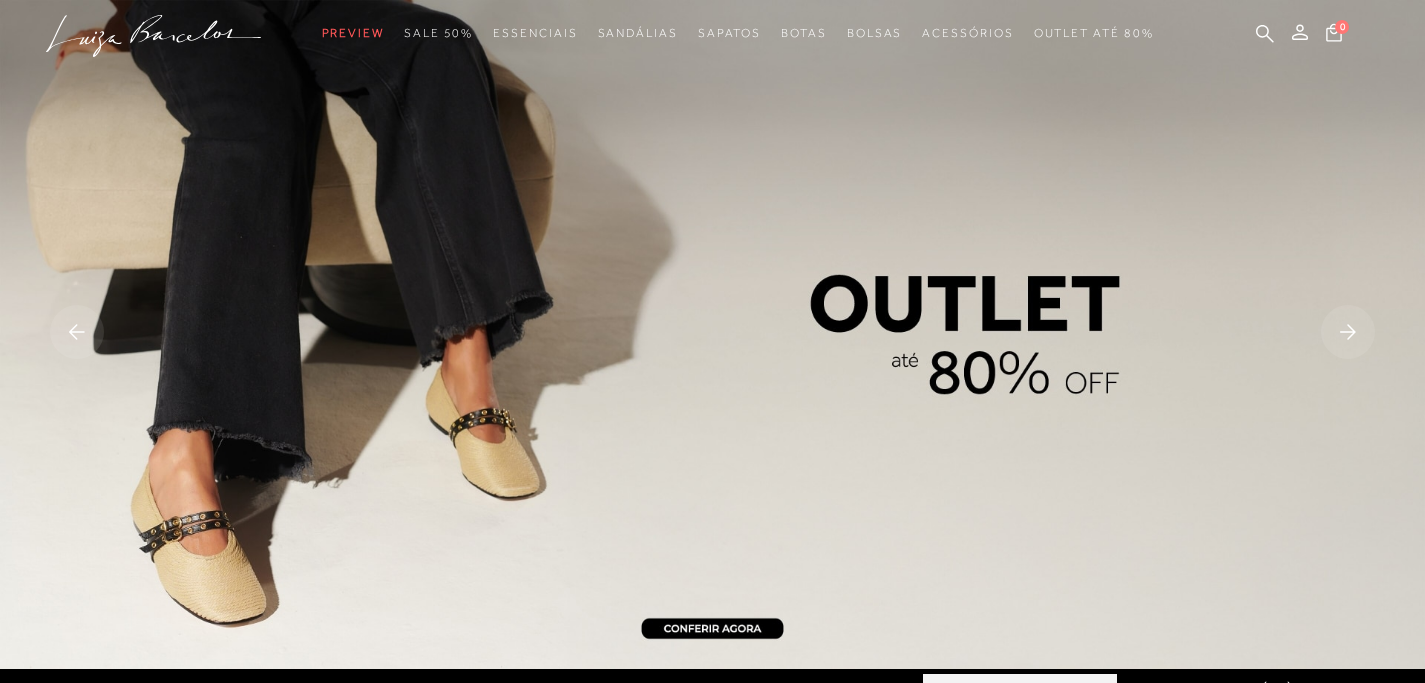 scroll, scrollTop: 0, scrollLeft: 0, axis: both 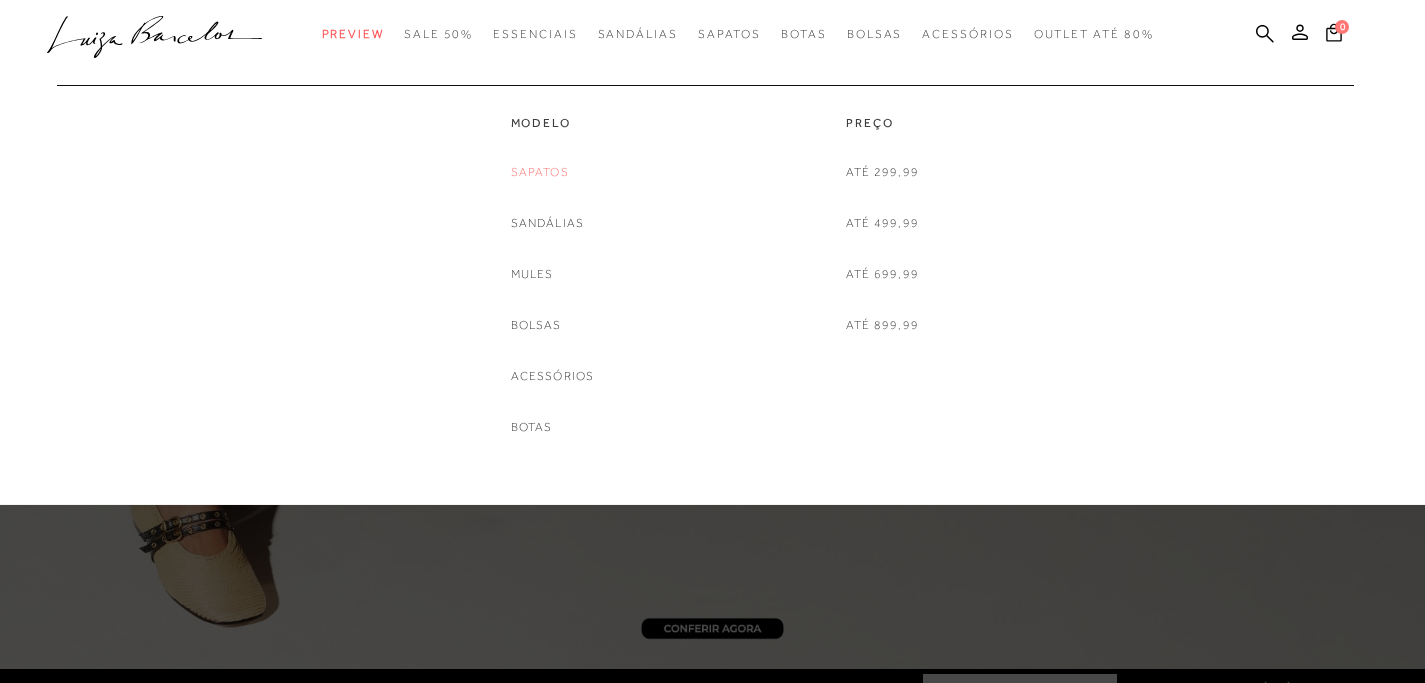 click on "Sapatos" at bounding box center [540, 172] 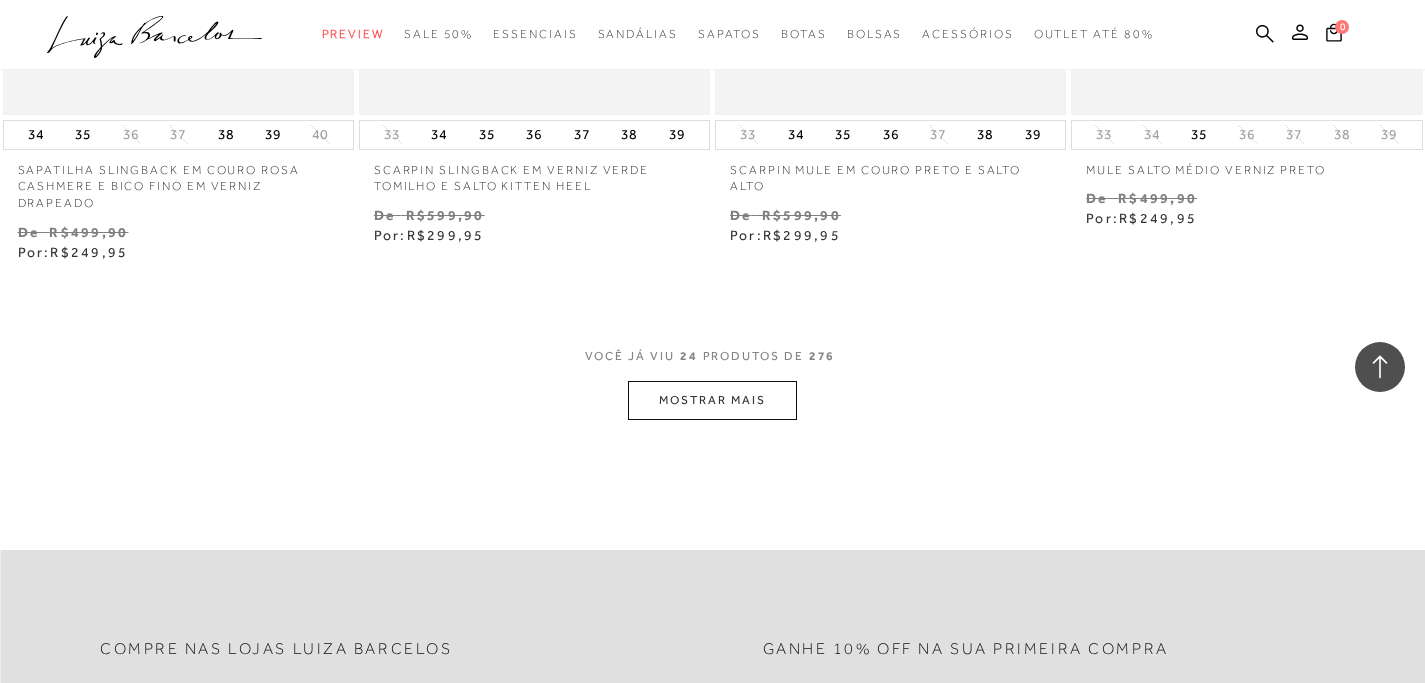 scroll, scrollTop: 4030, scrollLeft: 0, axis: vertical 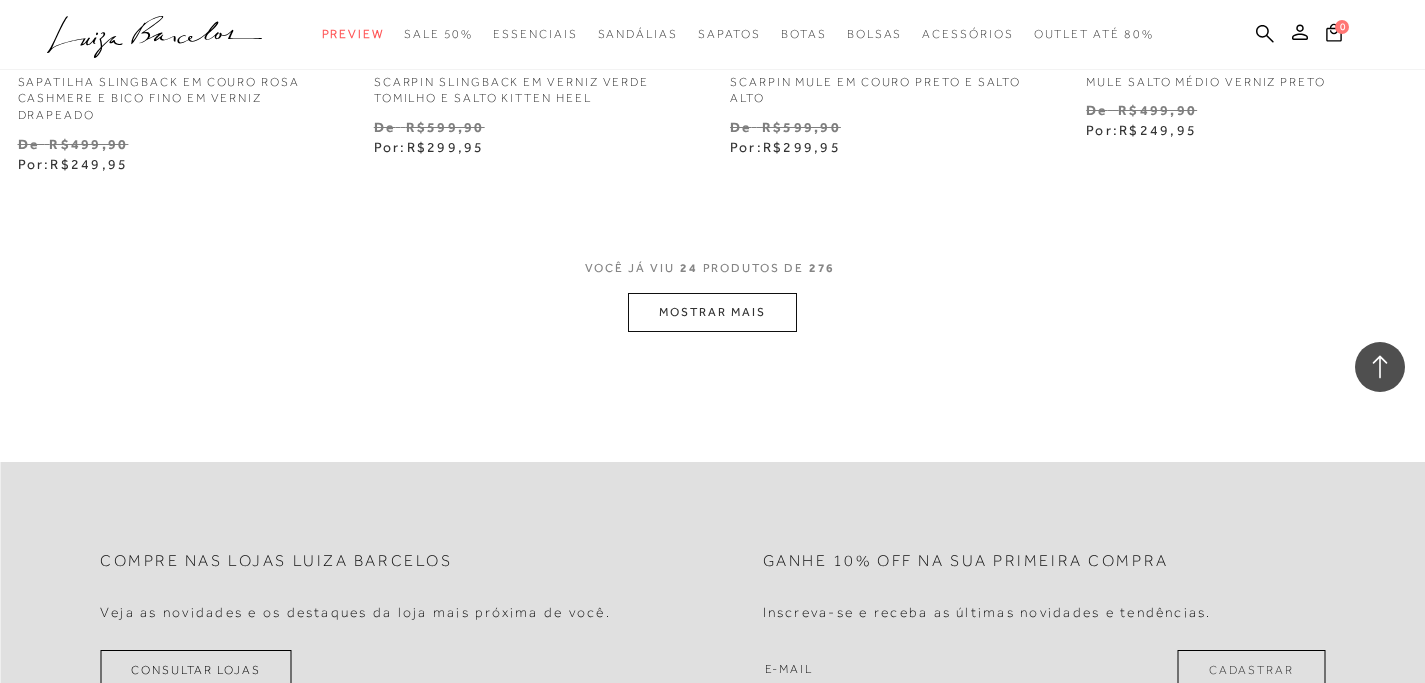 click on "MOSTRAR MAIS" at bounding box center [712, 312] 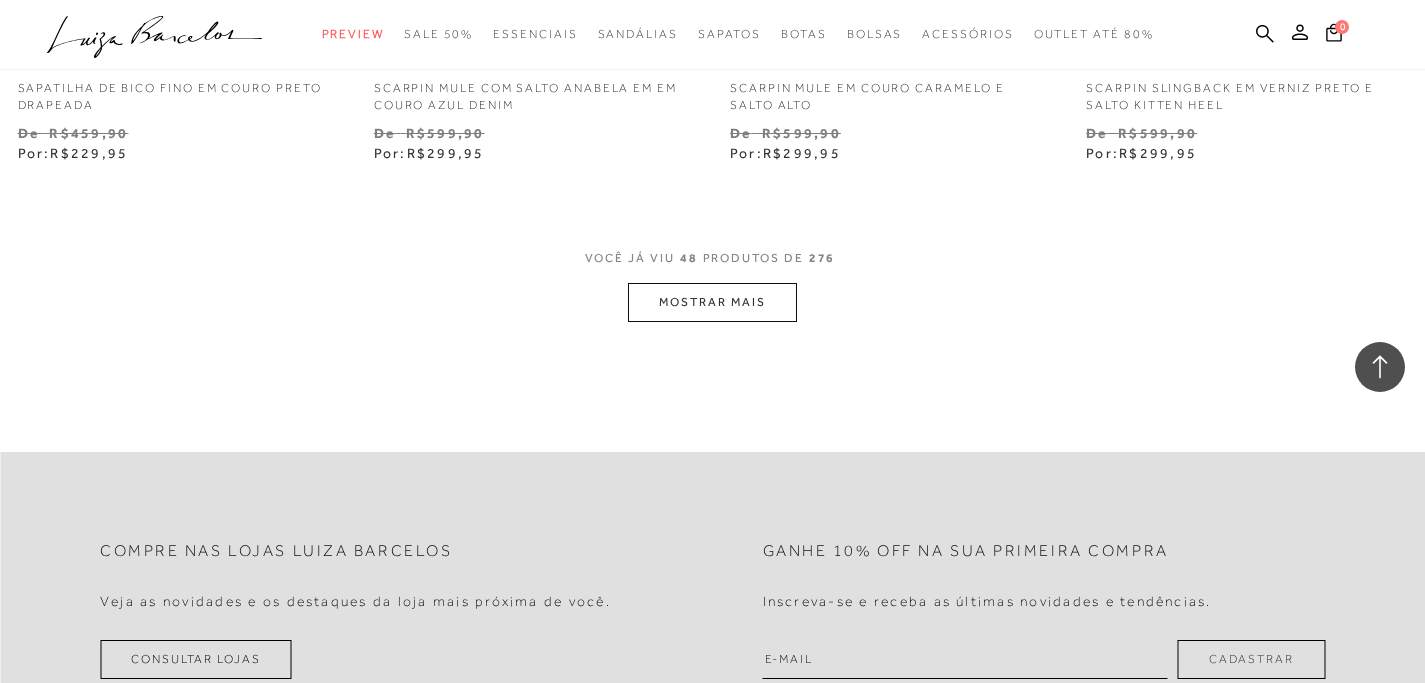 scroll, scrollTop: 8112, scrollLeft: 0, axis: vertical 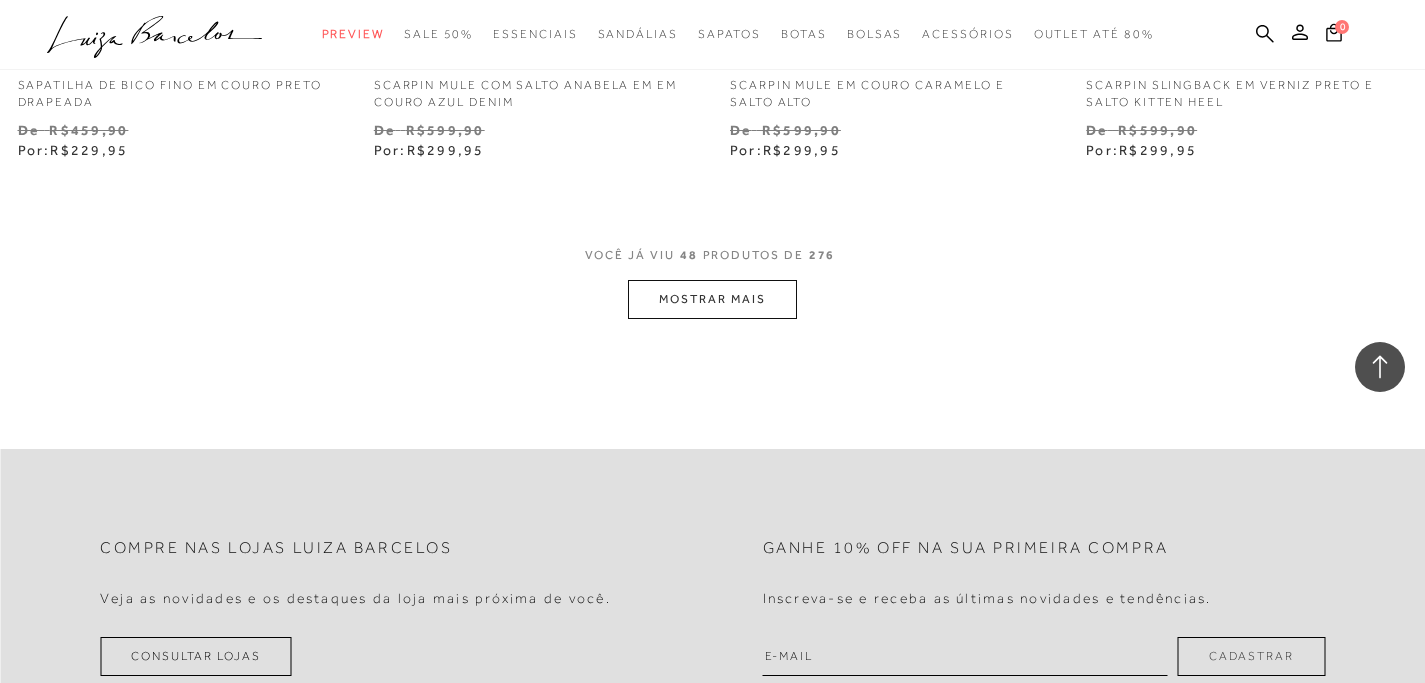 click on "MOSTRAR MAIS" at bounding box center (712, 299) 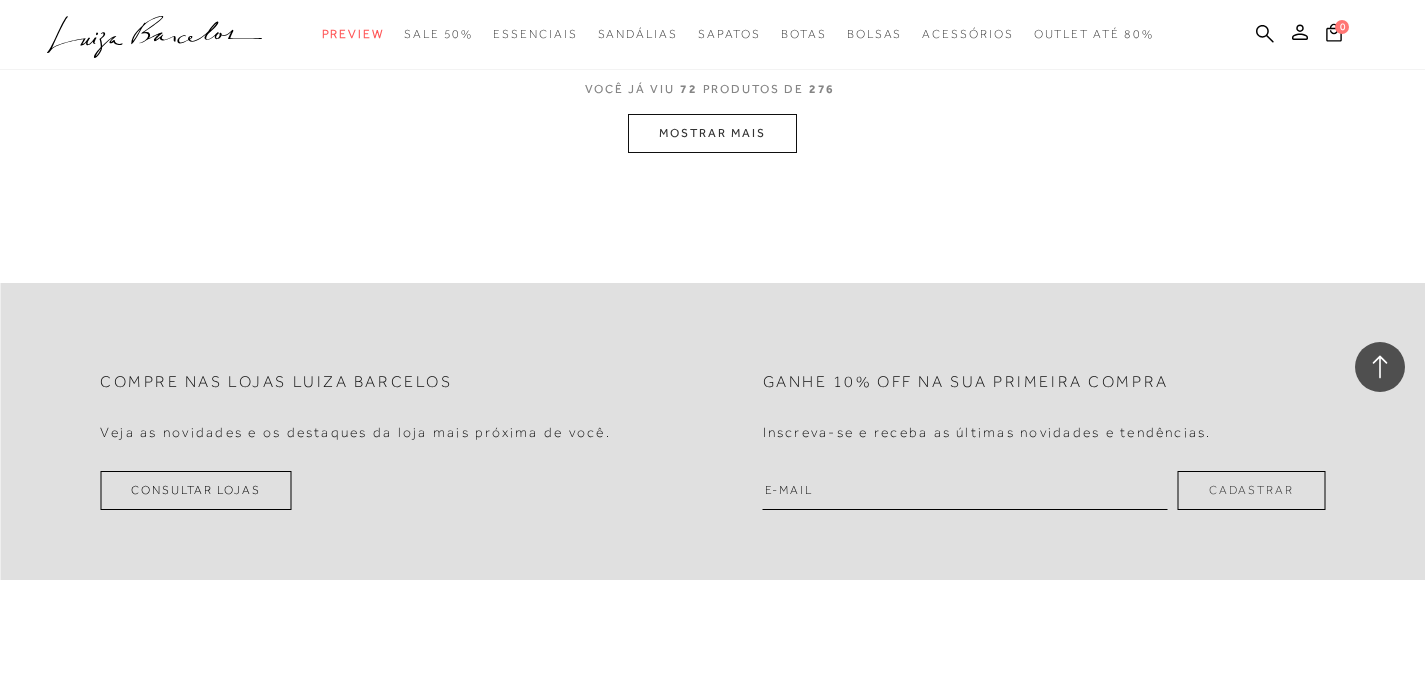 scroll, scrollTop: 12346, scrollLeft: 0, axis: vertical 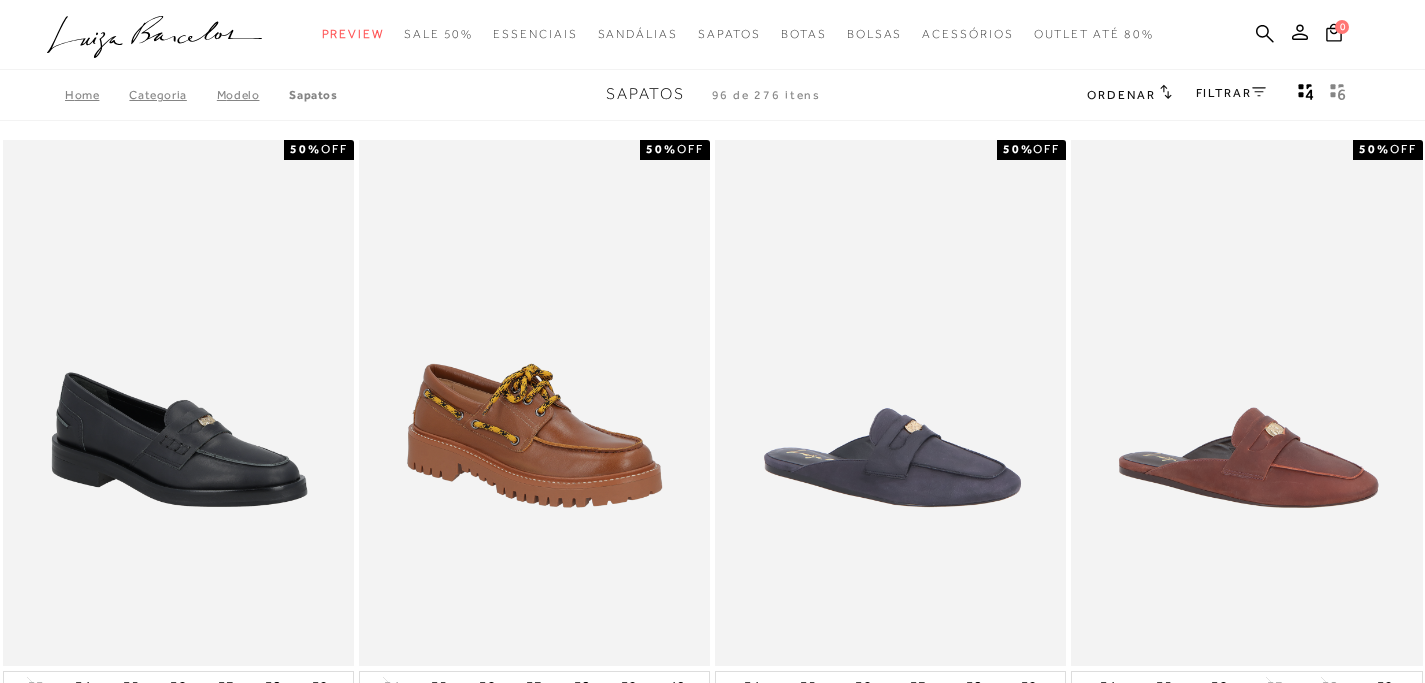 click on "FILTRAR" at bounding box center (1231, 93) 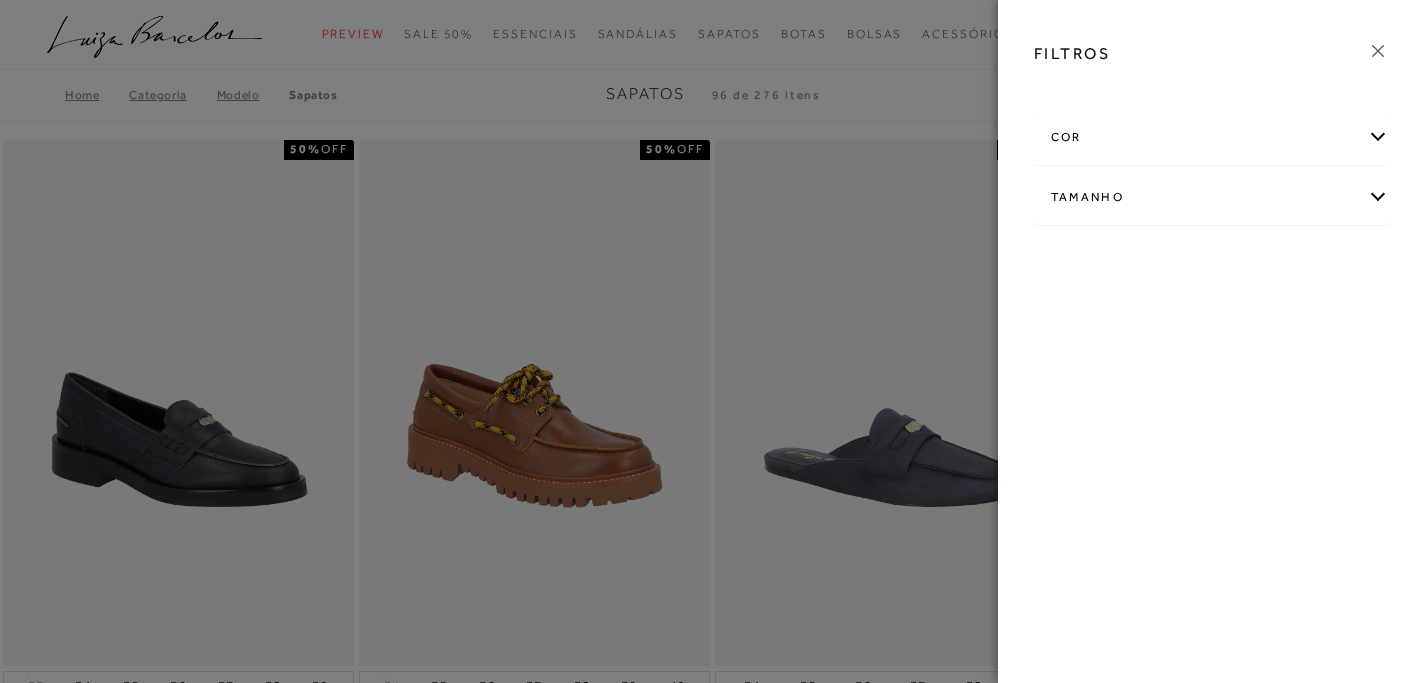 click on "Tamanho" at bounding box center [1212, 197] 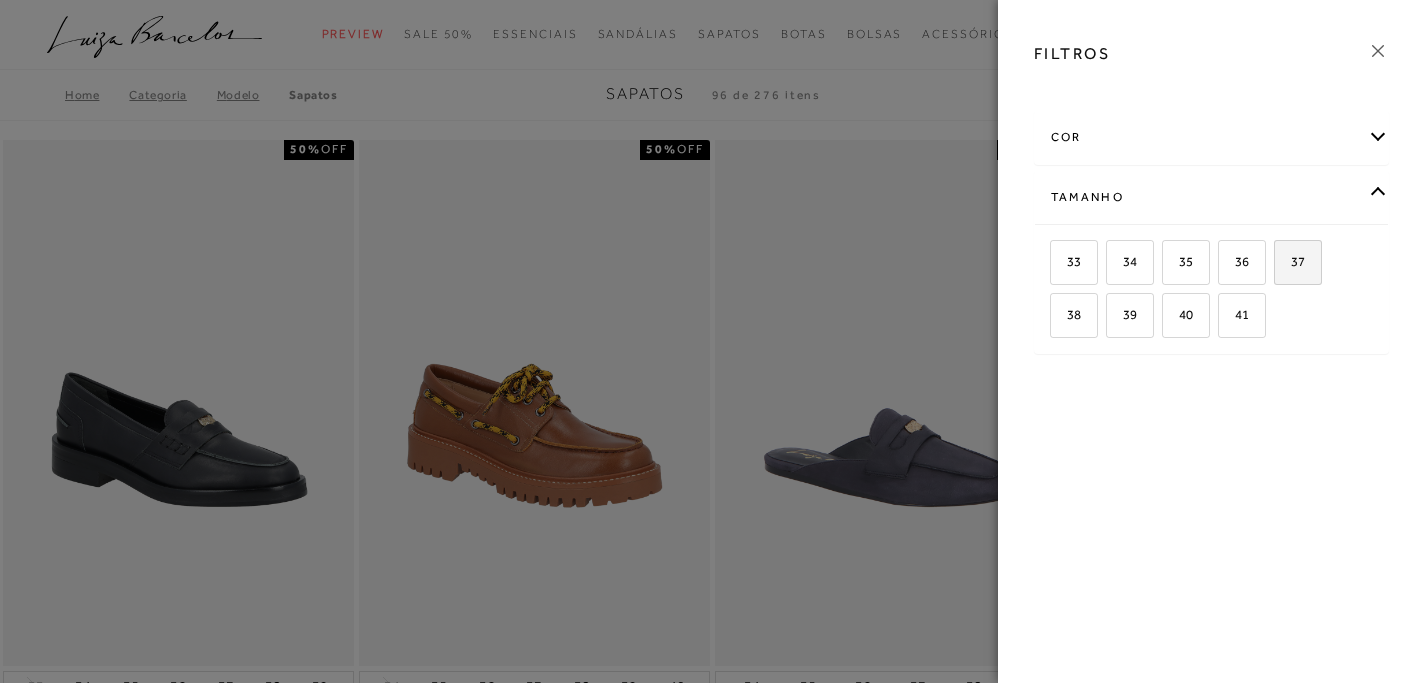 click on "37" at bounding box center (1290, 261) 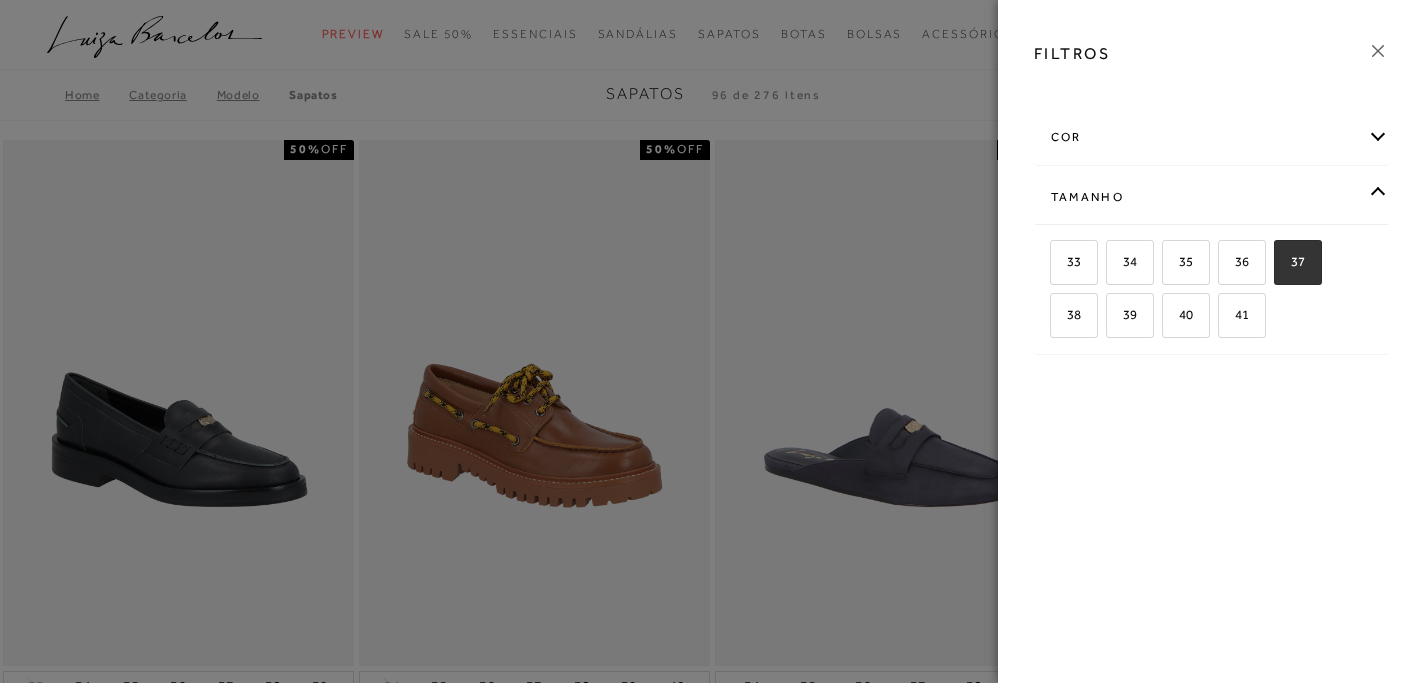 checkbox on "true" 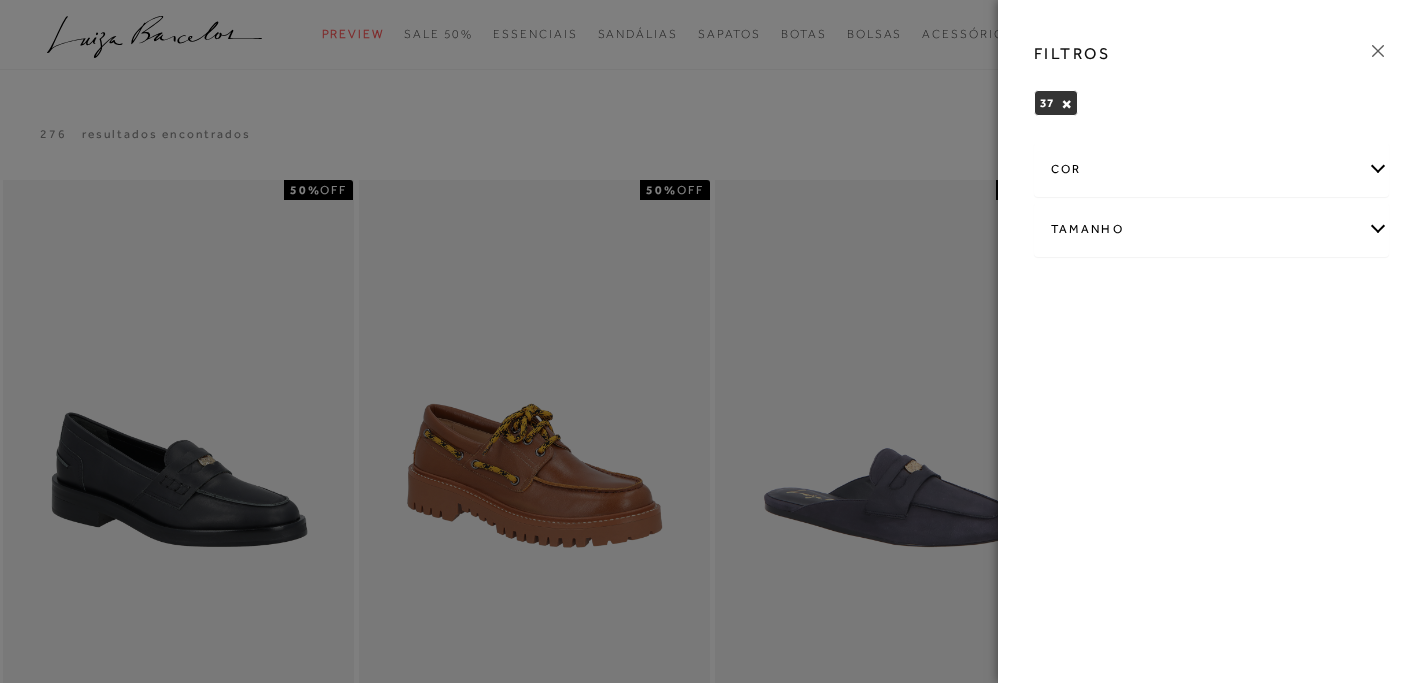 click 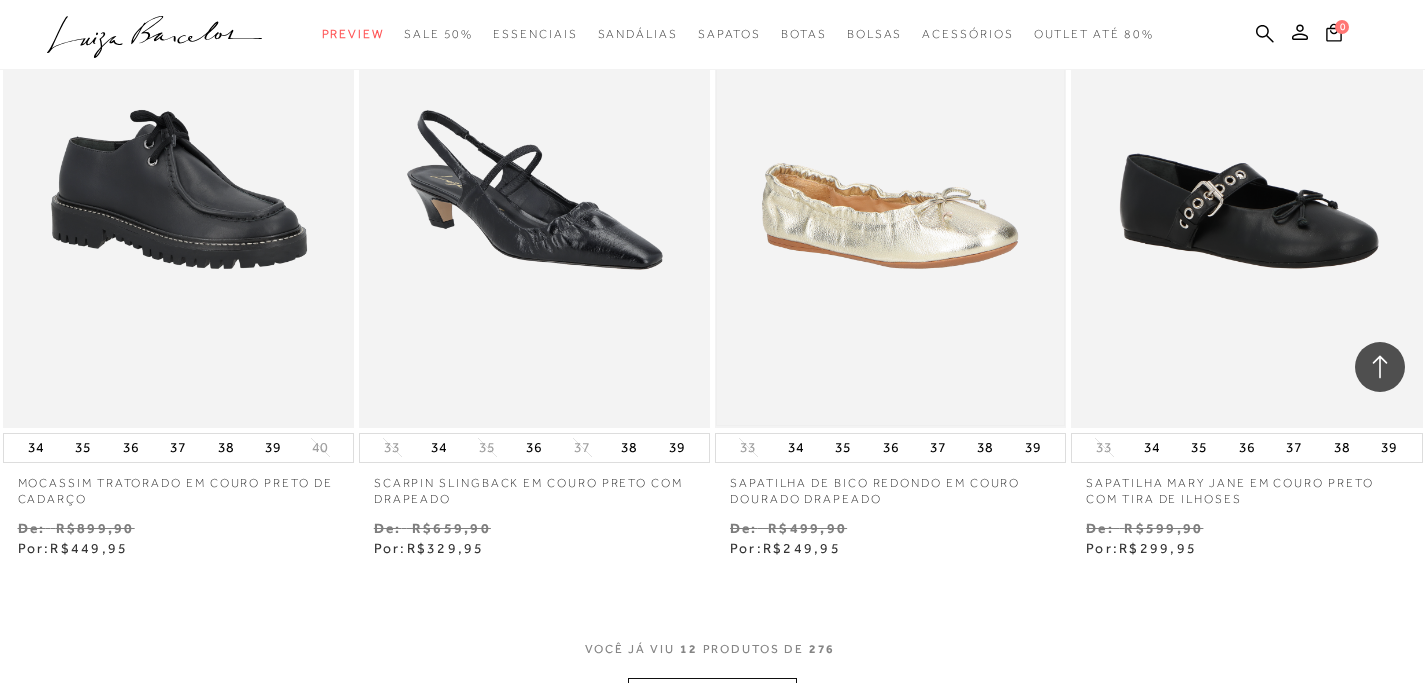 scroll, scrollTop: 2096, scrollLeft: 0, axis: vertical 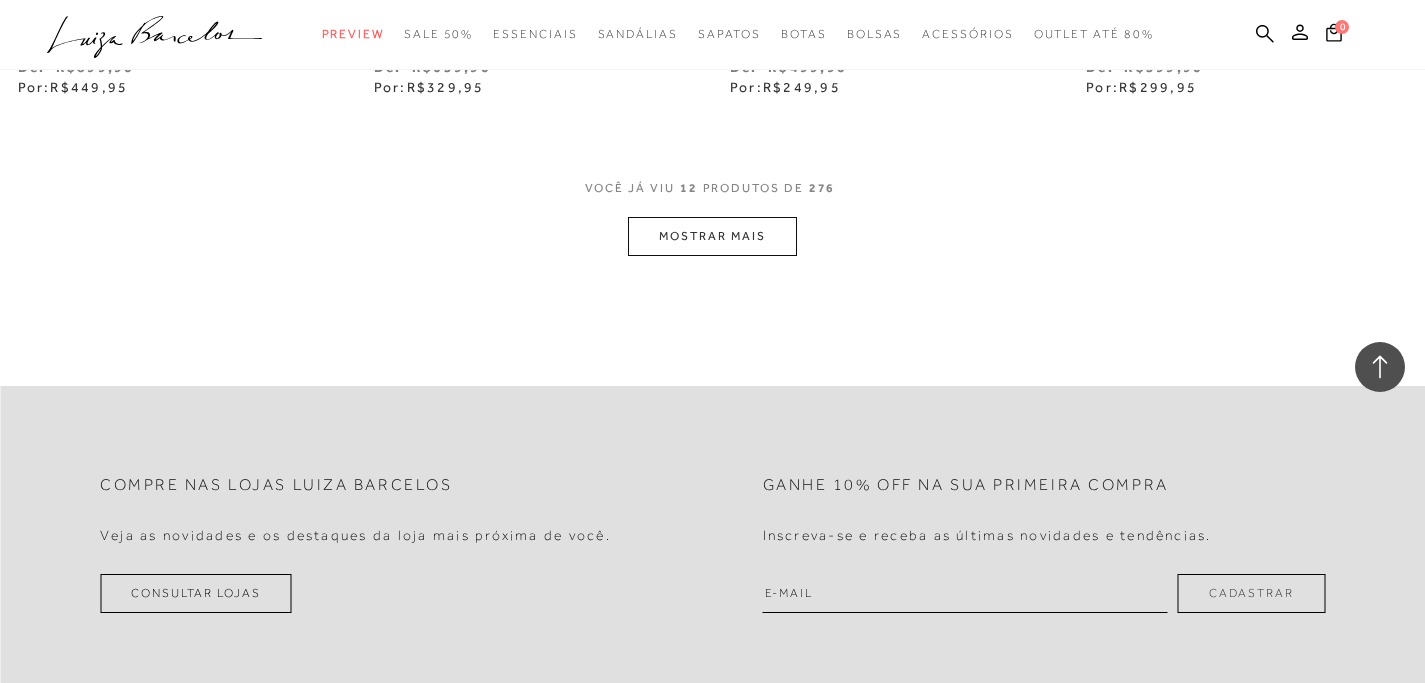 click on "MOSTRAR MAIS" at bounding box center [712, 236] 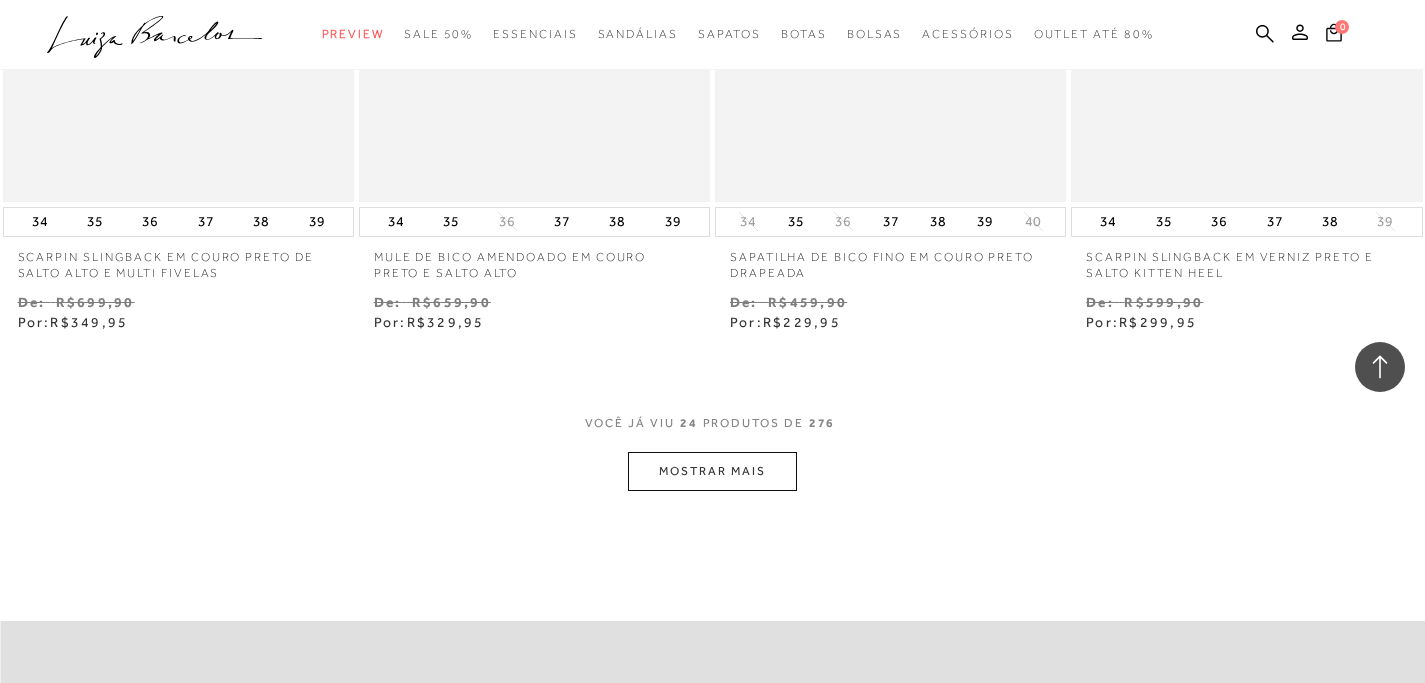 scroll, scrollTop: 3896, scrollLeft: 0, axis: vertical 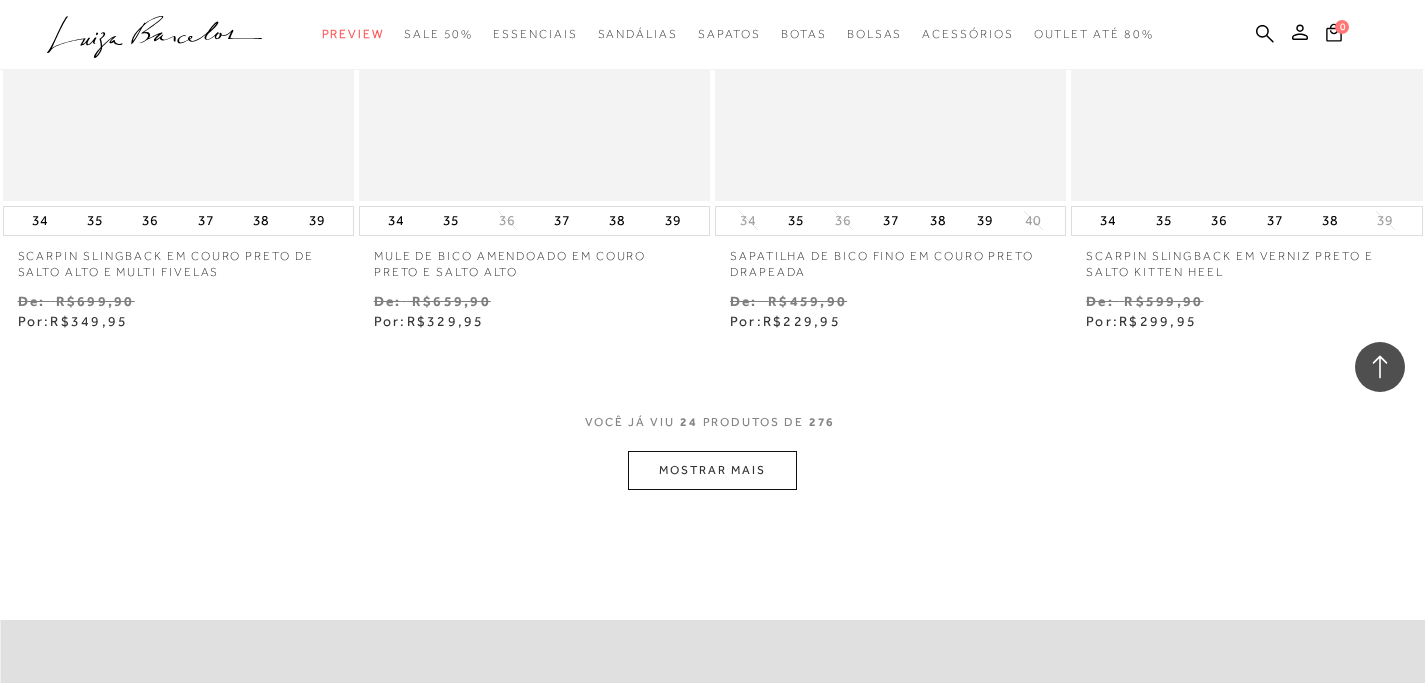 click on "MOSTRAR MAIS" at bounding box center (712, 470) 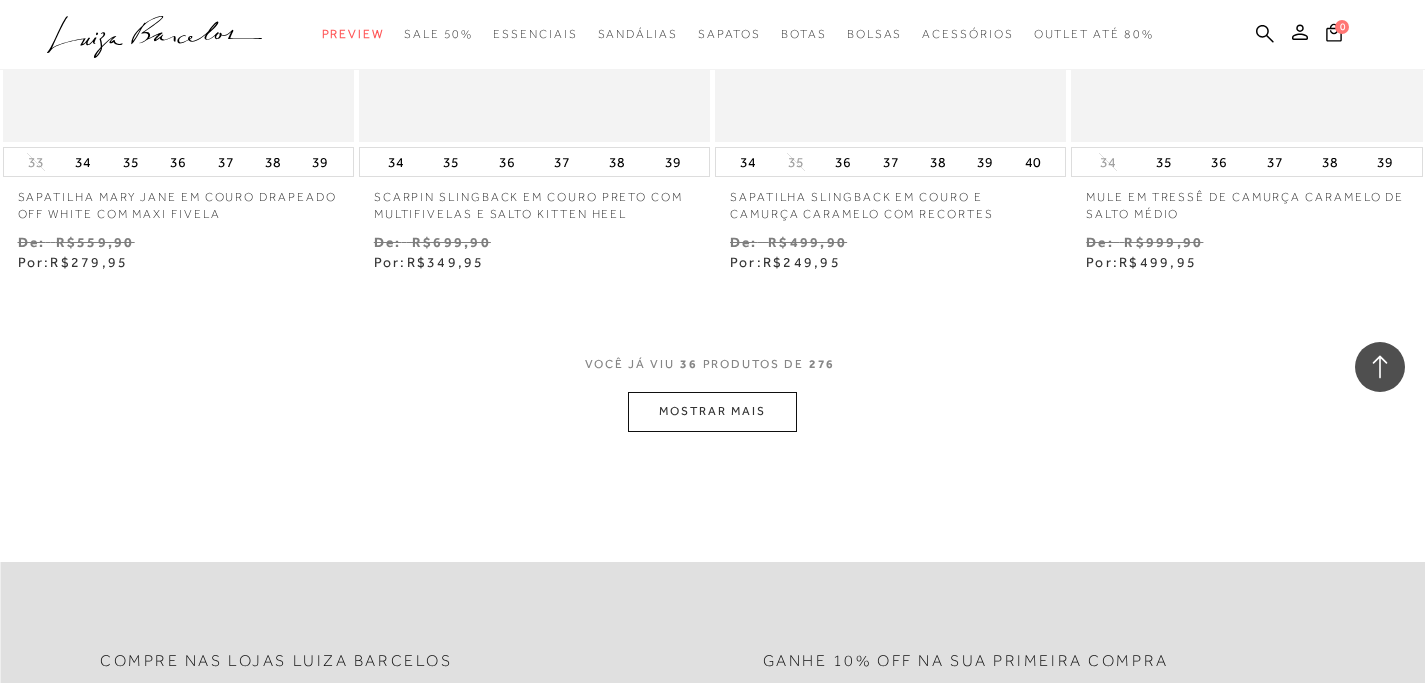 scroll, scrollTop: 6000, scrollLeft: 0, axis: vertical 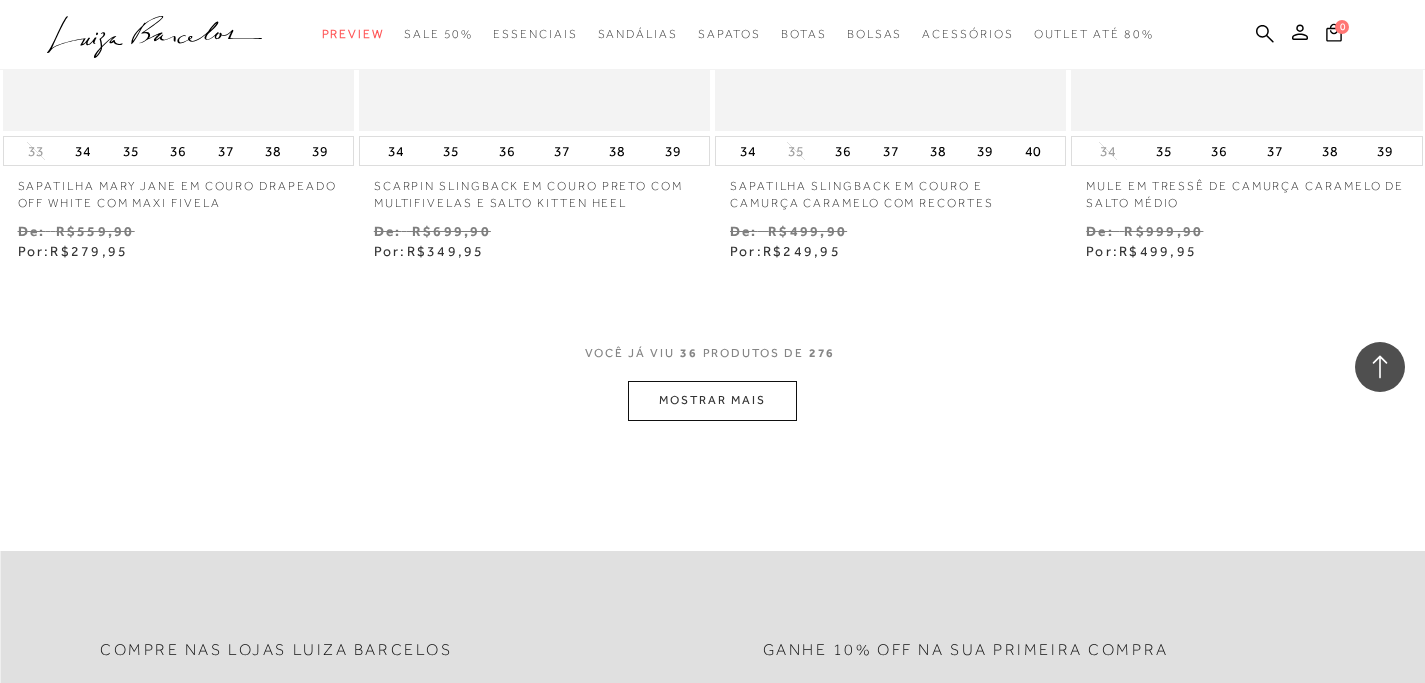 click on "MOSTRAR MAIS" at bounding box center (712, 400) 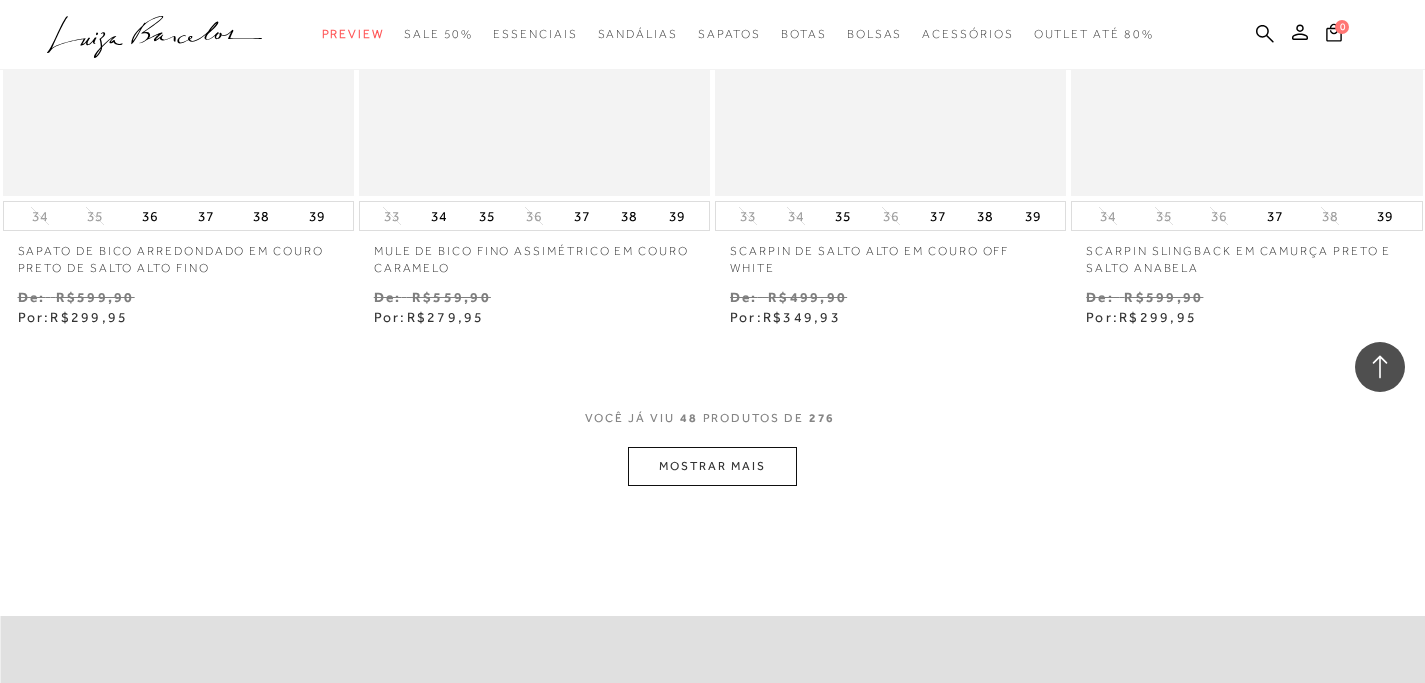 scroll, scrollTop: 8300, scrollLeft: 0, axis: vertical 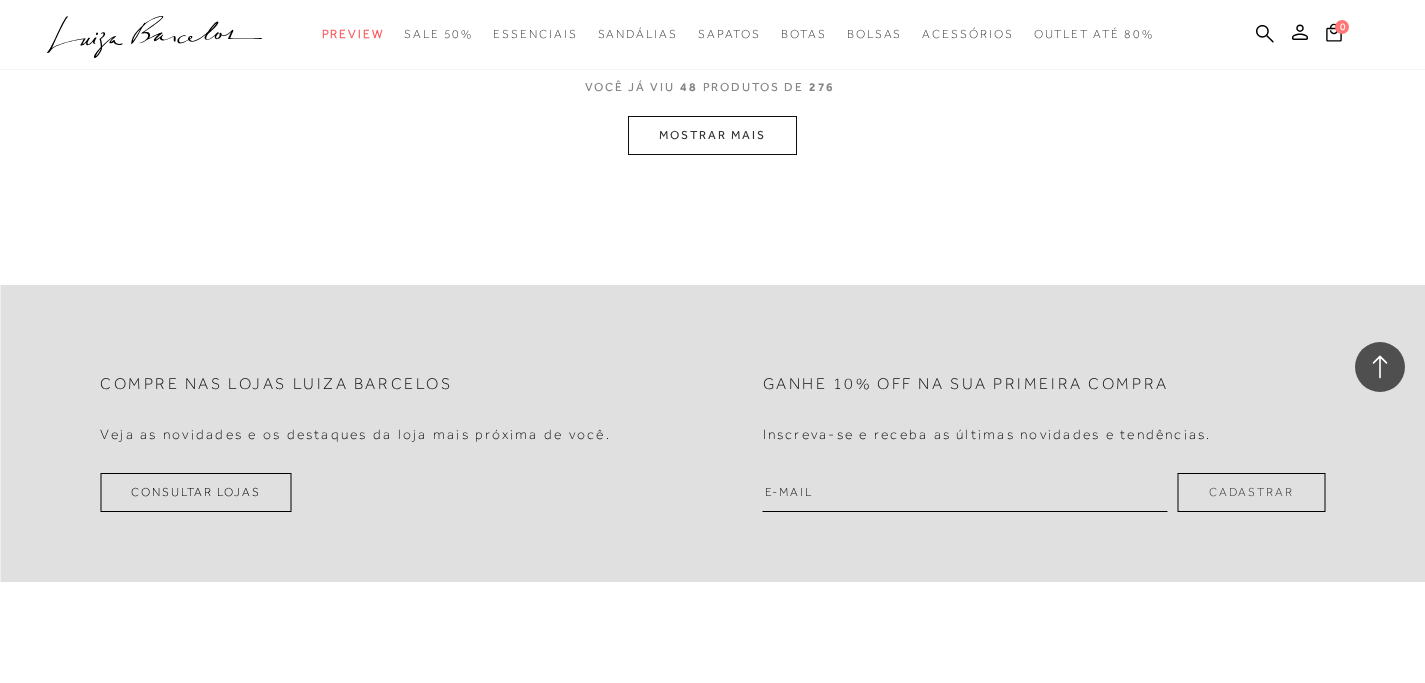 click on "MOSTRAR MAIS" at bounding box center [712, 135] 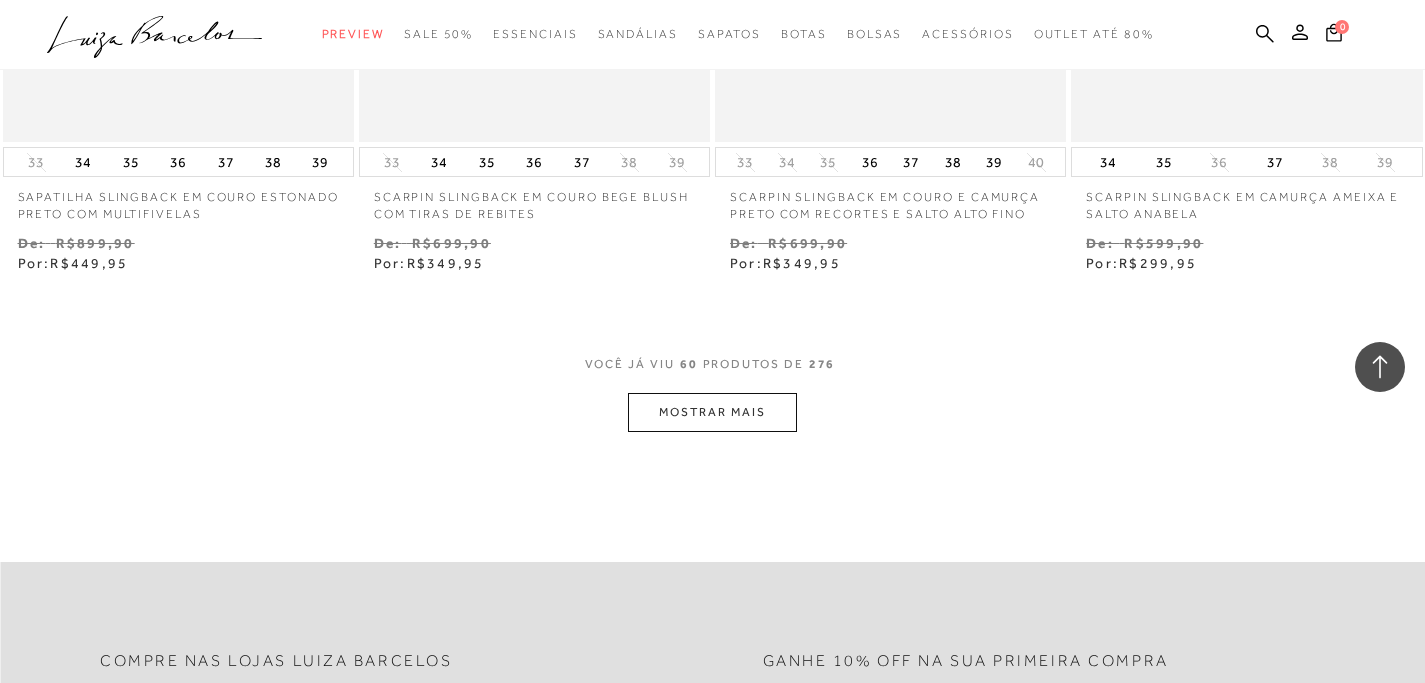 scroll, scrollTop: 10112, scrollLeft: 0, axis: vertical 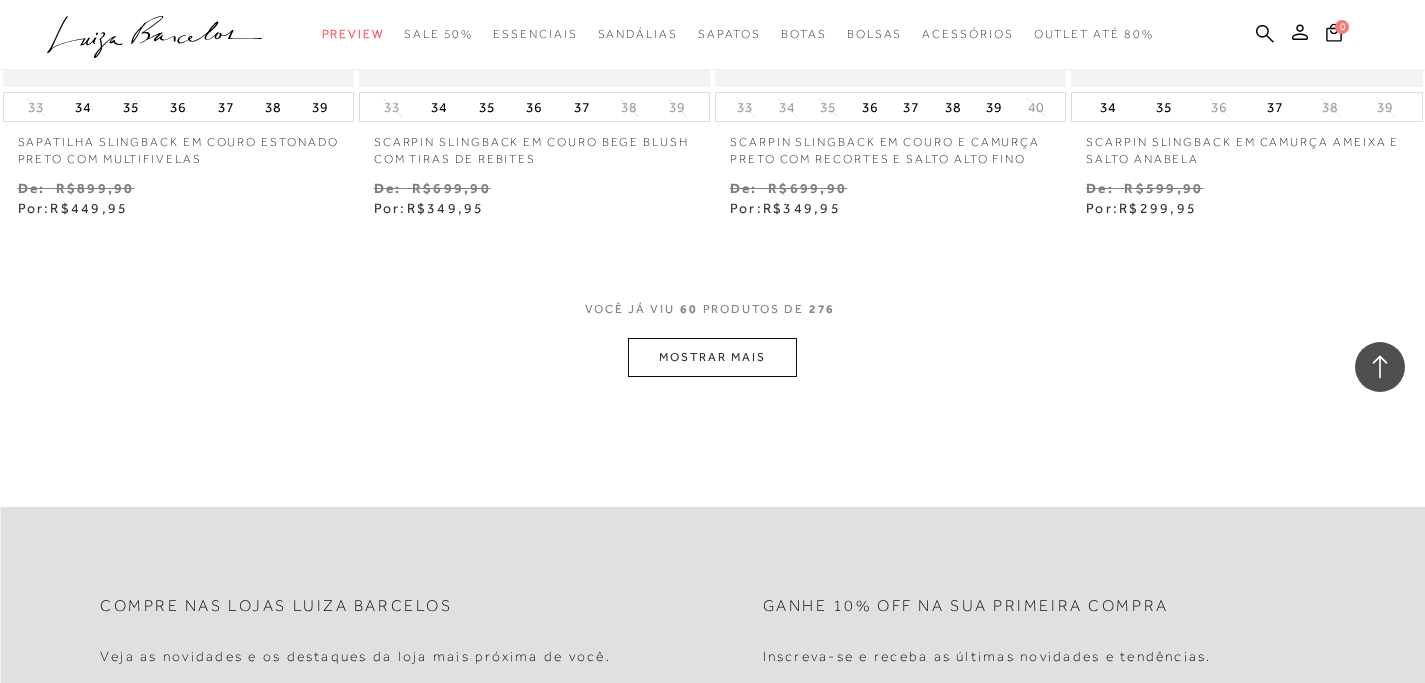 click on "MOSTRAR MAIS" at bounding box center [712, 357] 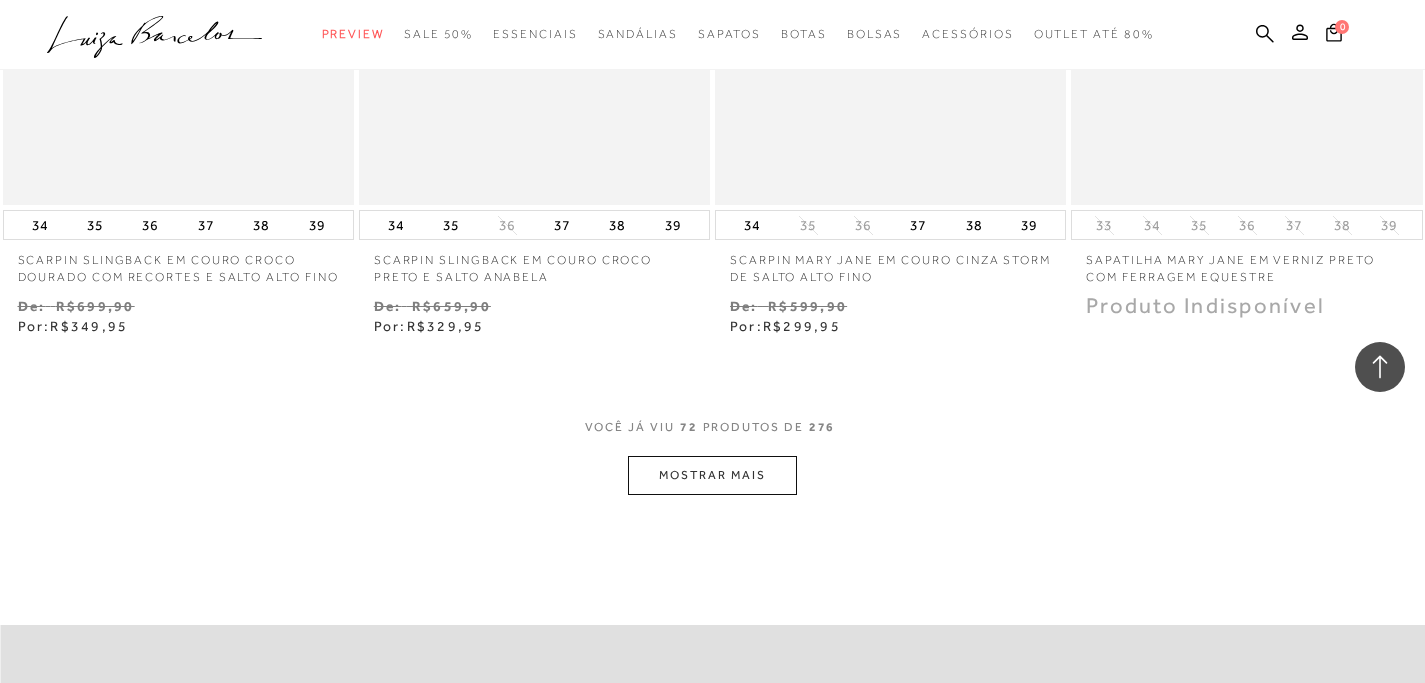 scroll, scrollTop: 12072, scrollLeft: 0, axis: vertical 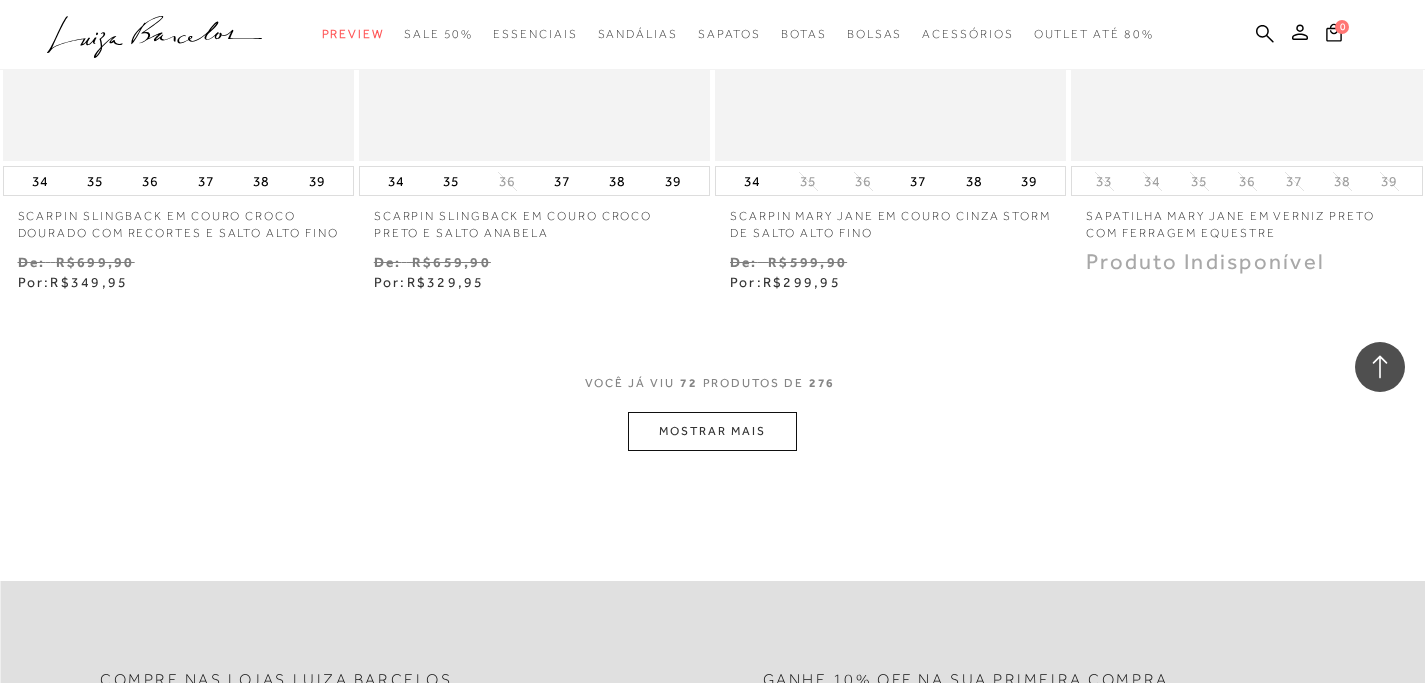click on "MOSTRAR MAIS" at bounding box center [712, 431] 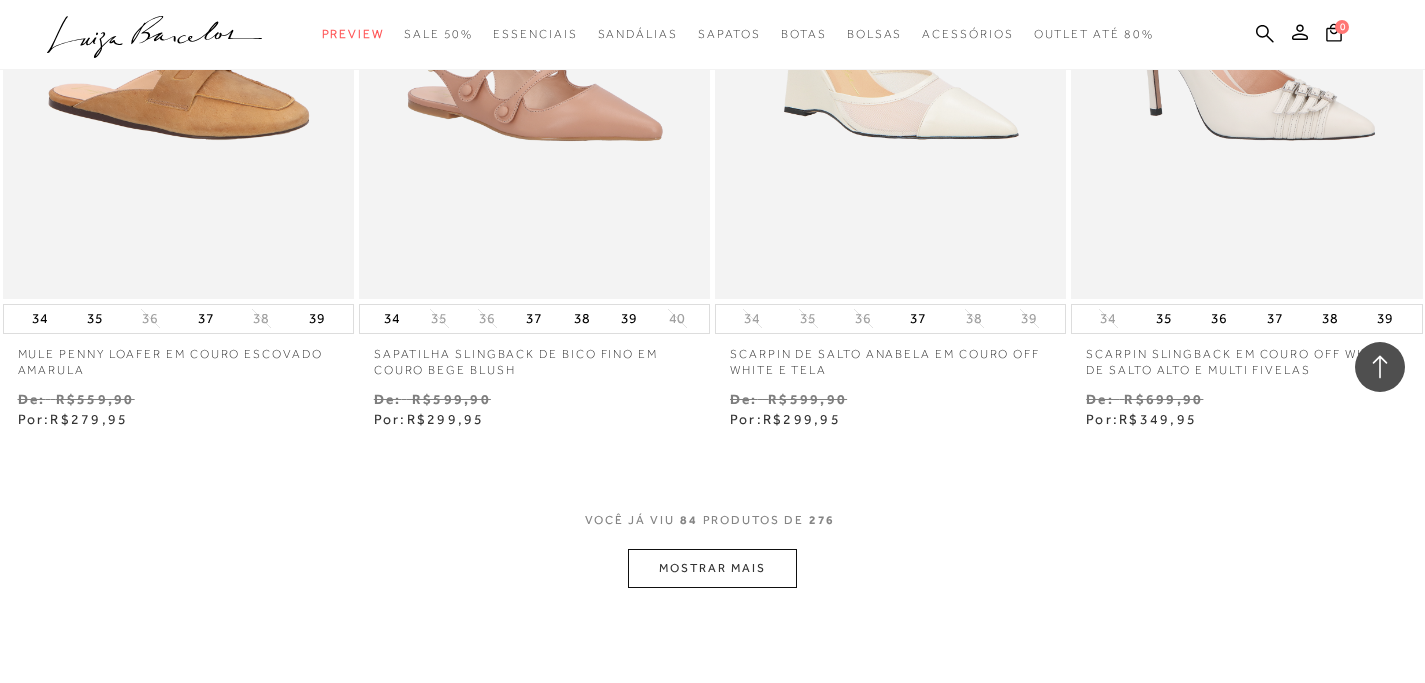 scroll, scrollTop: 13969, scrollLeft: 0, axis: vertical 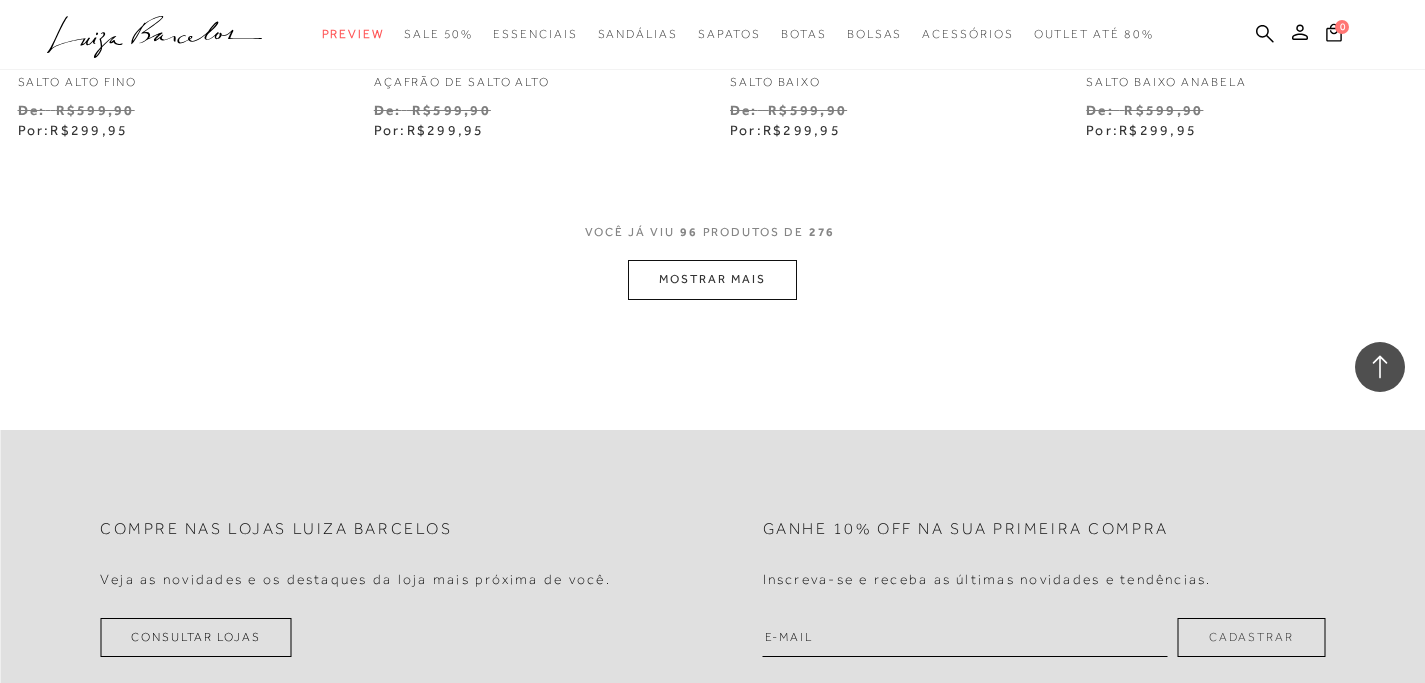 click on "MOSTRAR MAIS" at bounding box center (712, 279) 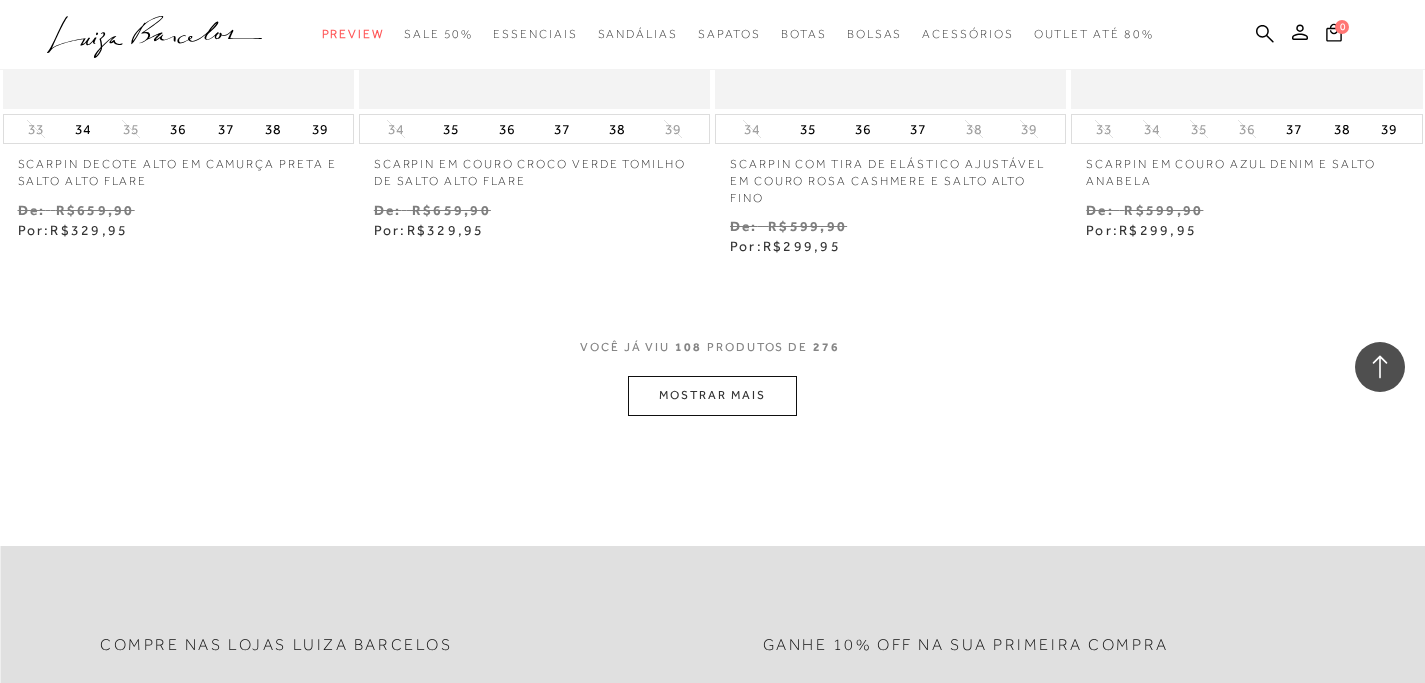 scroll, scrollTop: 18343, scrollLeft: 0, axis: vertical 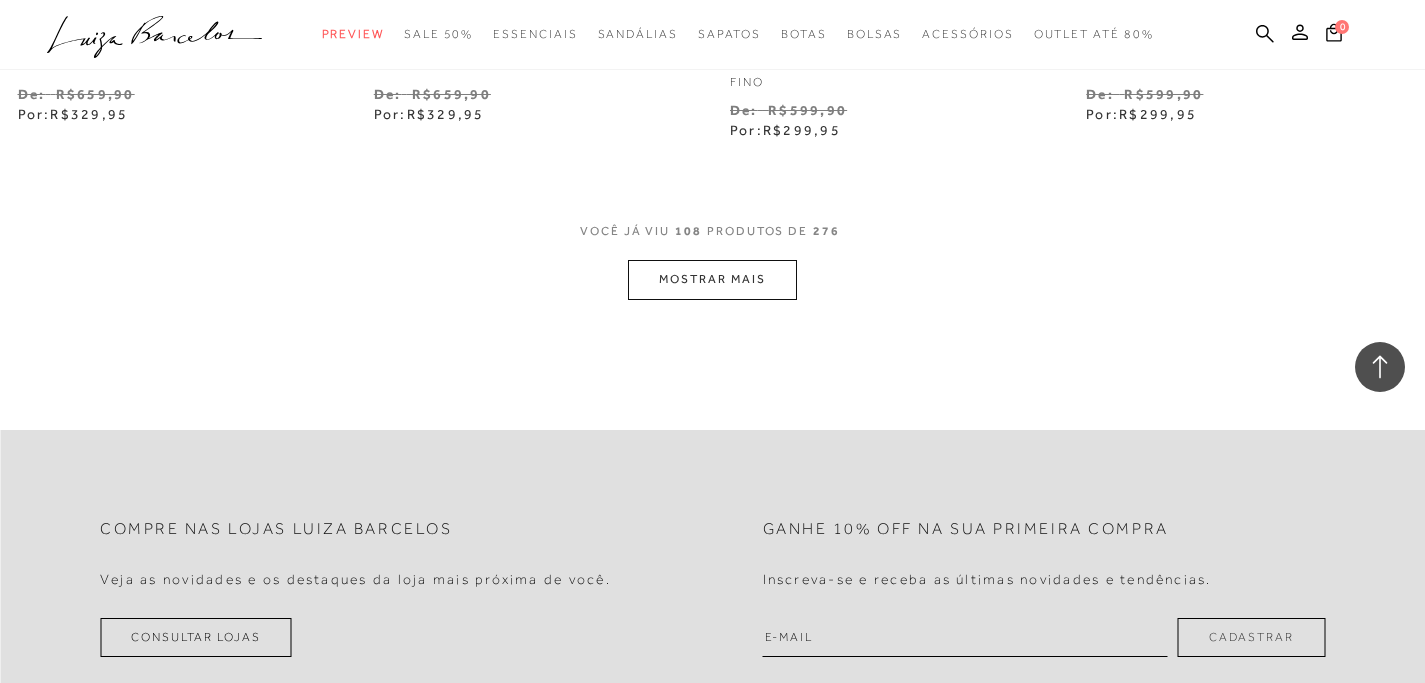 click on "MOSTRAR MAIS" at bounding box center (712, 279) 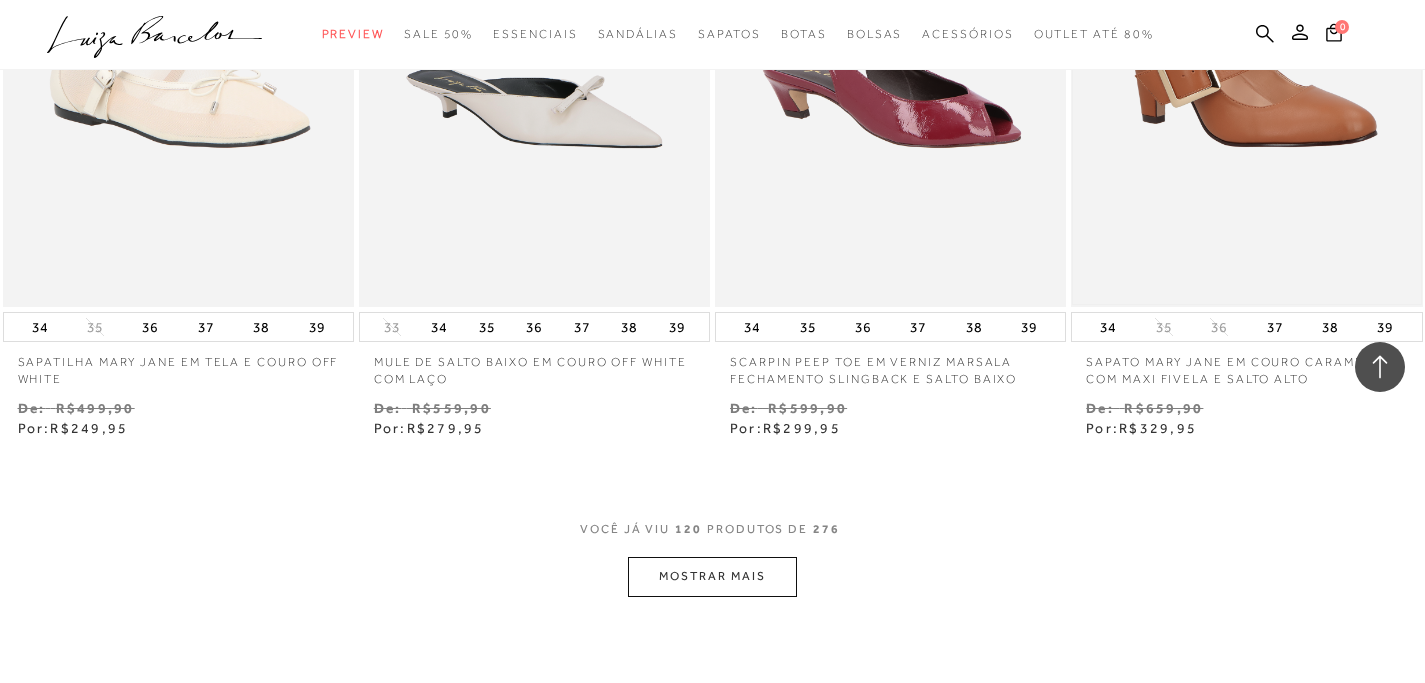 scroll, scrollTop: 20240, scrollLeft: 0, axis: vertical 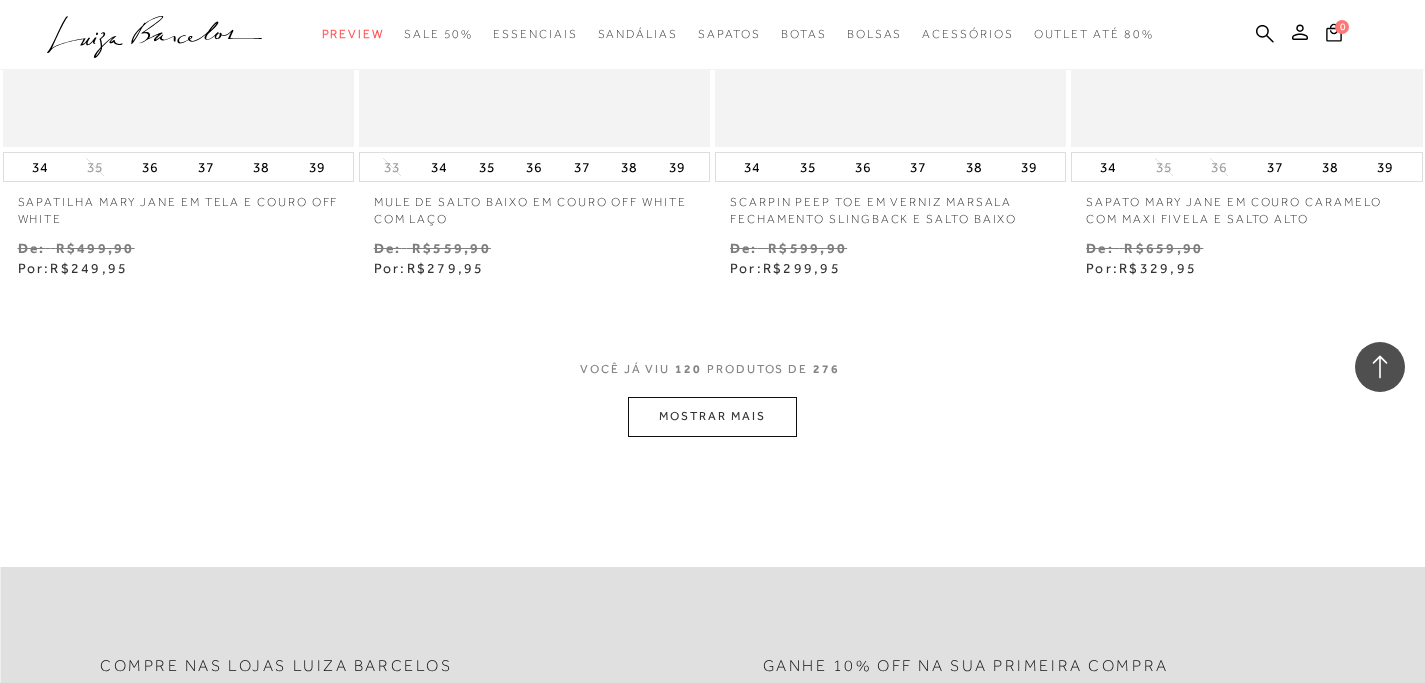 click on "MOSTRAR MAIS" at bounding box center (712, 416) 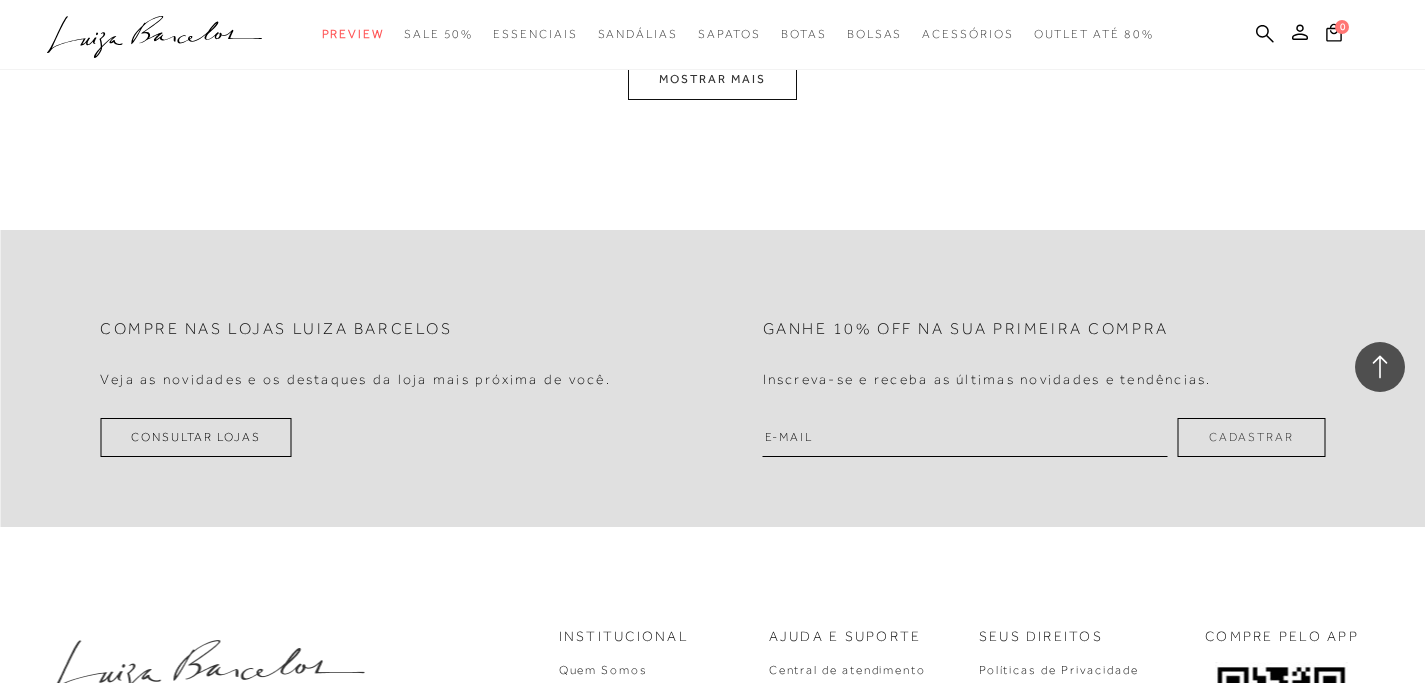 scroll, scrollTop: 22645, scrollLeft: 0, axis: vertical 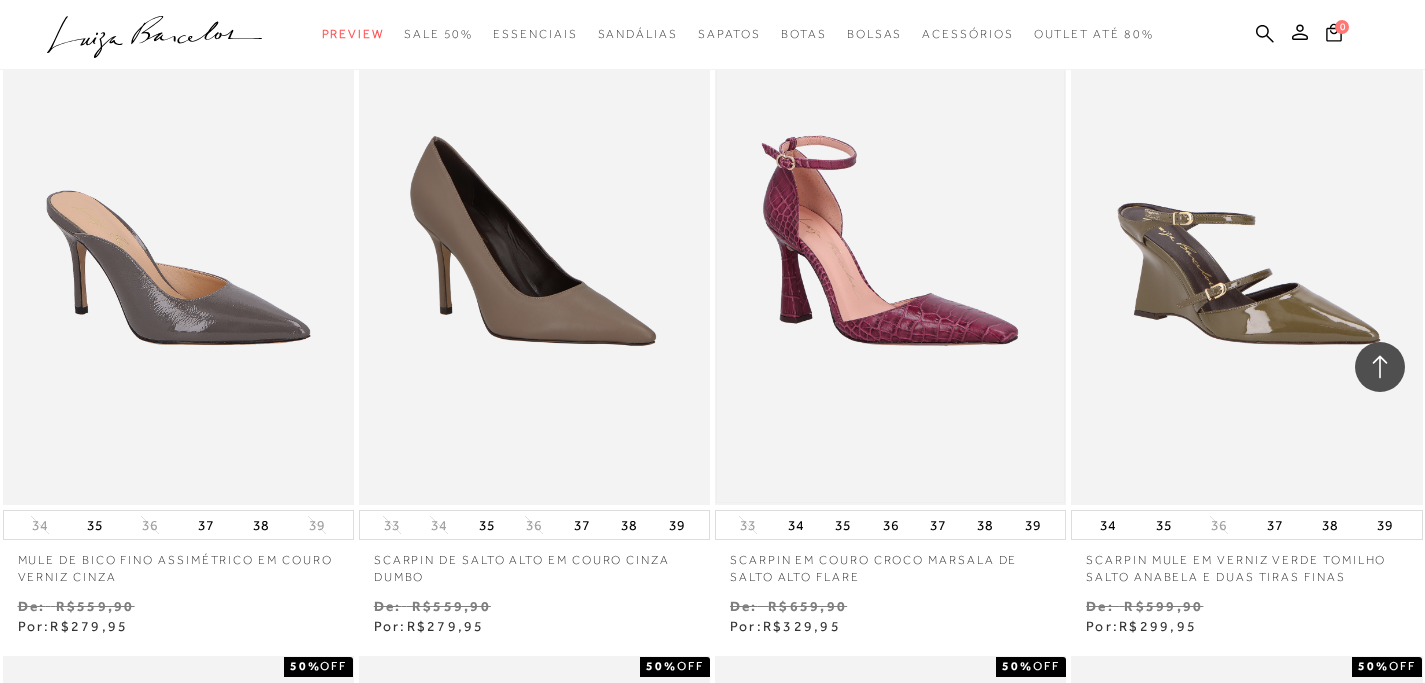 click at bounding box center [890, 241] 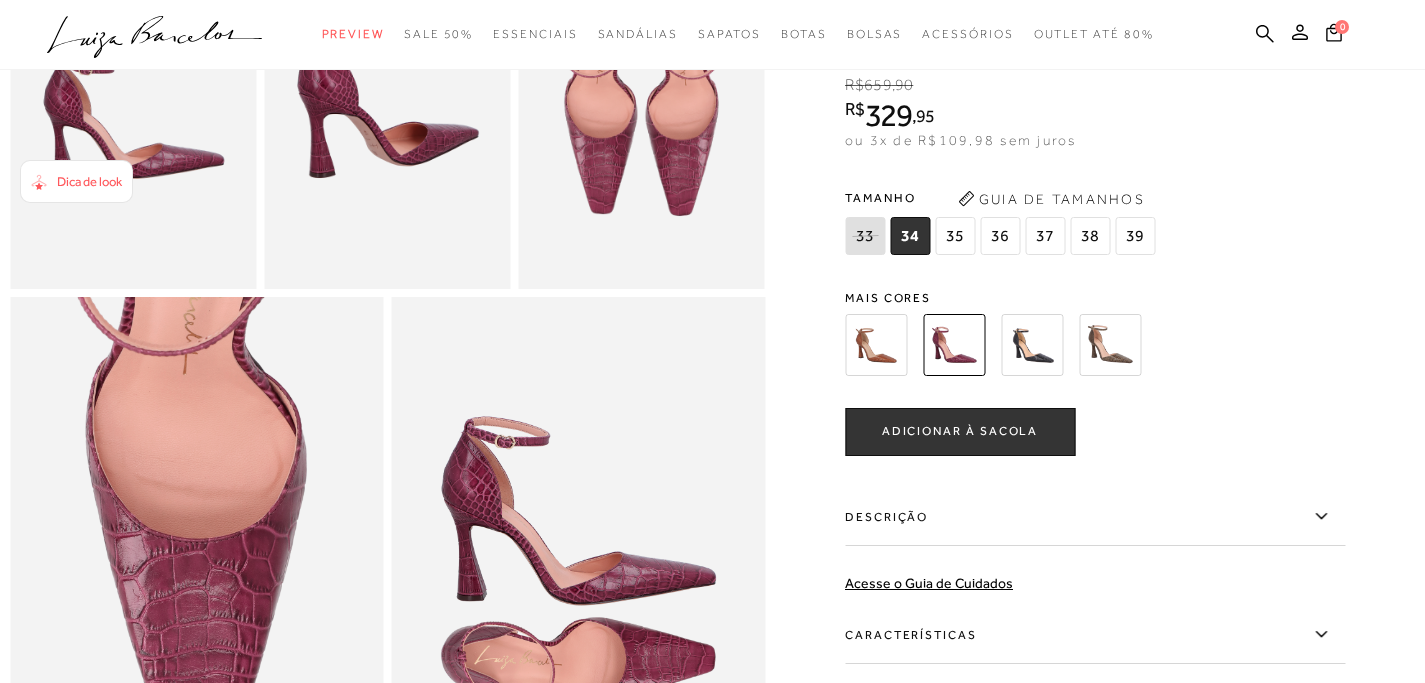 scroll, scrollTop: 791, scrollLeft: 0, axis: vertical 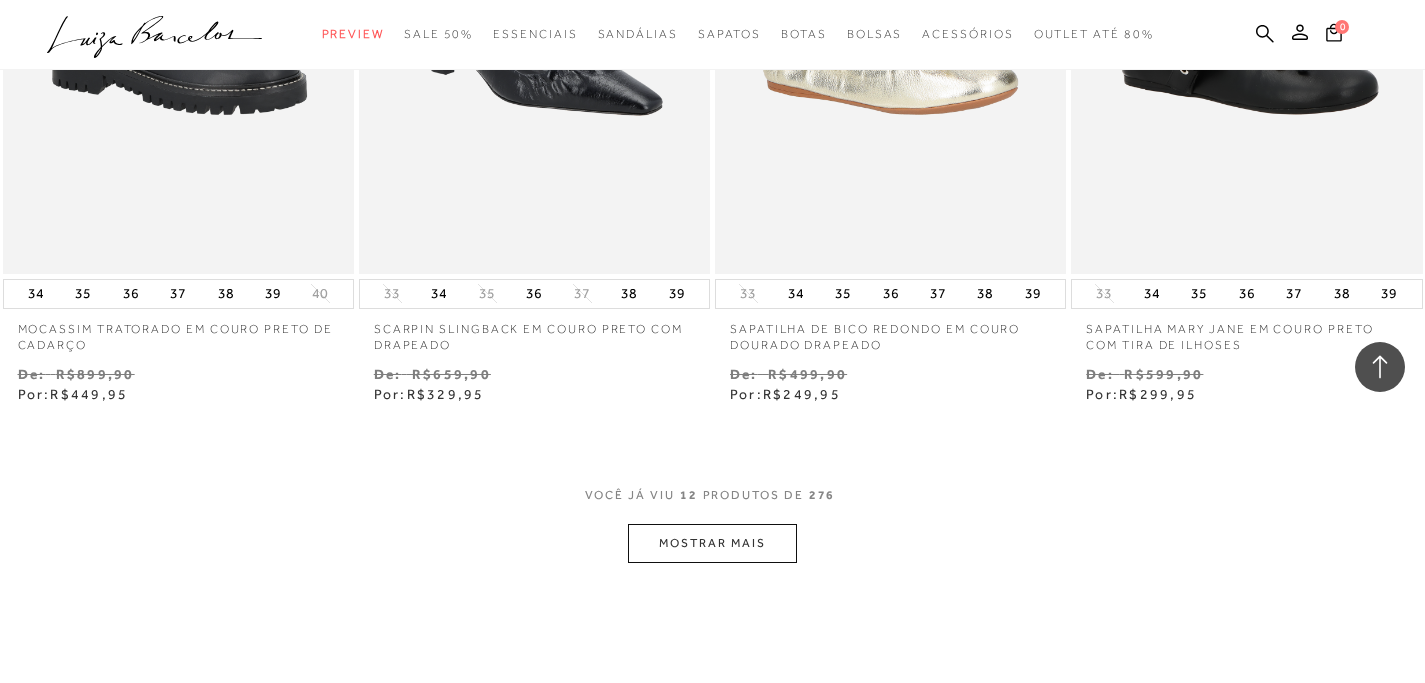 click on "MOSTRAR MAIS" at bounding box center [712, 543] 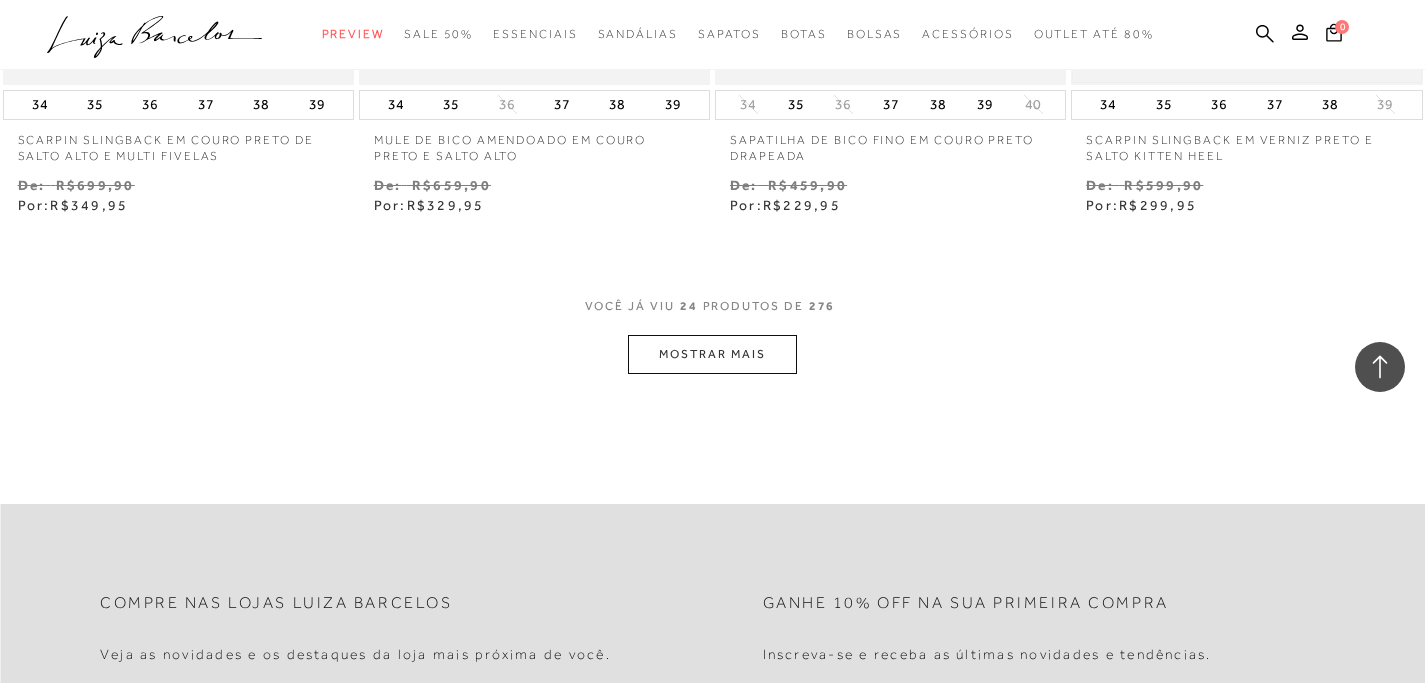 scroll, scrollTop: 4061, scrollLeft: 0, axis: vertical 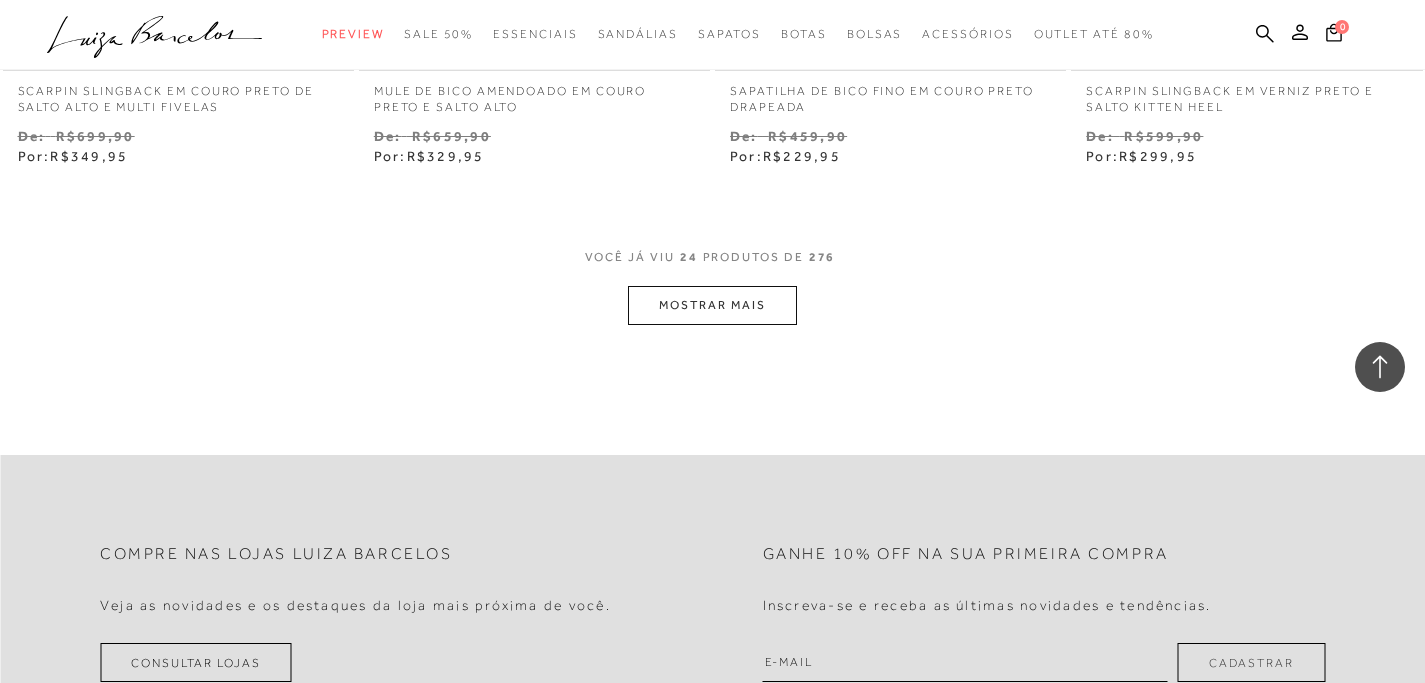 click on "MOSTRAR MAIS" at bounding box center [712, 305] 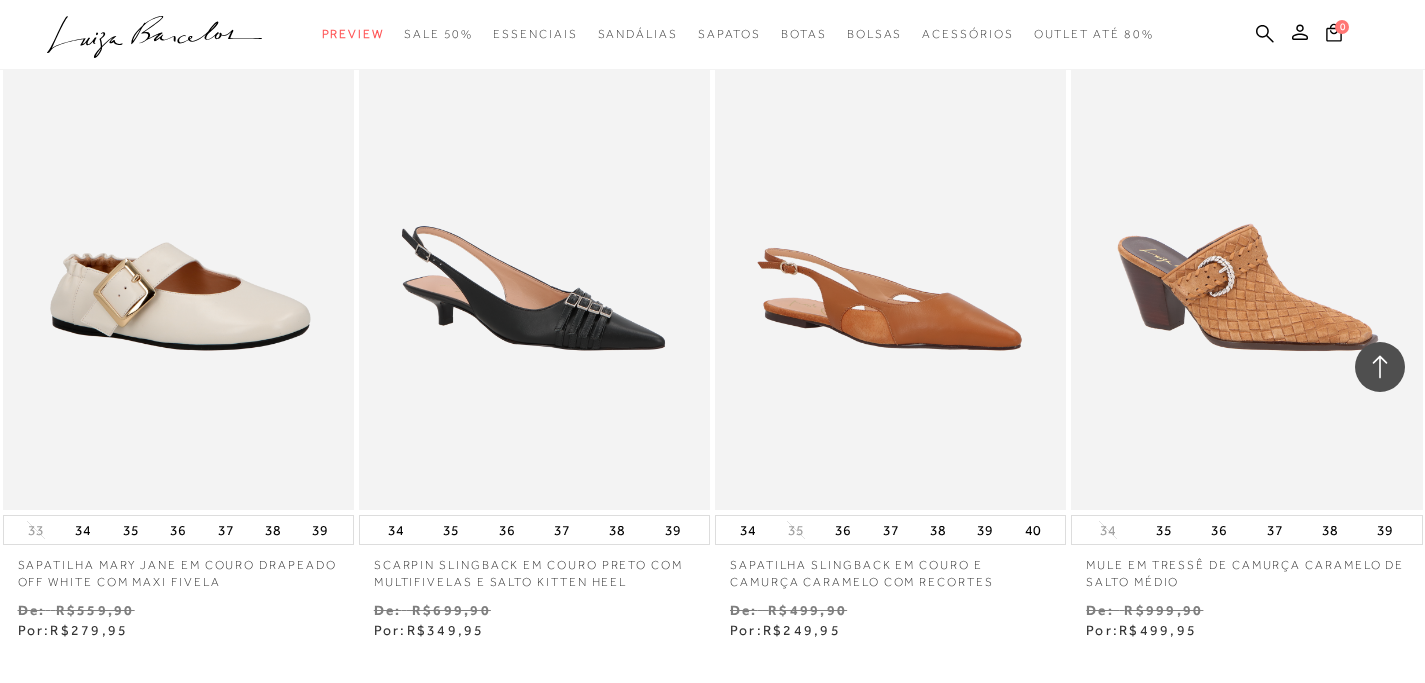 scroll, scrollTop: 6036, scrollLeft: 0, axis: vertical 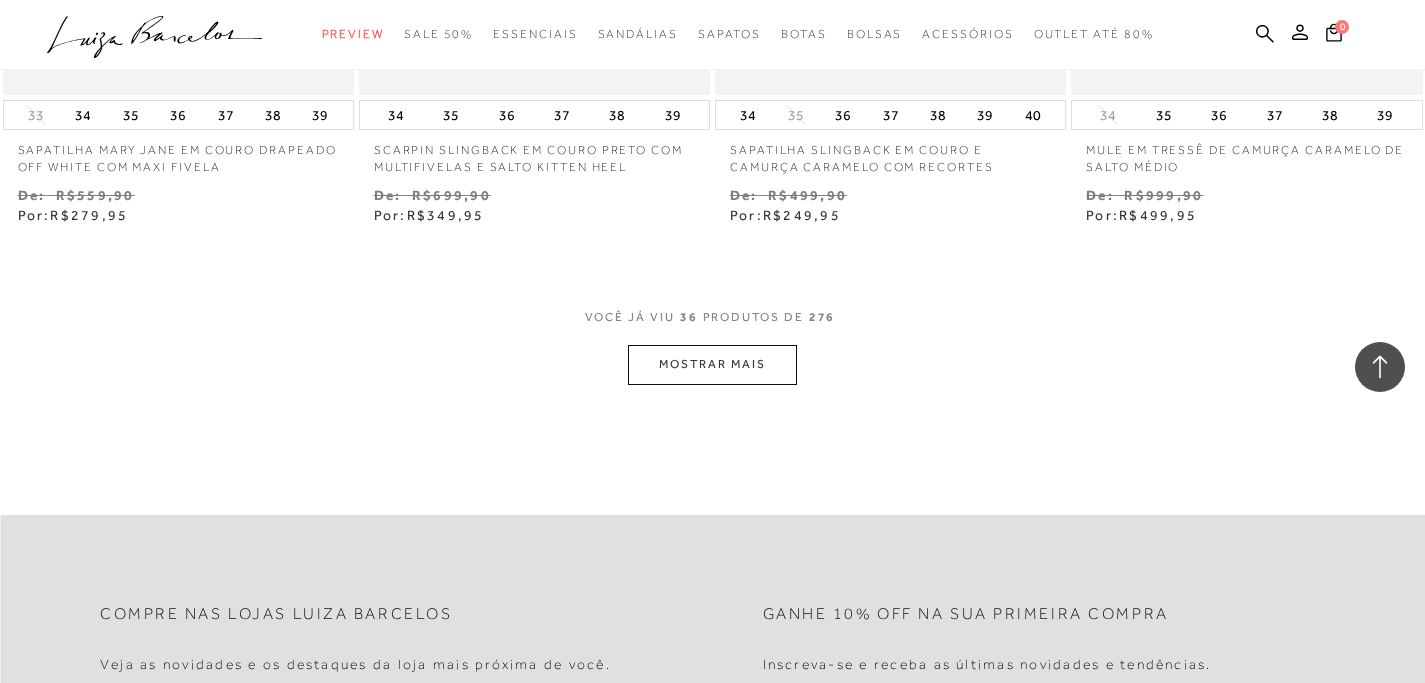 click on "MOSTRAR MAIS" at bounding box center (712, 364) 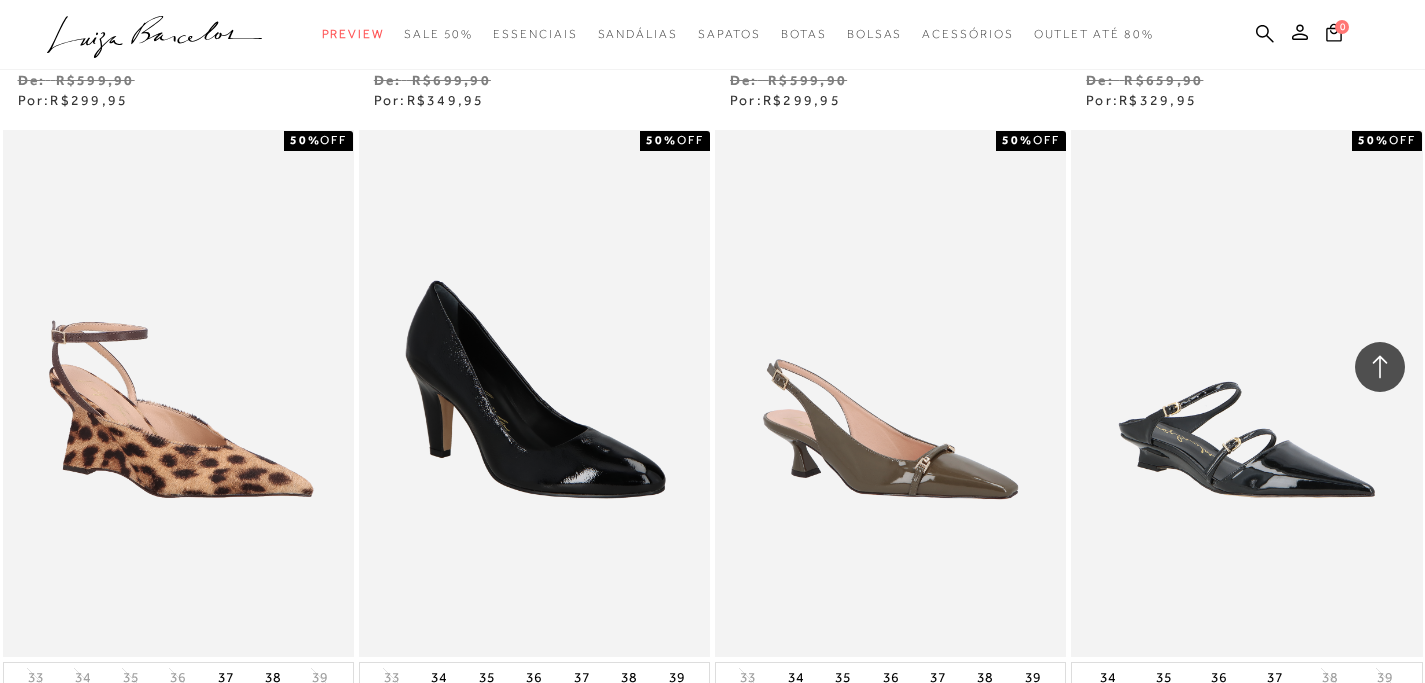 scroll, scrollTop: 7001, scrollLeft: 0, axis: vertical 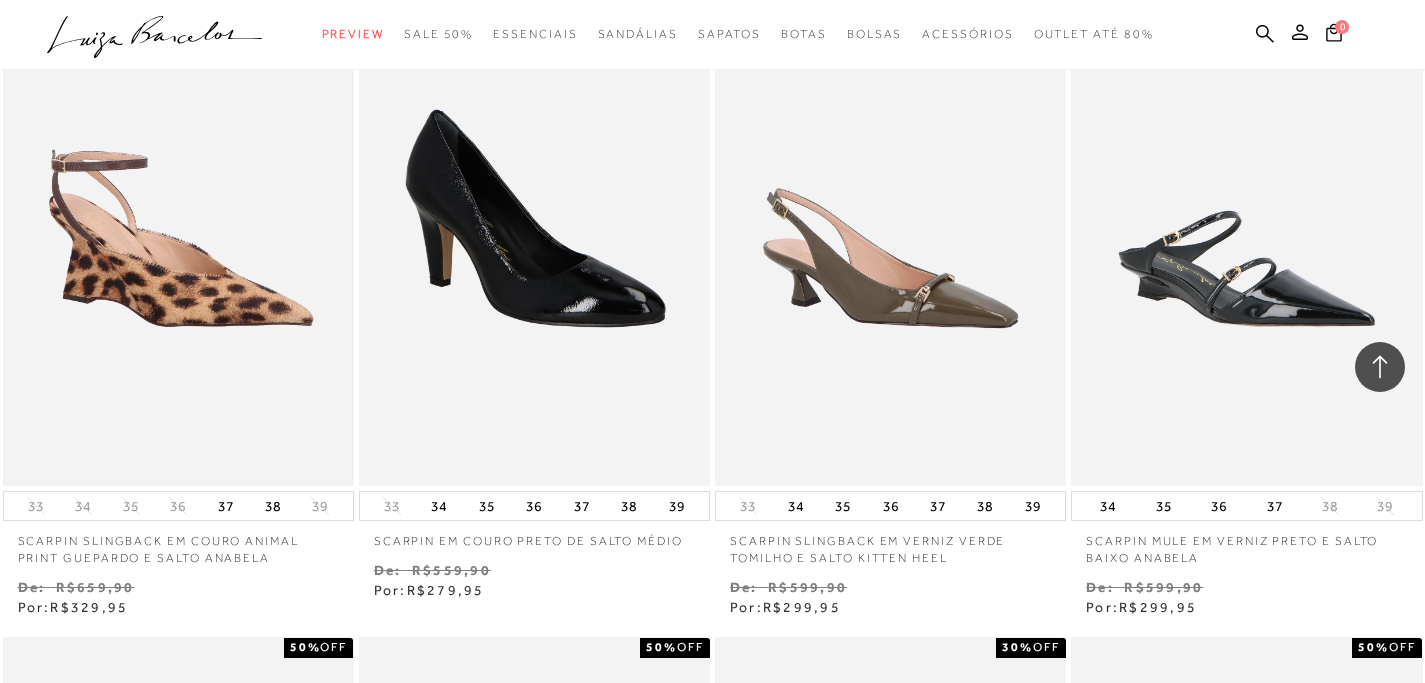 click at bounding box center (178, 222) 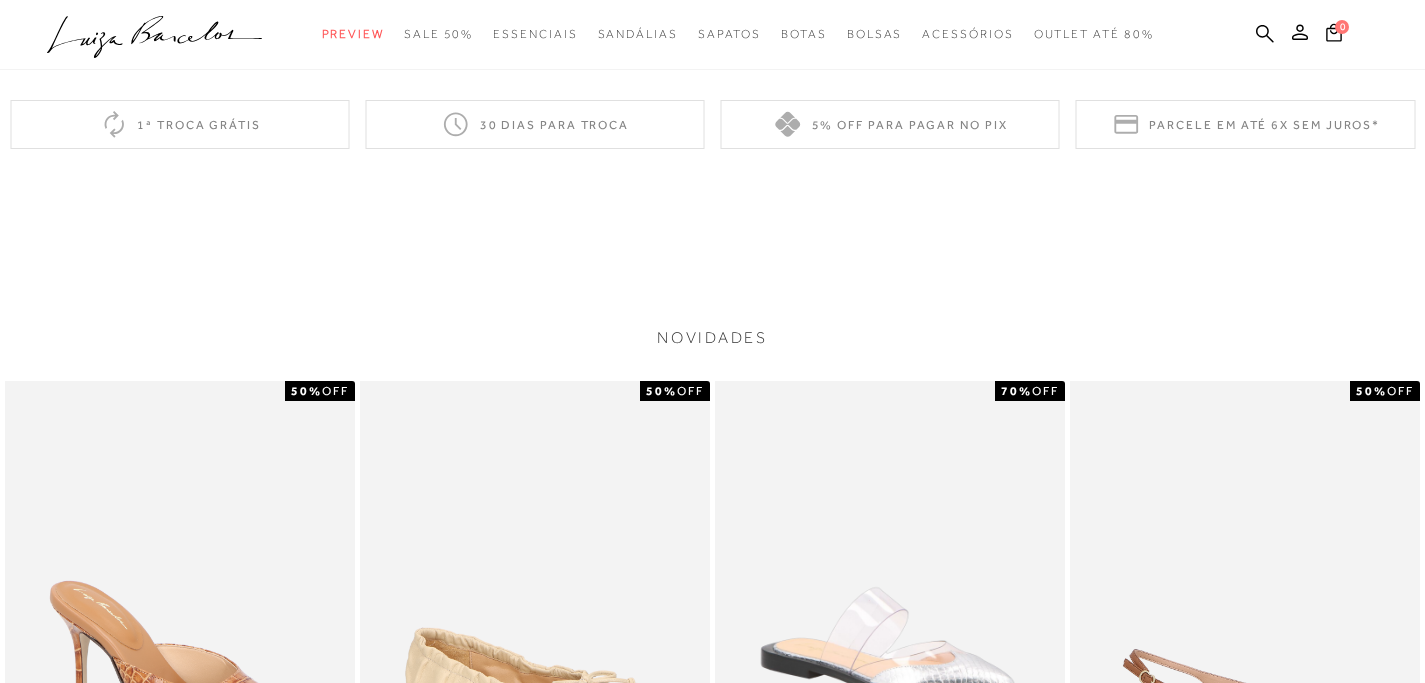 scroll, scrollTop: 1832, scrollLeft: 0, axis: vertical 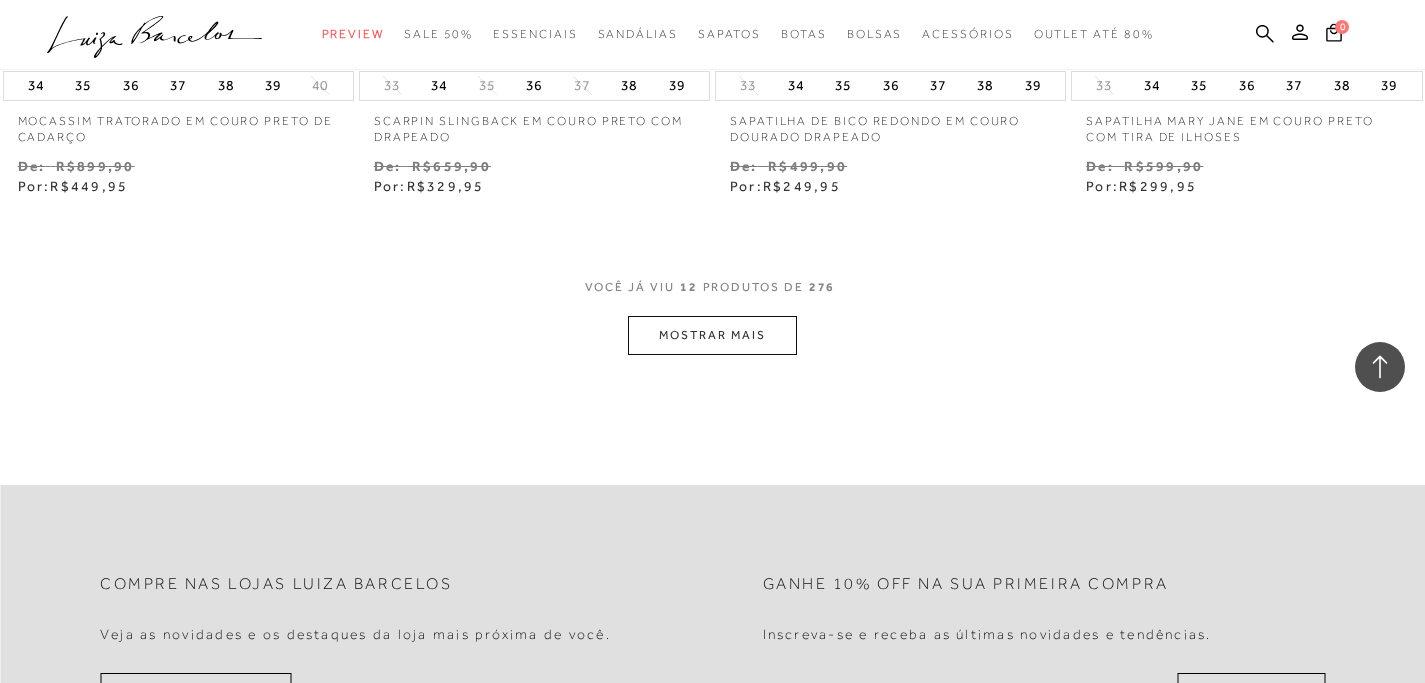 click on "MOSTRAR MAIS" at bounding box center (712, 335) 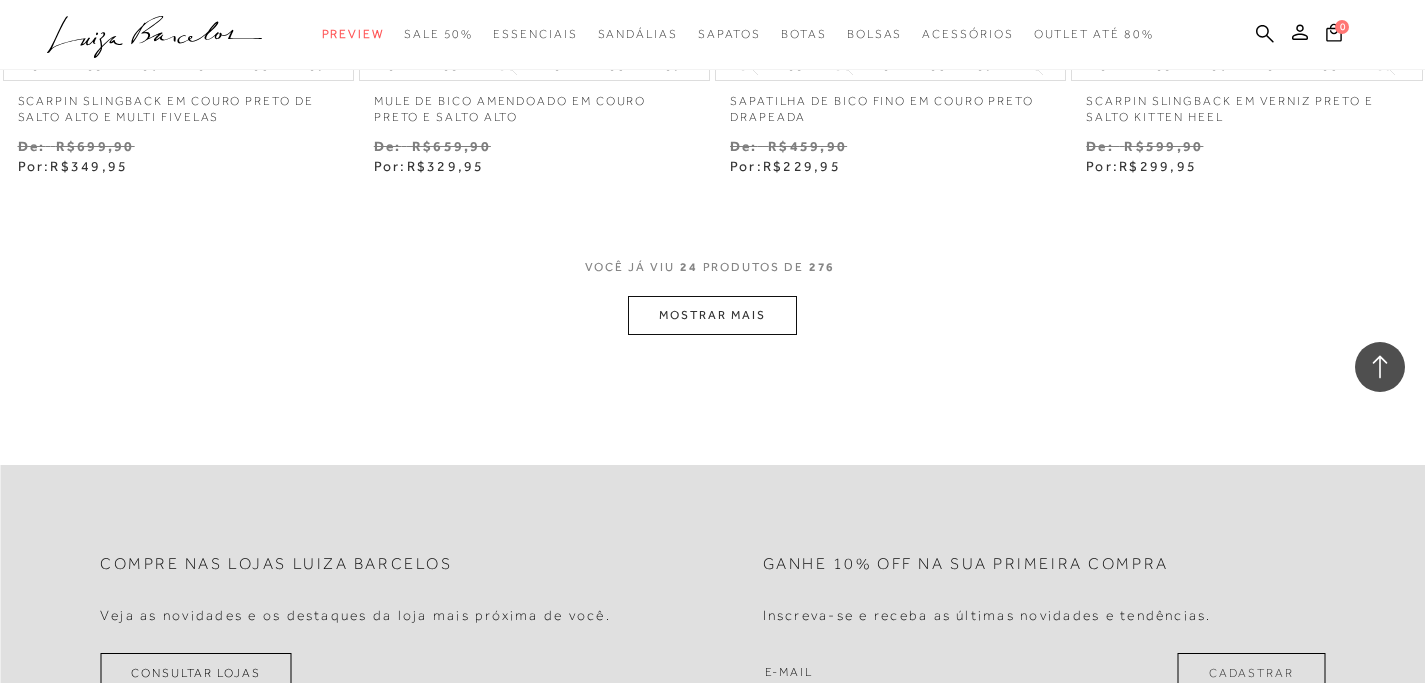 scroll, scrollTop: 3942, scrollLeft: 0, axis: vertical 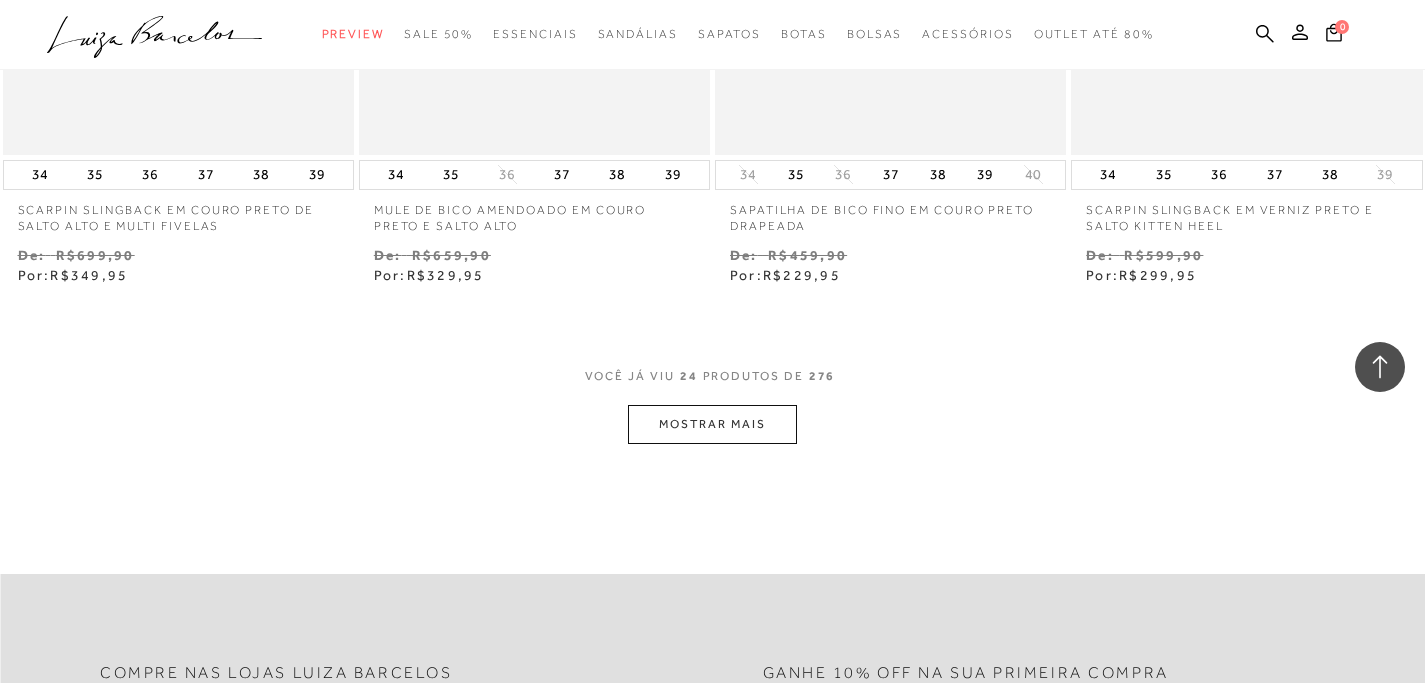 click on "MOSTRAR MAIS" at bounding box center (712, 424) 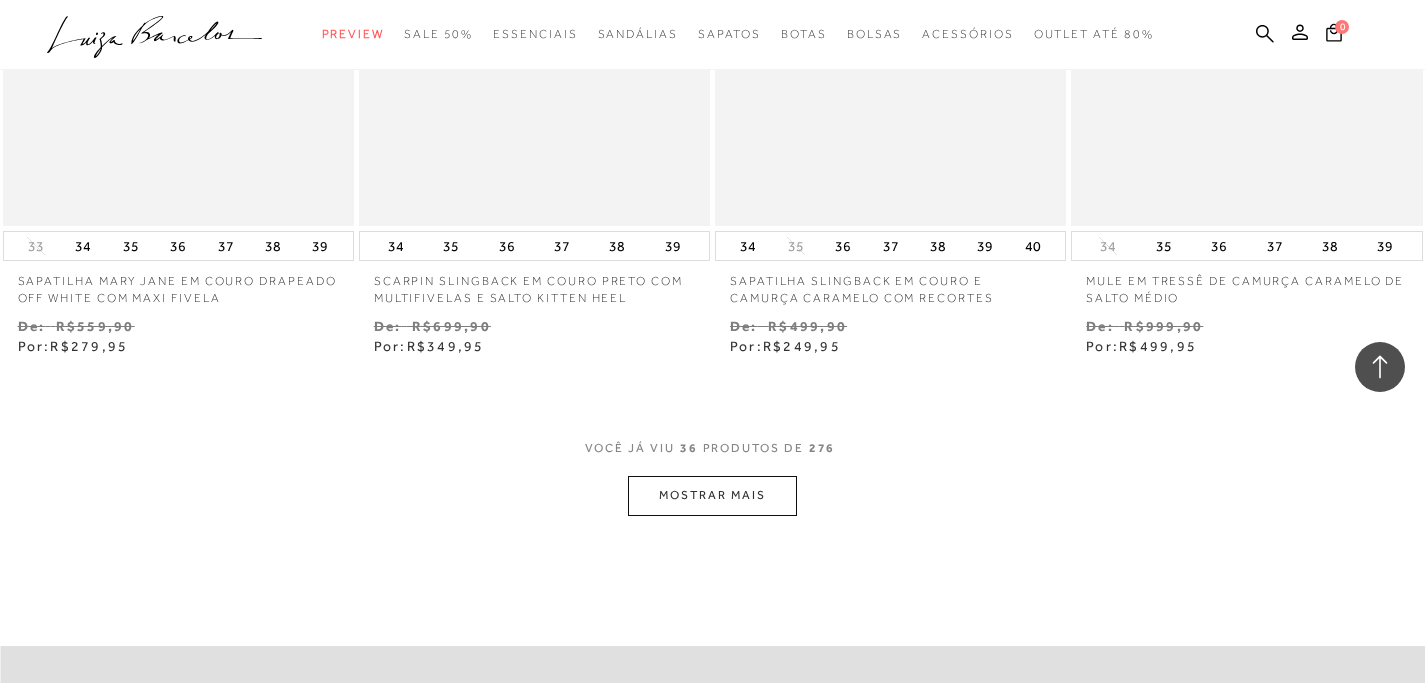 scroll, scrollTop: 6088, scrollLeft: 0, axis: vertical 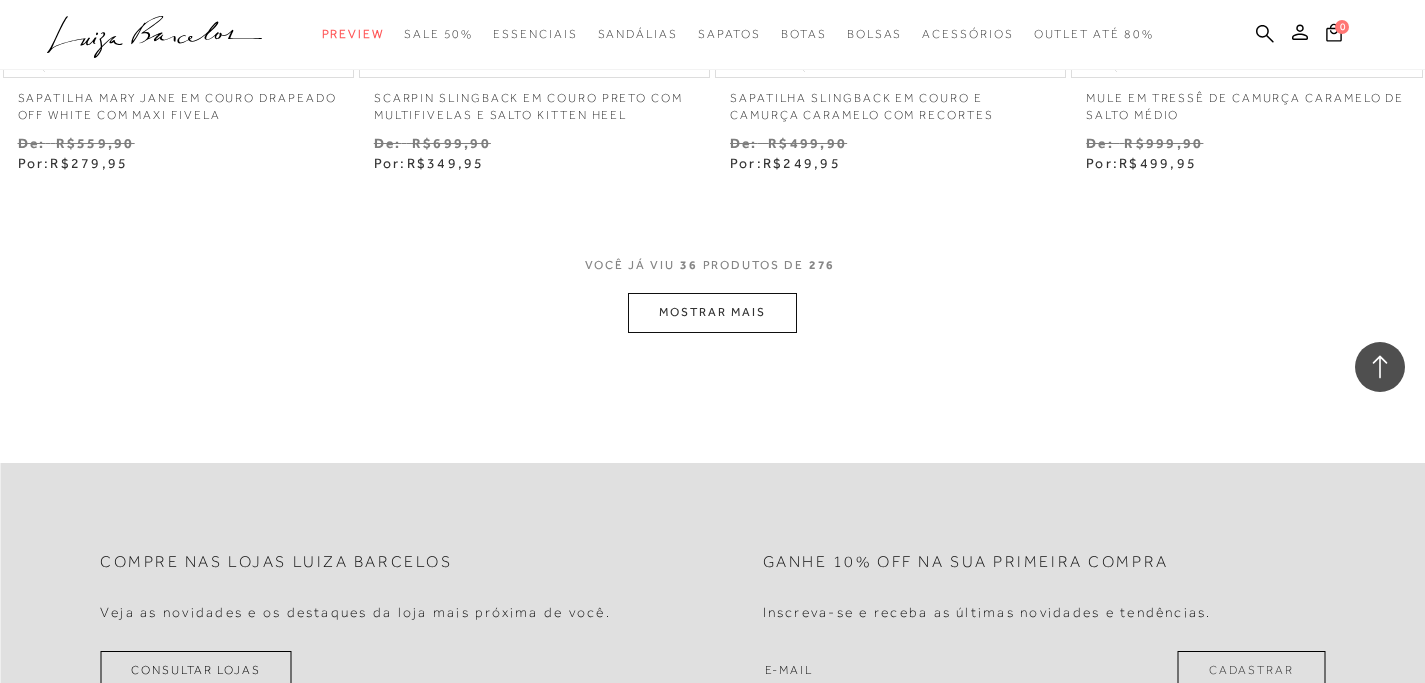 click on "MOSTRAR MAIS" at bounding box center [712, 312] 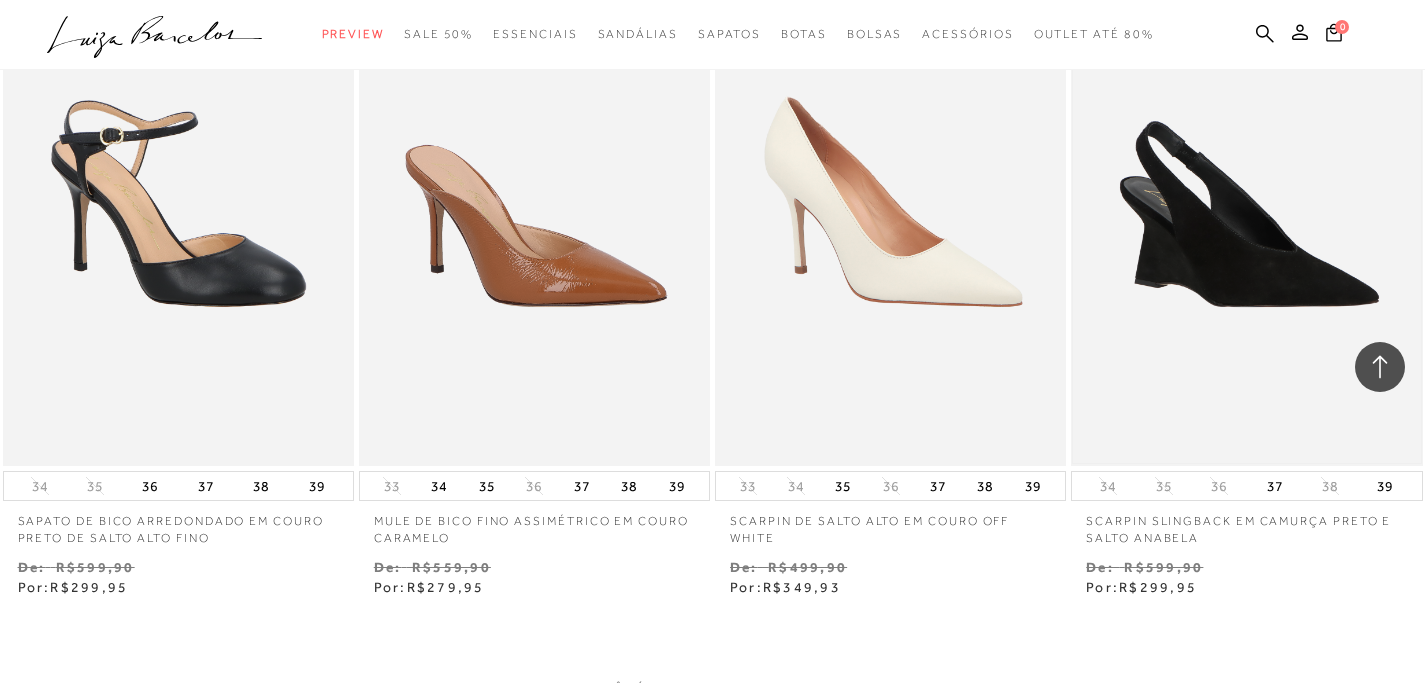 scroll, scrollTop: 7716, scrollLeft: 0, axis: vertical 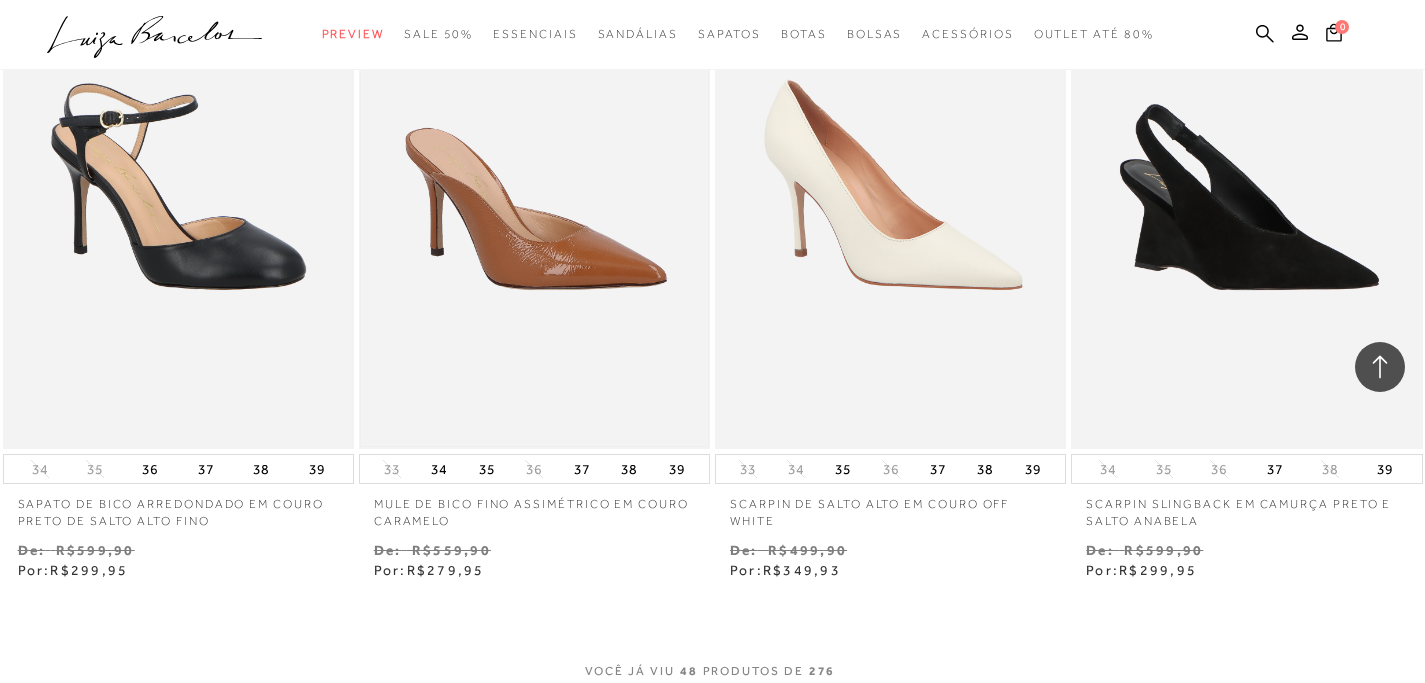 click at bounding box center (534, 185) 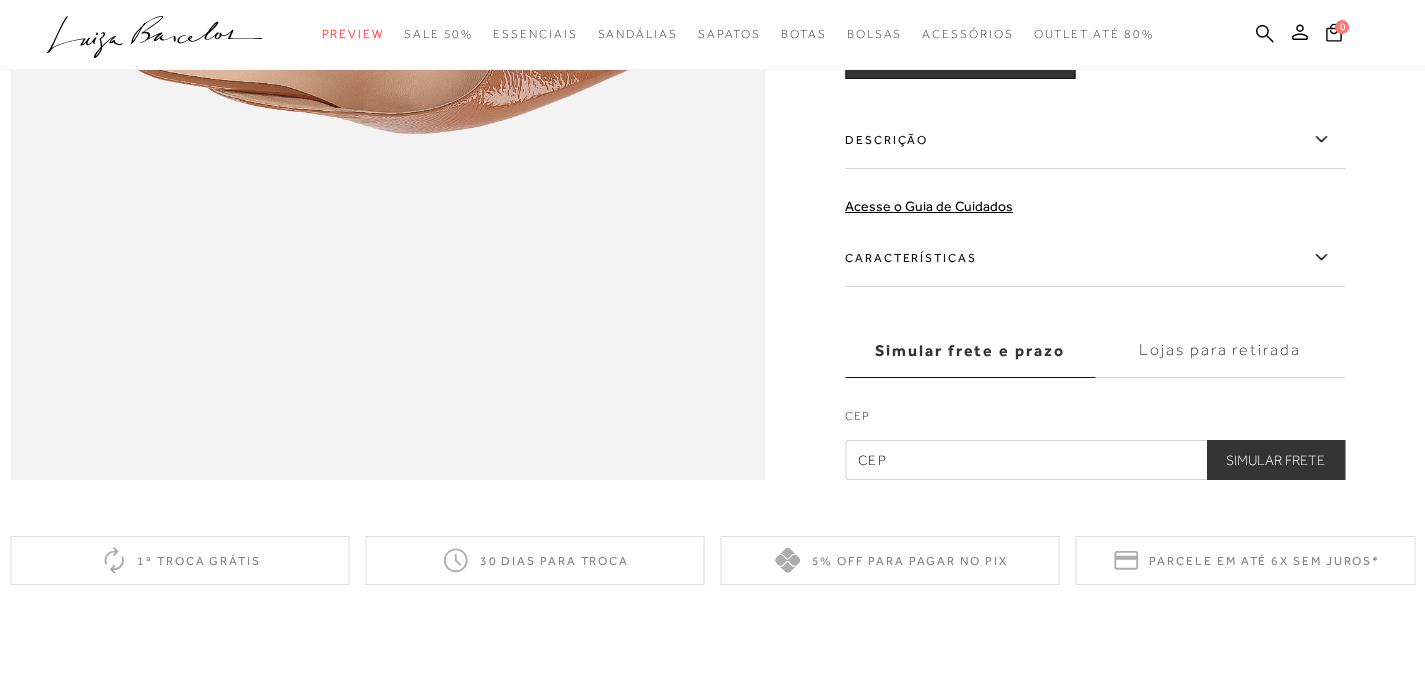 scroll, scrollTop: 1506, scrollLeft: 0, axis: vertical 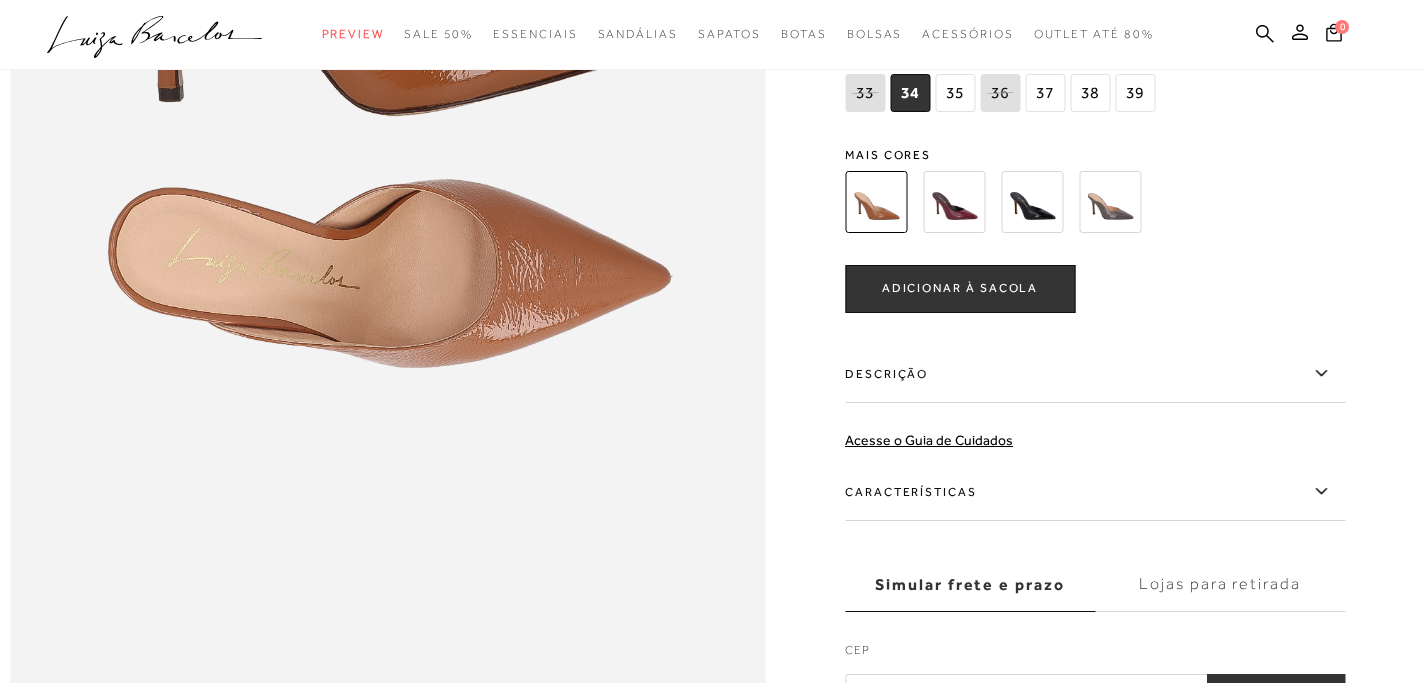 click at bounding box center [1110, 202] 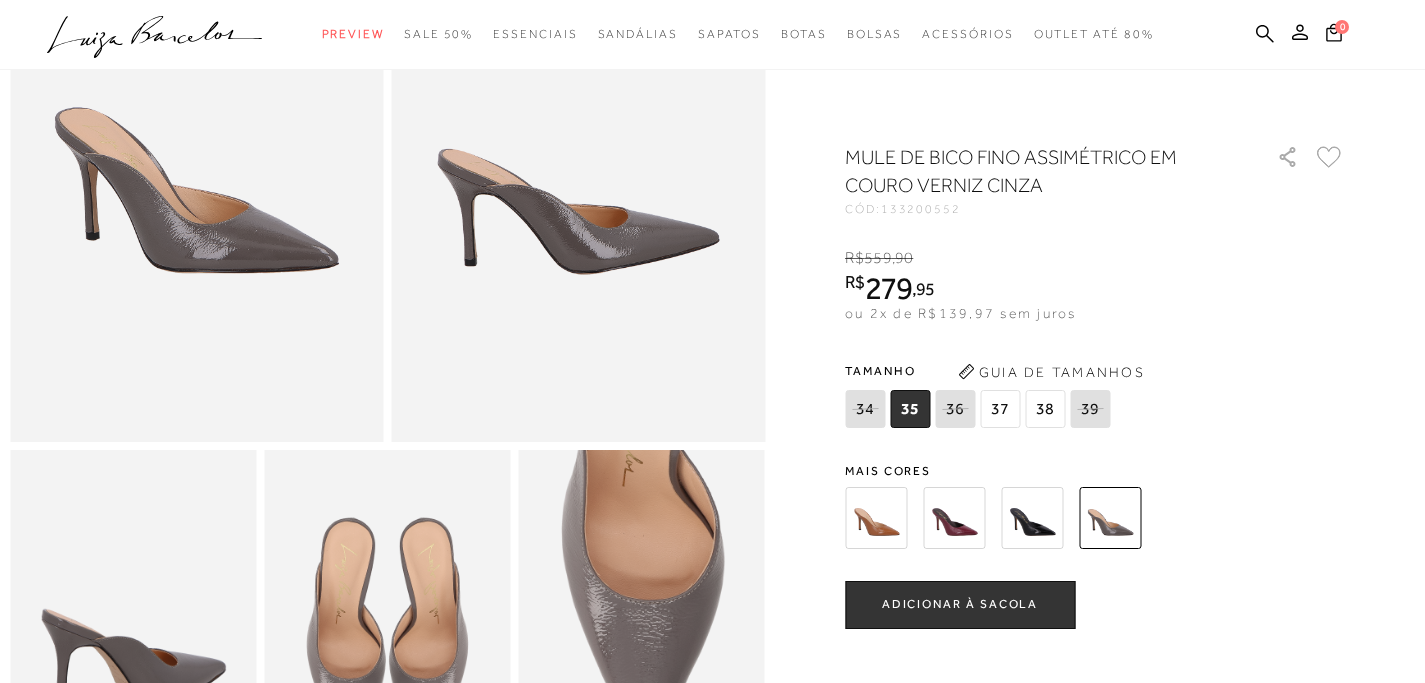 scroll, scrollTop: 569, scrollLeft: 0, axis: vertical 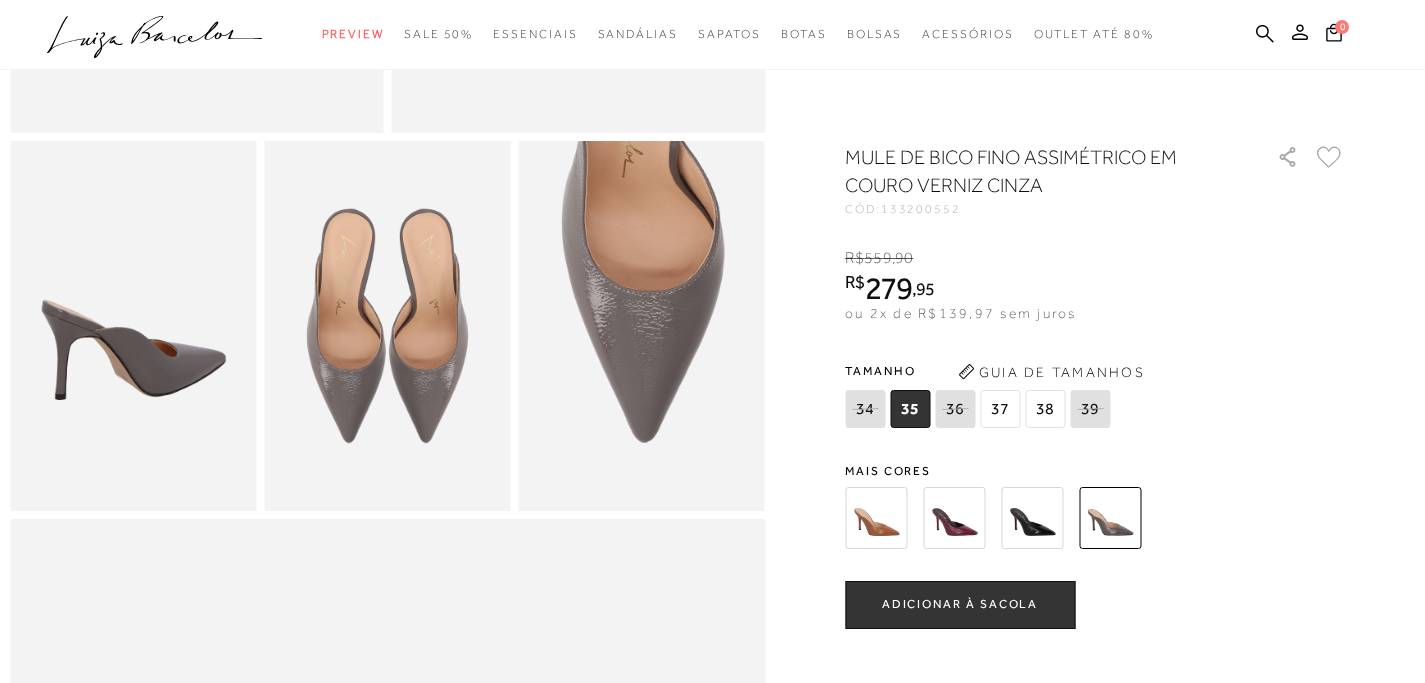 click at bounding box center (1032, 518) 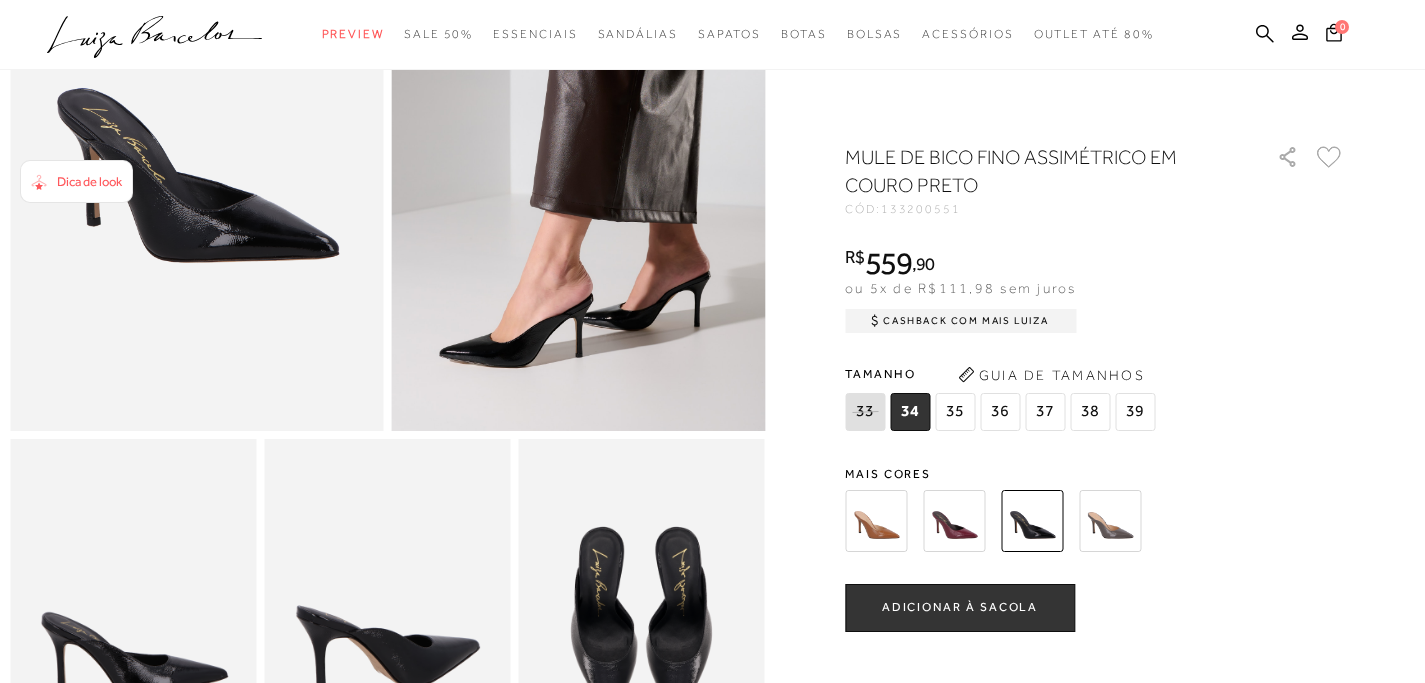 scroll, scrollTop: 104, scrollLeft: 0, axis: vertical 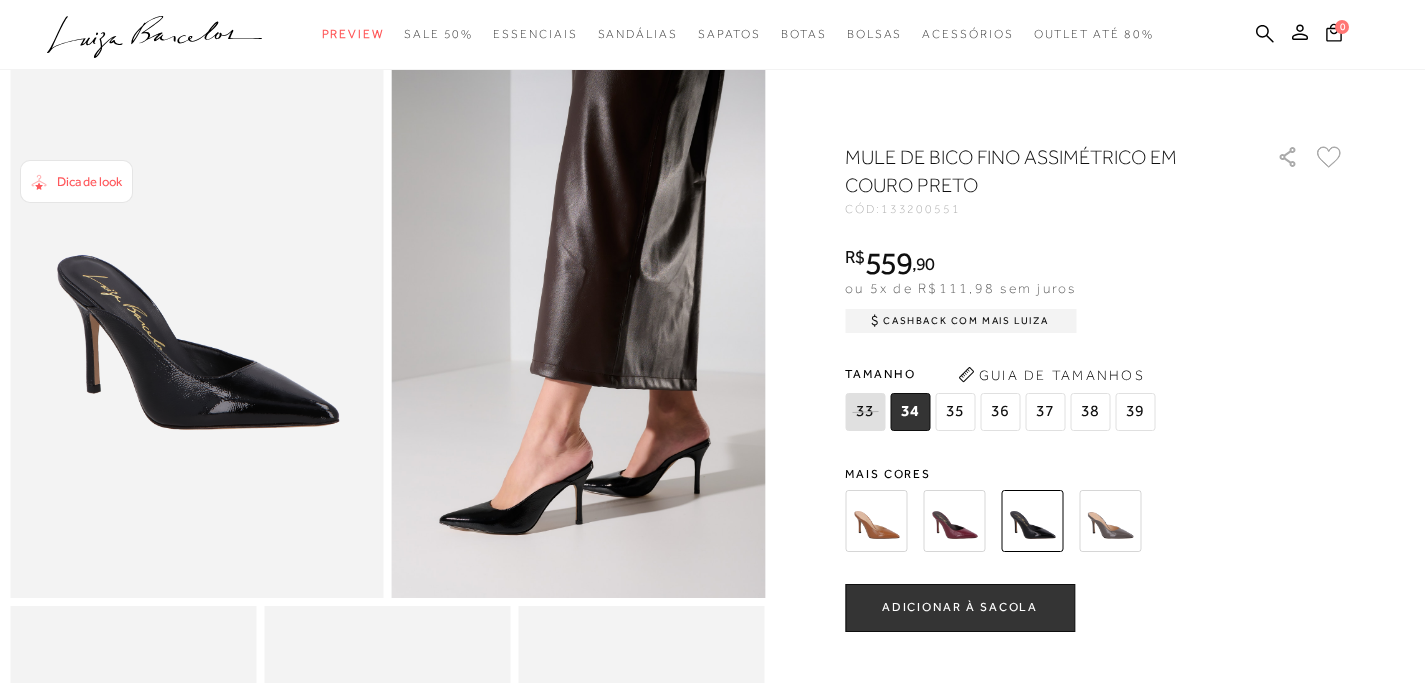 click at bounding box center (1110, 521) 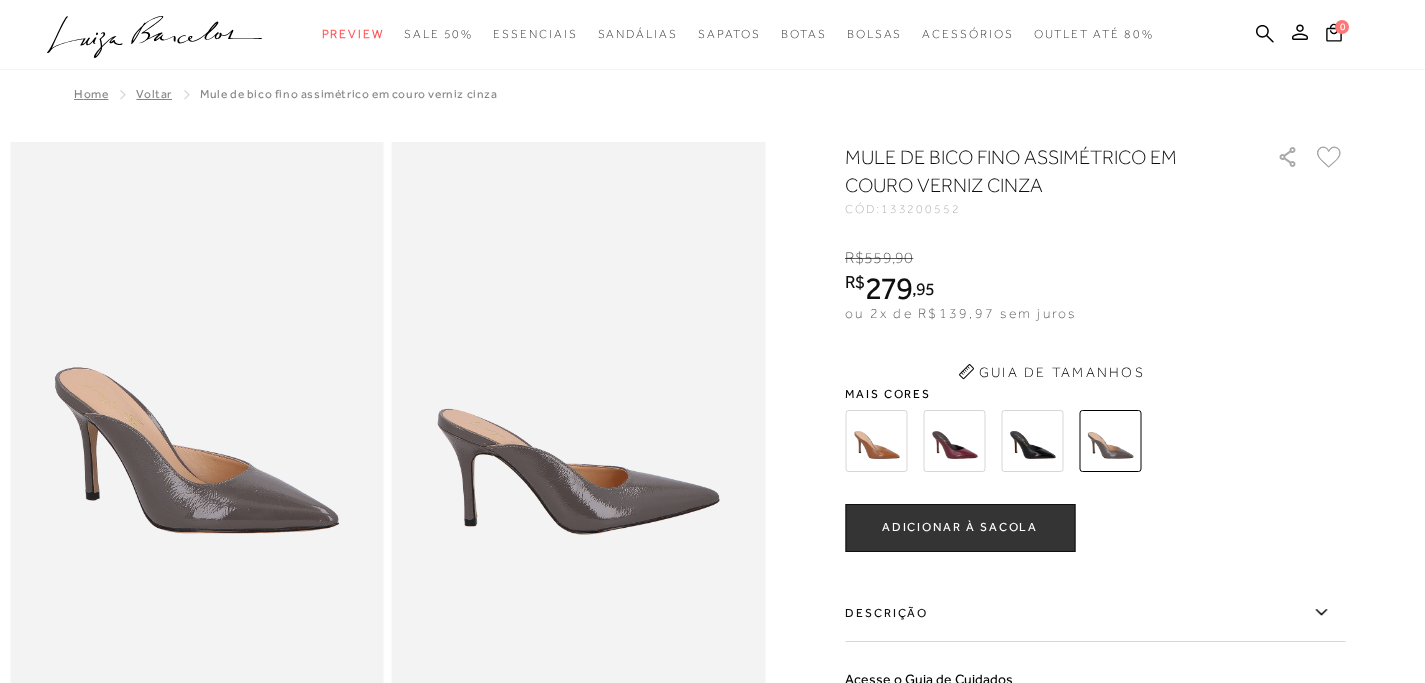 scroll, scrollTop: 0, scrollLeft: 0, axis: both 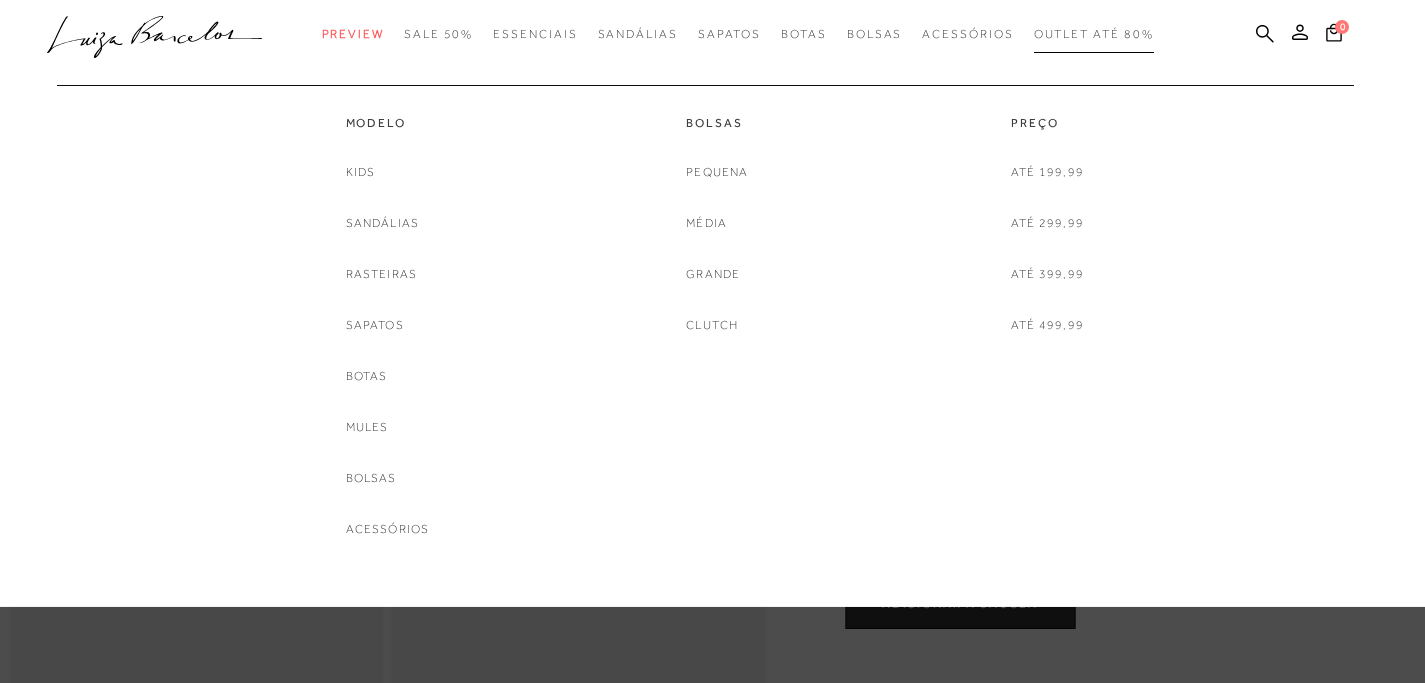 click on "Outlet até 80%" at bounding box center [1094, 34] 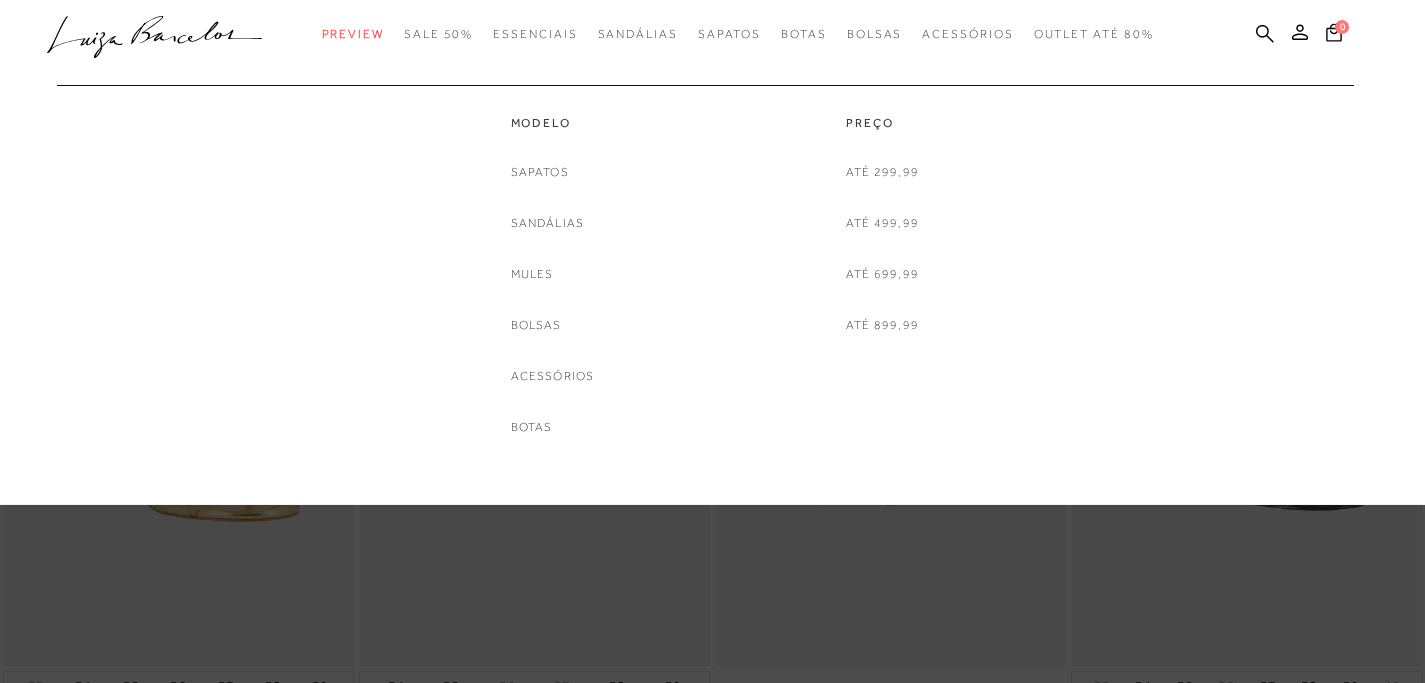 scroll, scrollTop: 0, scrollLeft: 0, axis: both 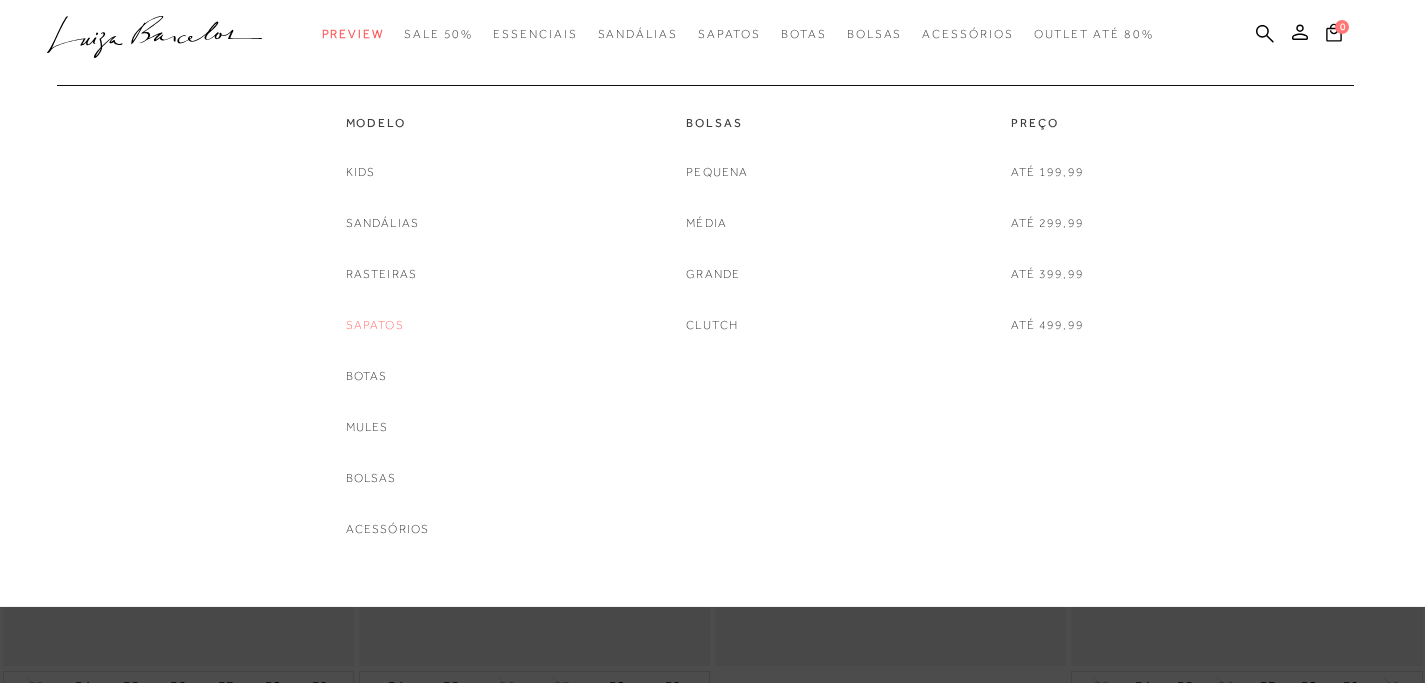 click on "Sapatos" at bounding box center [375, 325] 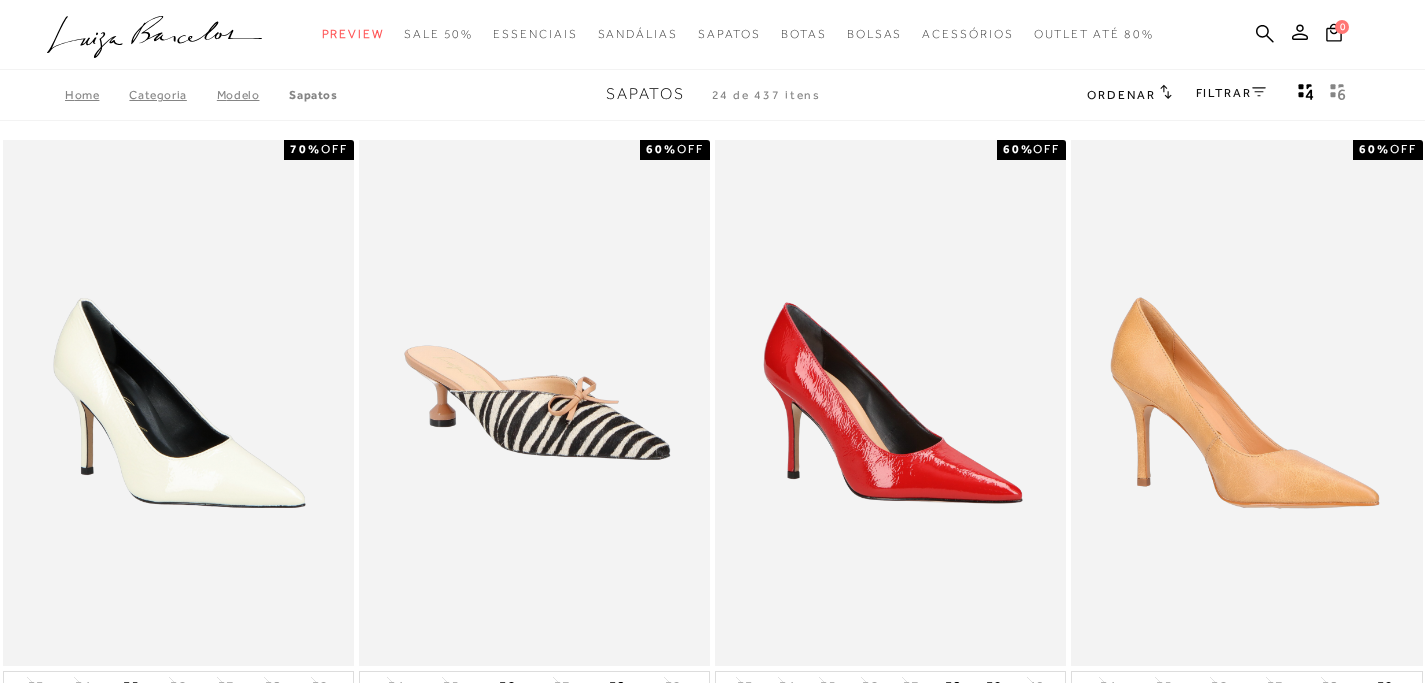click on "FILTRAR" at bounding box center [1231, 93] 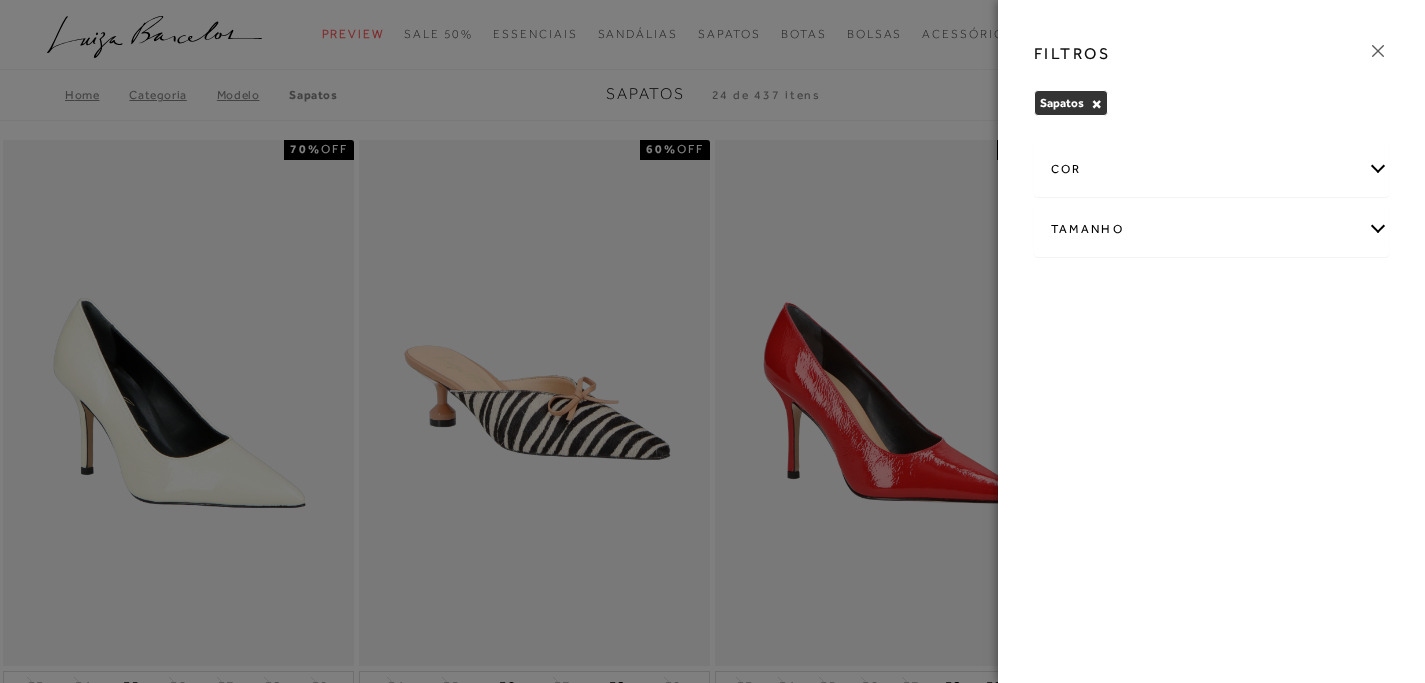 click on "Tamanho" at bounding box center (1212, 229) 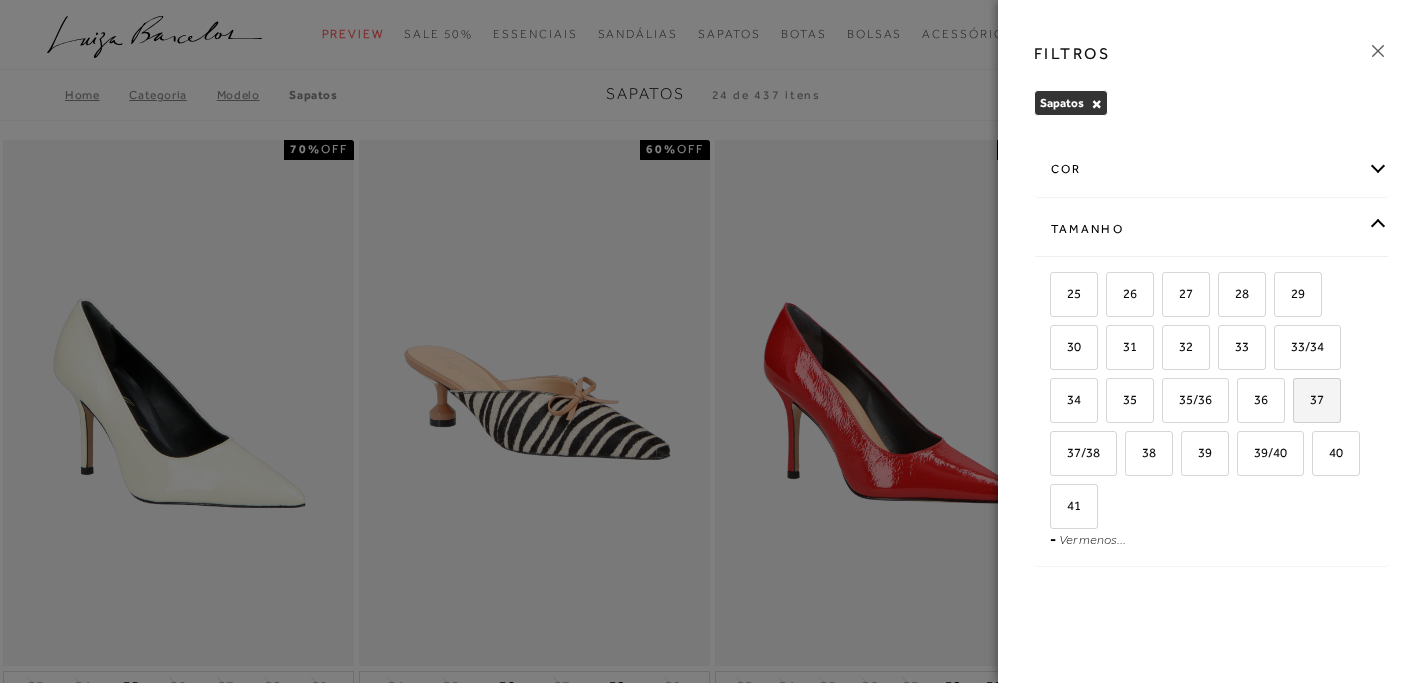 click on "37" at bounding box center (1309, 399) 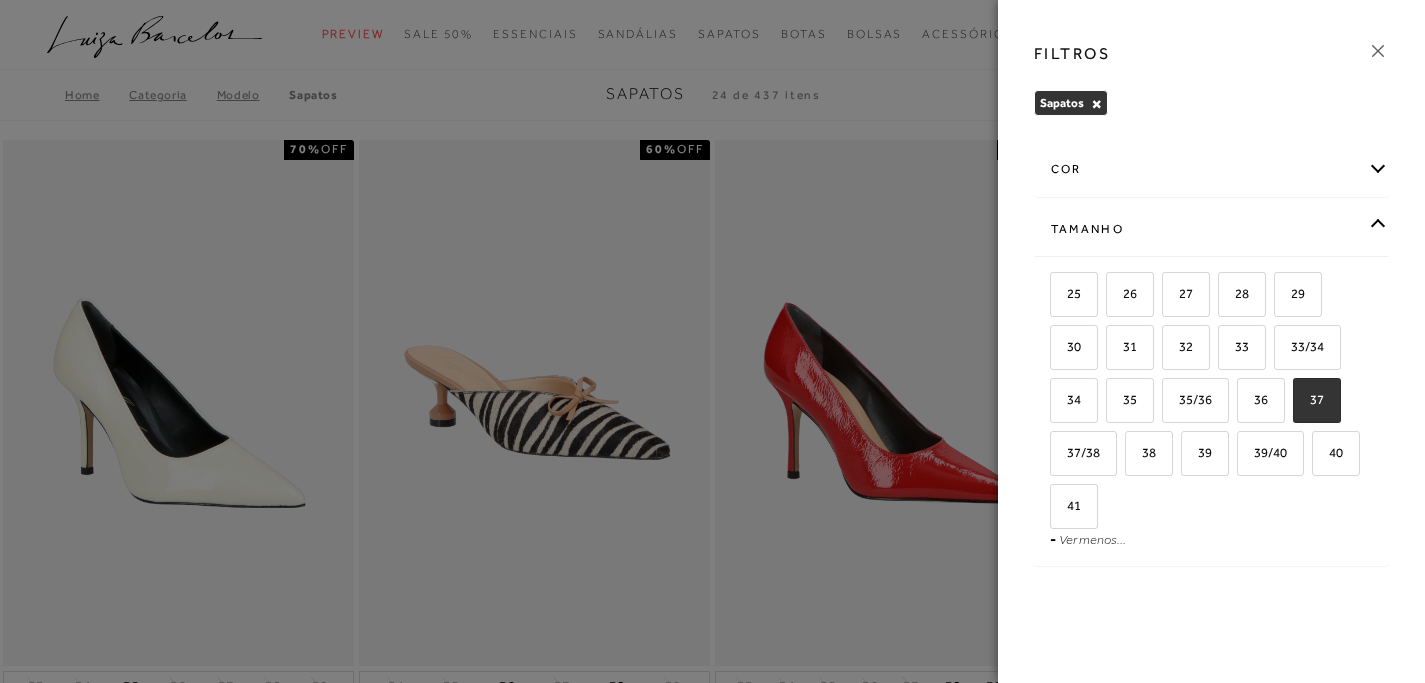checkbox on "true" 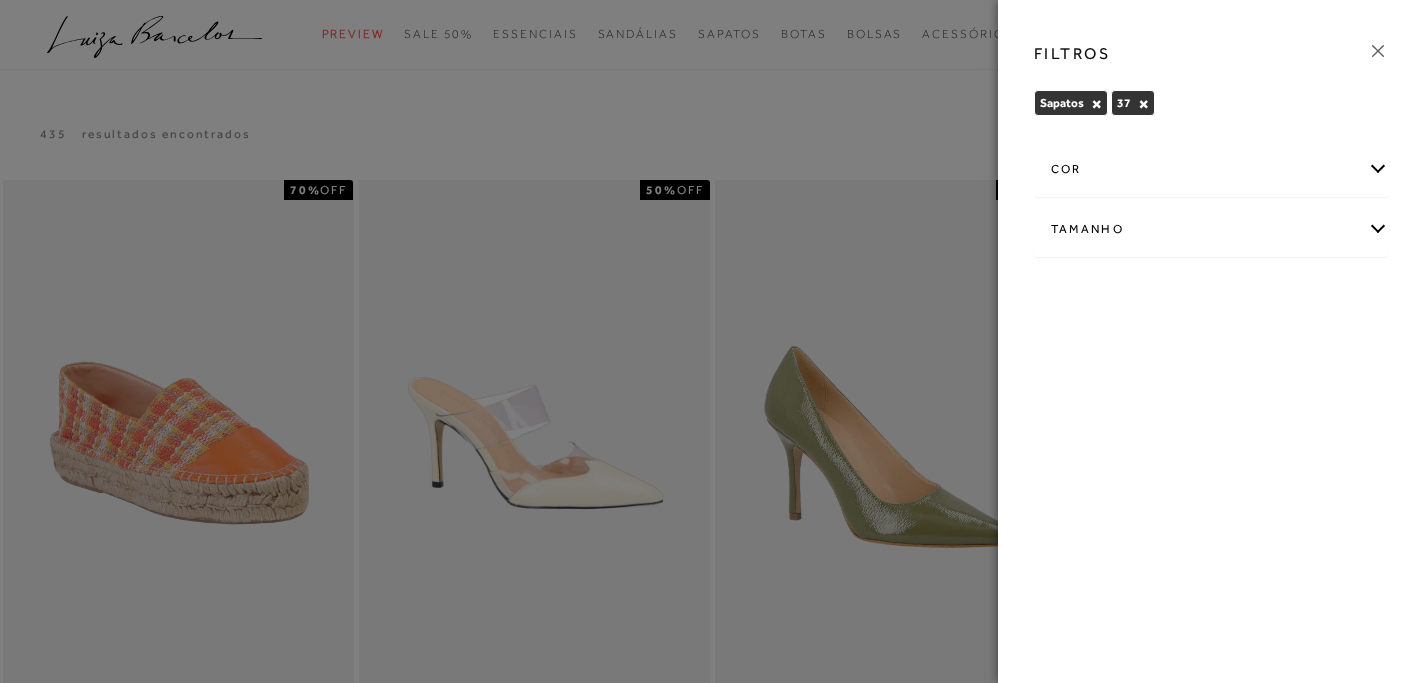 click 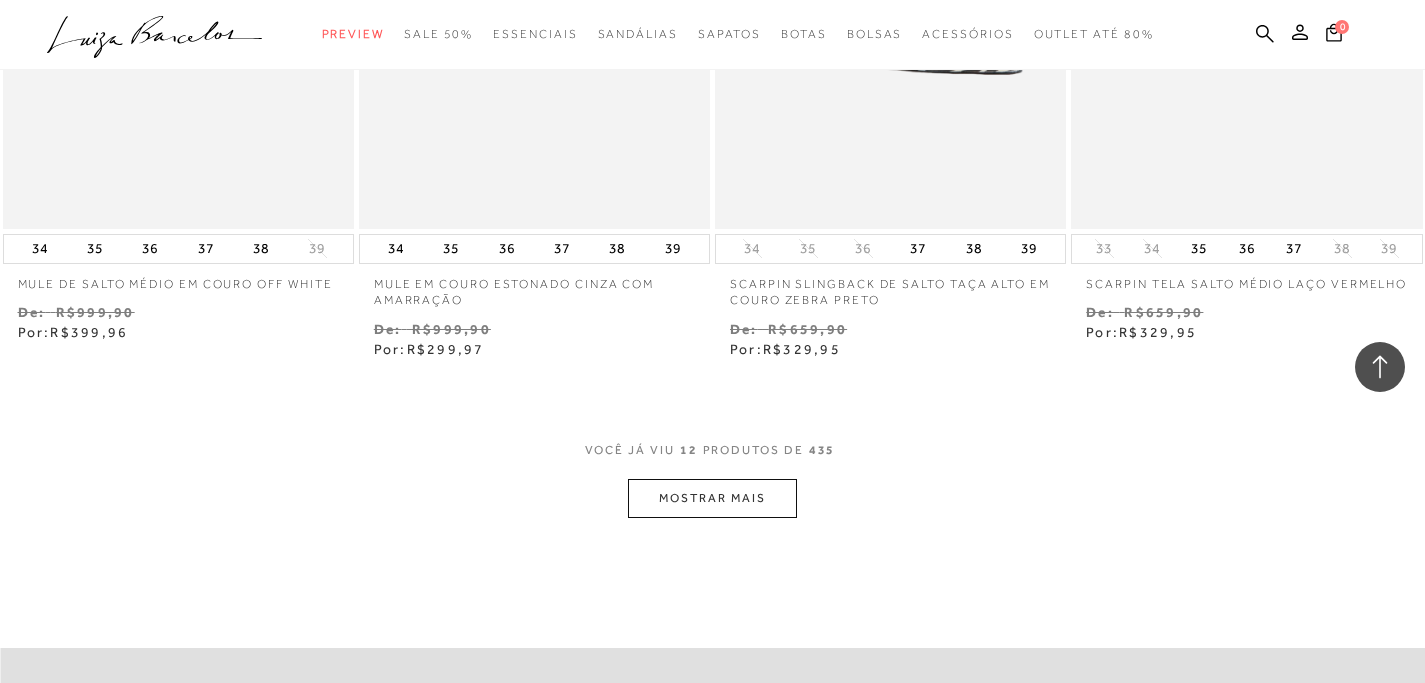 scroll, scrollTop: 1928, scrollLeft: 0, axis: vertical 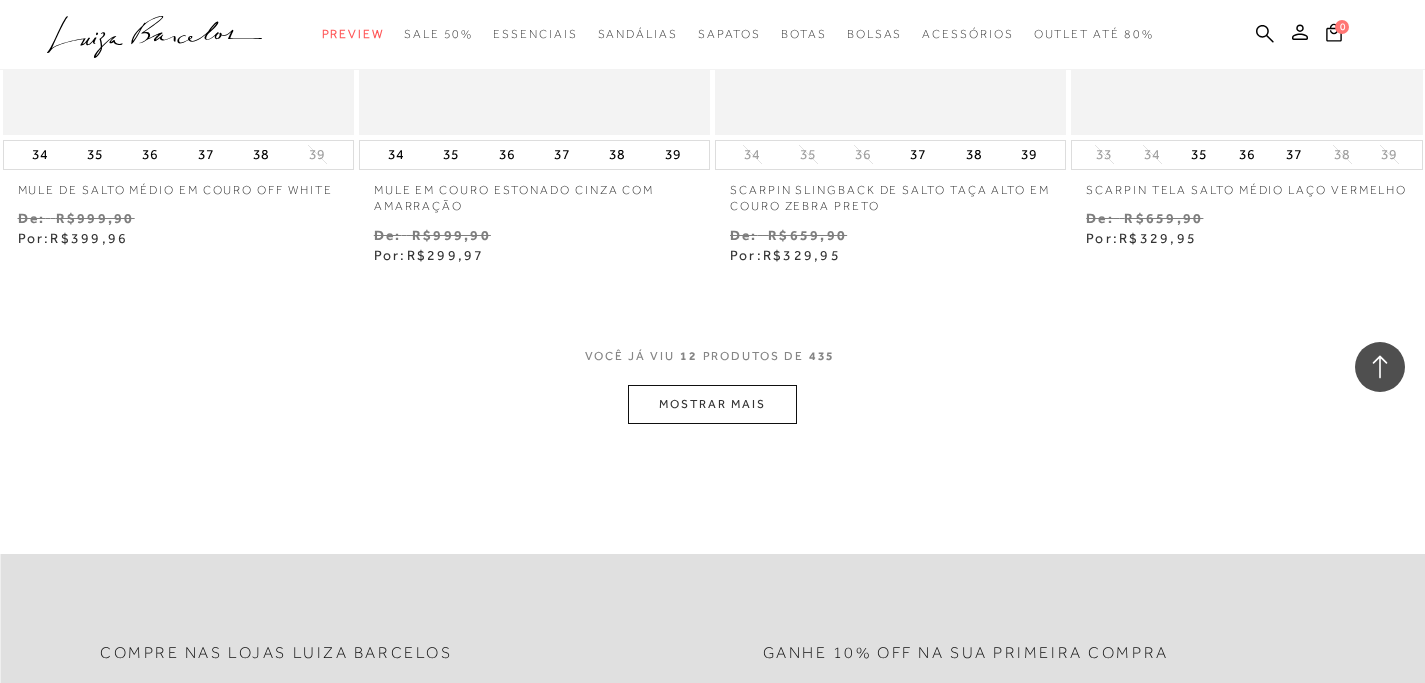 click on "MOSTRAR MAIS" at bounding box center [712, 404] 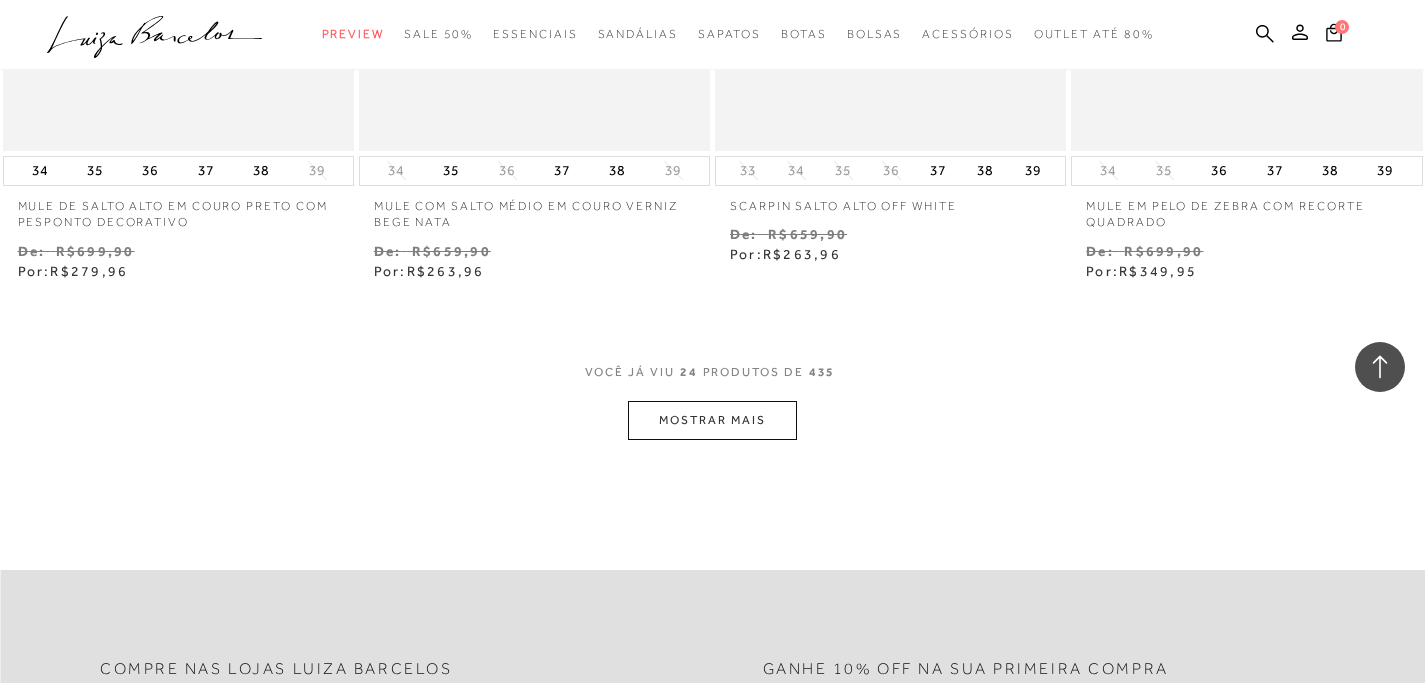 scroll, scrollTop: 3946, scrollLeft: 0, axis: vertical 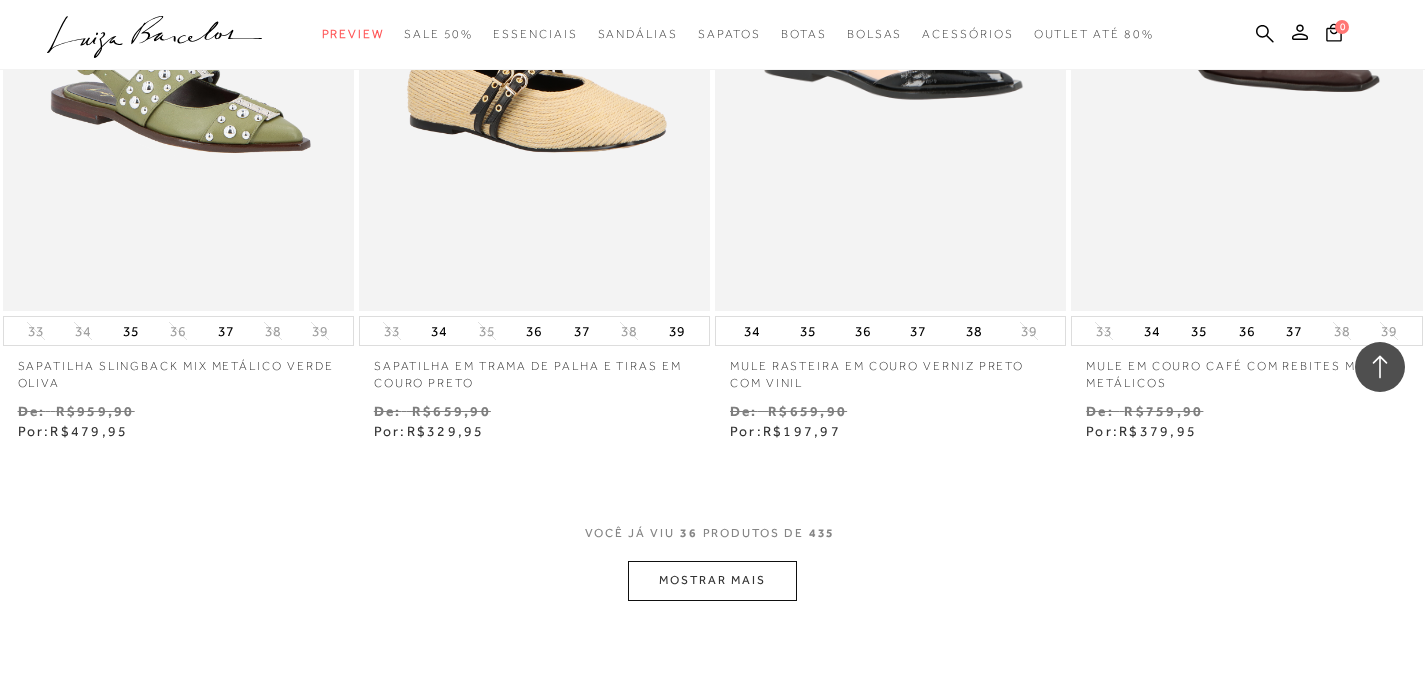 click on "MOSTRAR MAIS" at bounding box center (712, 580) 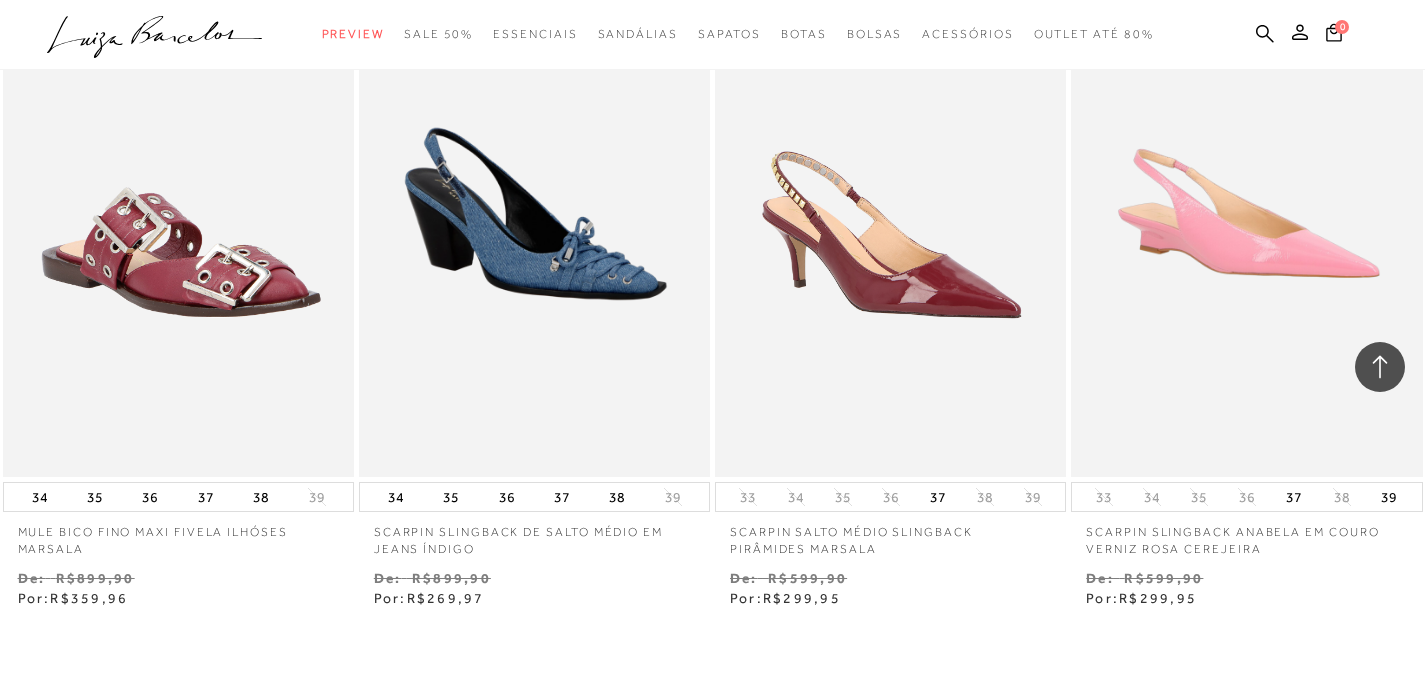 scroll, scrollTop: 7942, scrollLeft: 0, axis: vertical 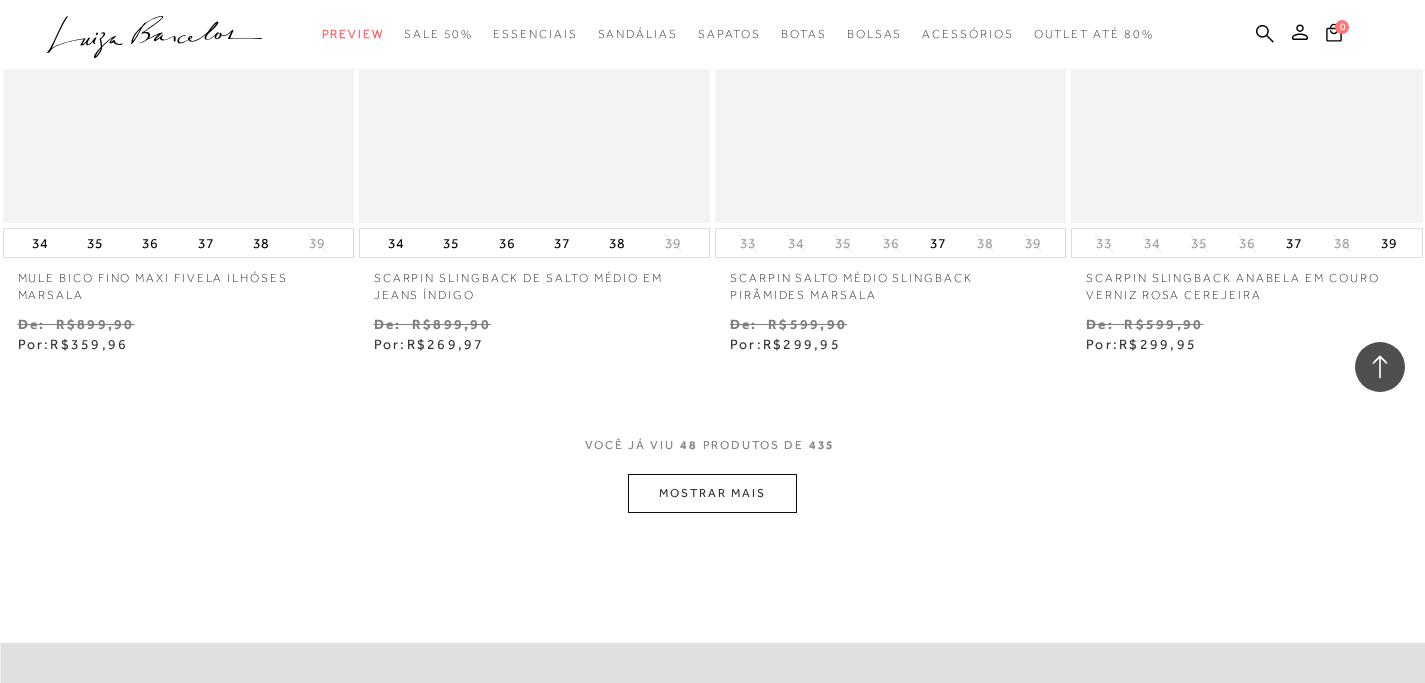click on "MOSTRAR MAIS" at bounding box center [712, 493] 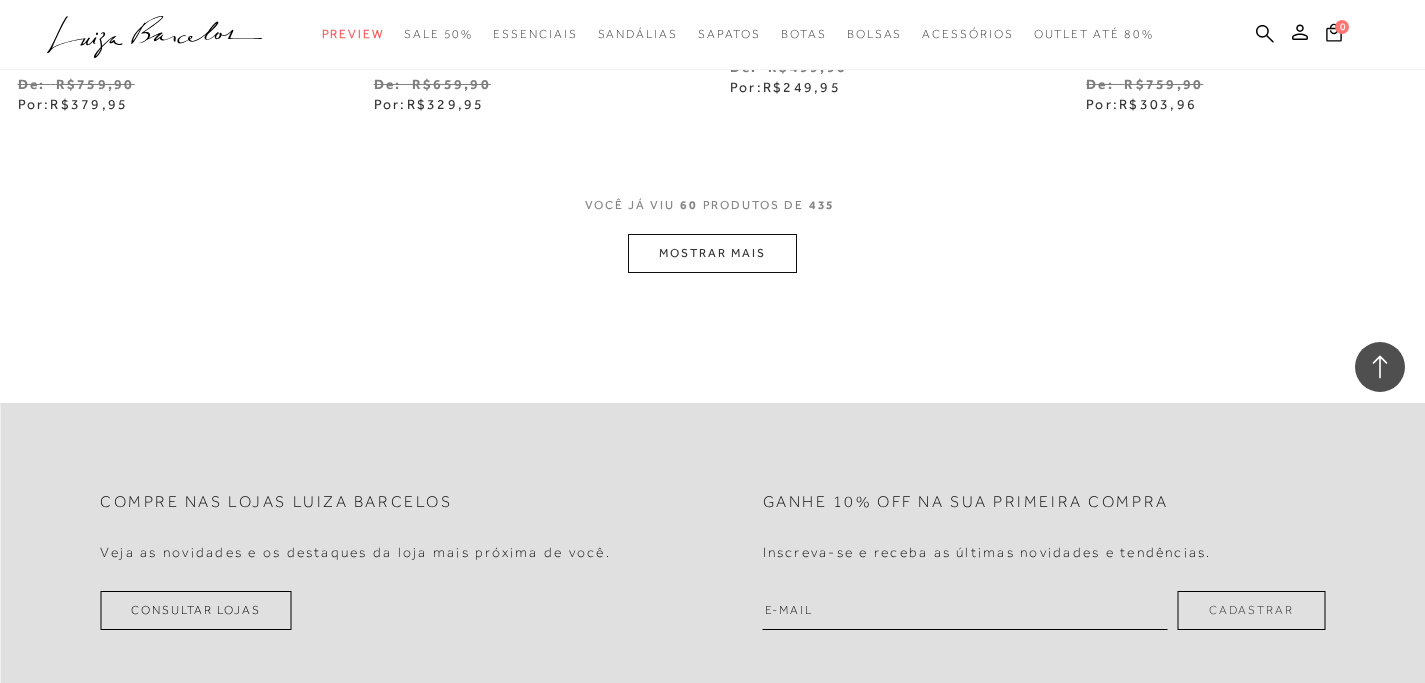 scroll, scrollTop: 10217, scrollLeft: 0, axis: vertical 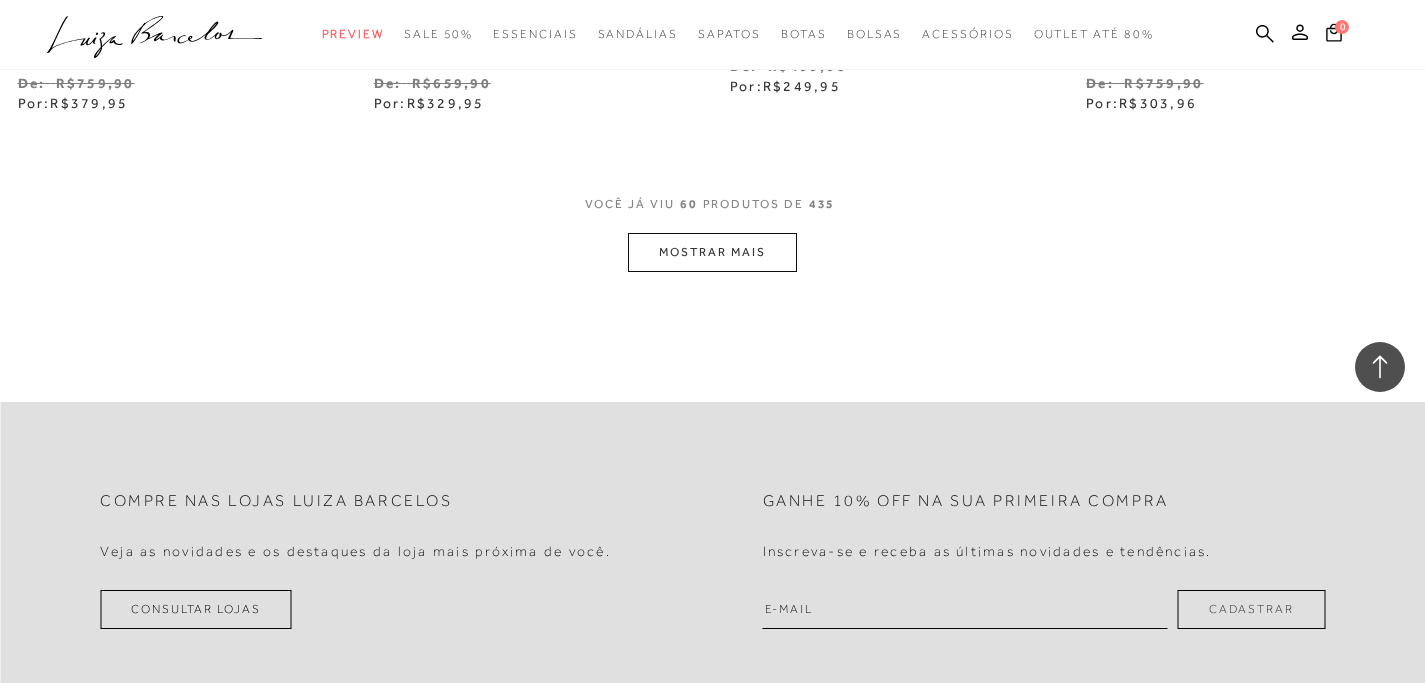 click on "MOSTRAR MAIS" at bounding box center [712, 252] 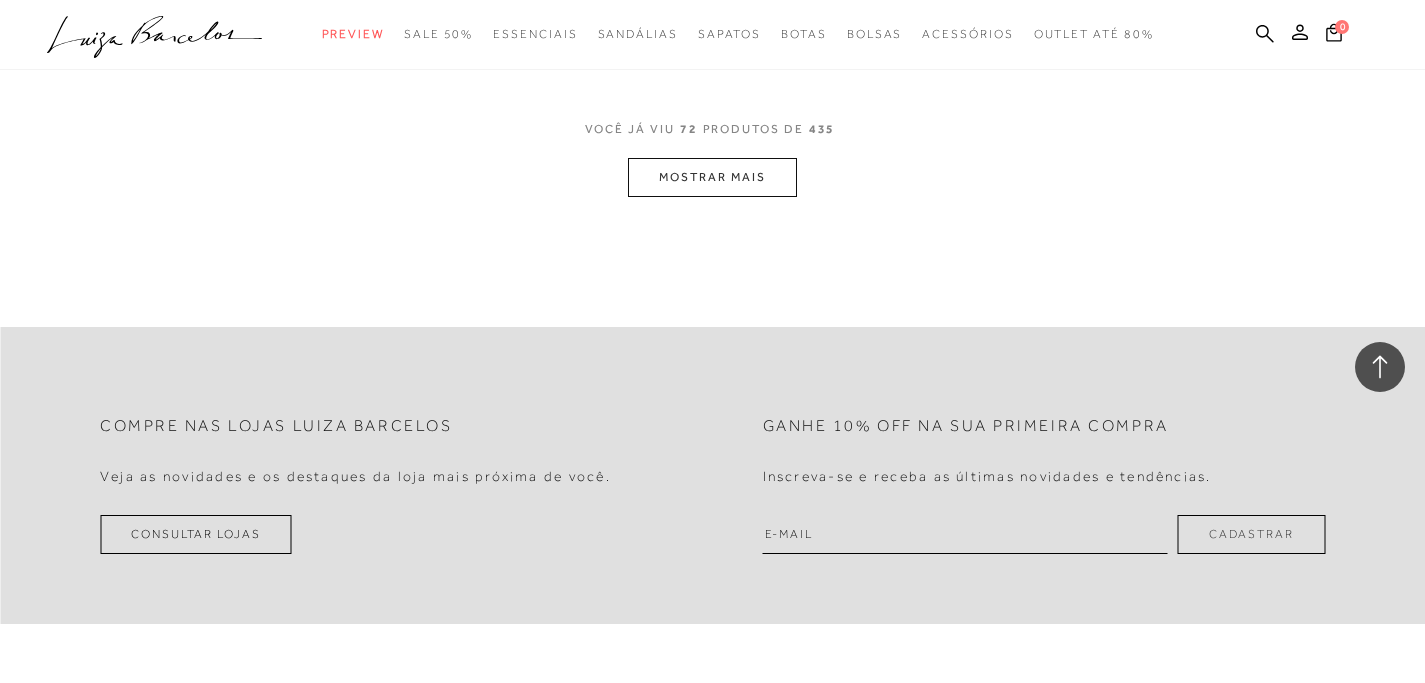 scroll, scrollTop: 12362, scrollLeft: 0, axis: vertical 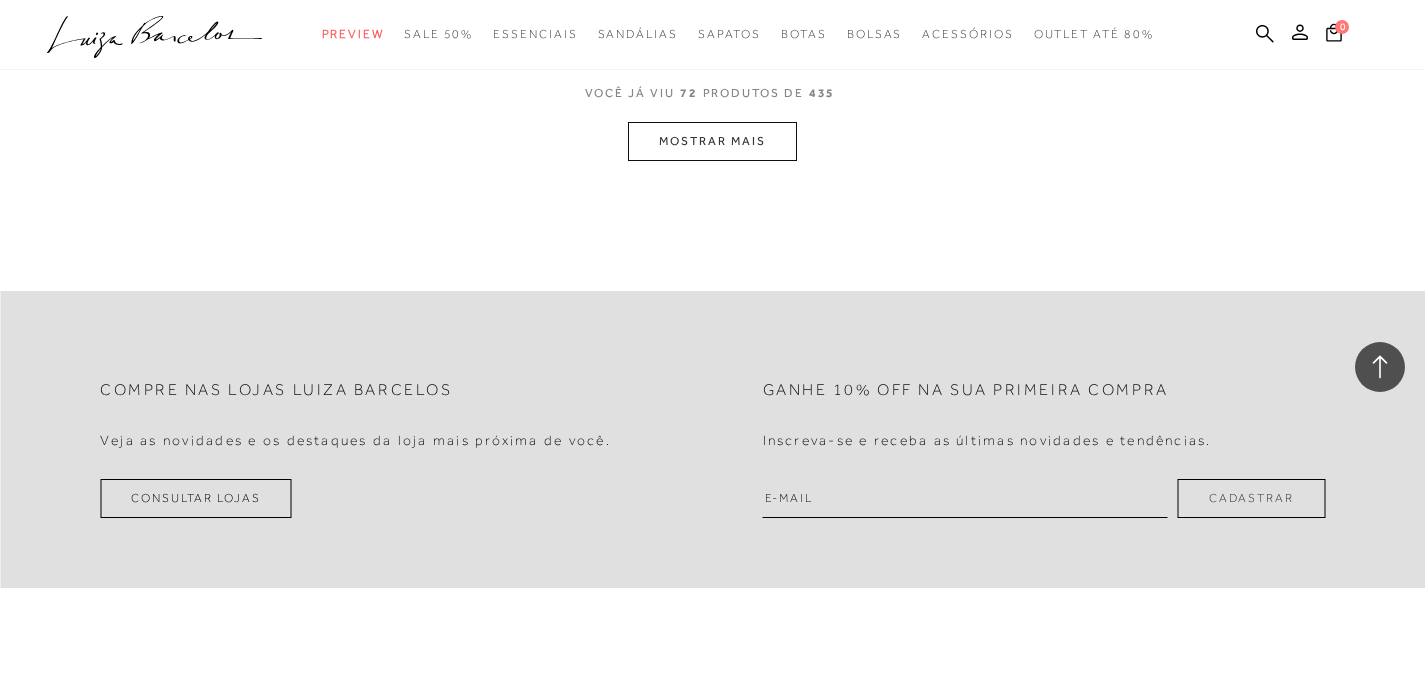 click on "MOSTRAR MAIS" at bounding box center (712, 141) 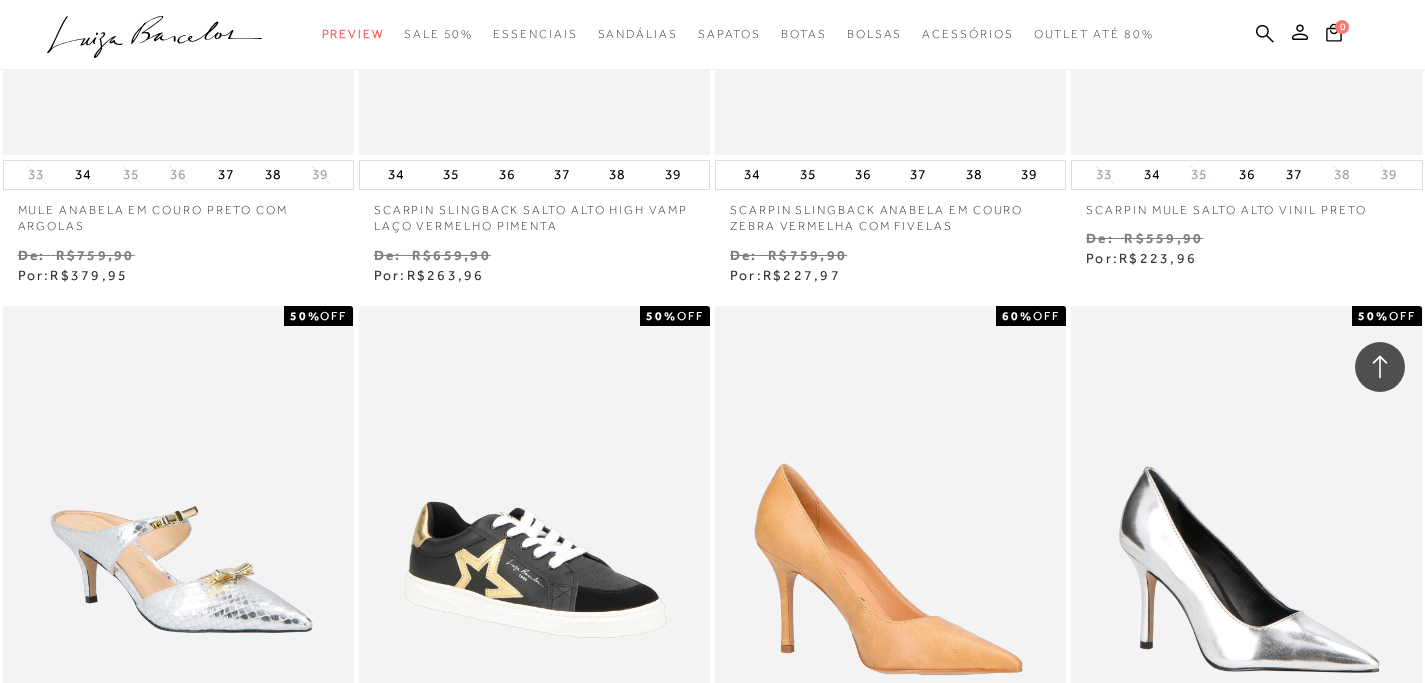 scroll, scrollTop: 11861, scrollLeft: 0, axis: vertical 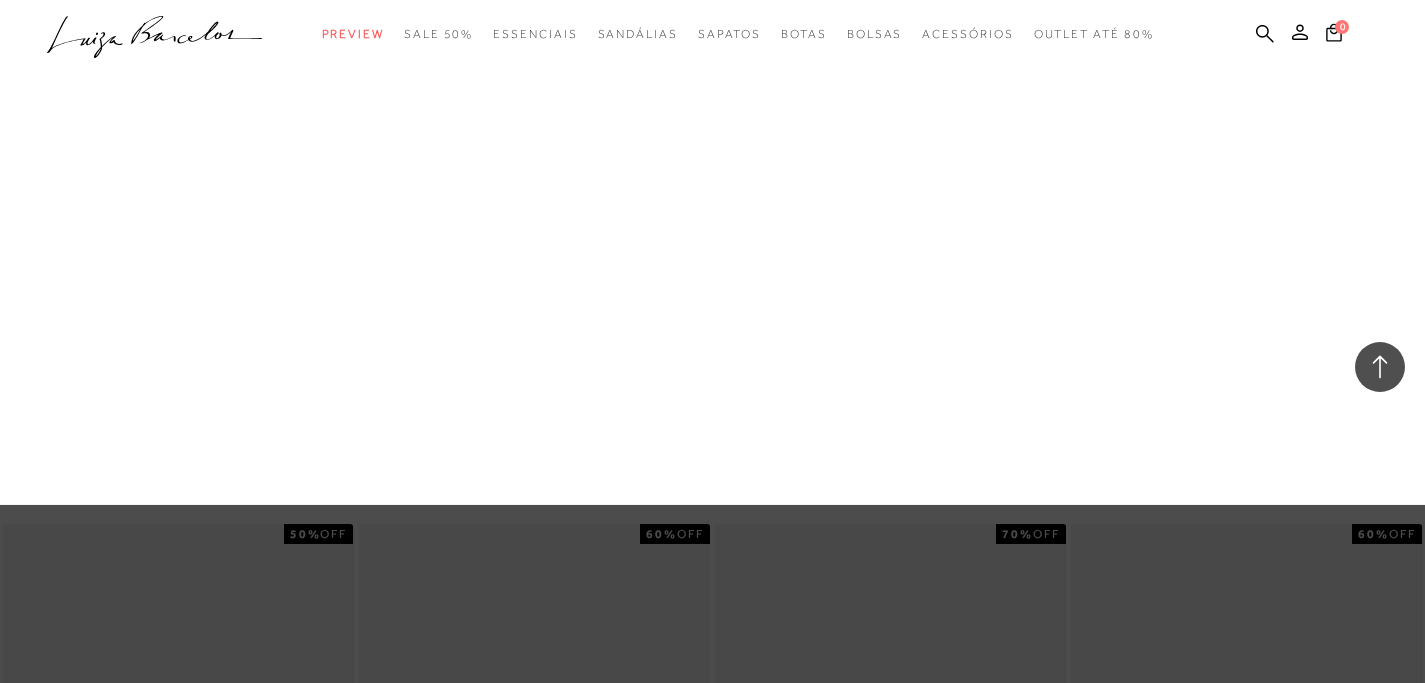 click on "Bolsas" at bounding box center [0, 0] 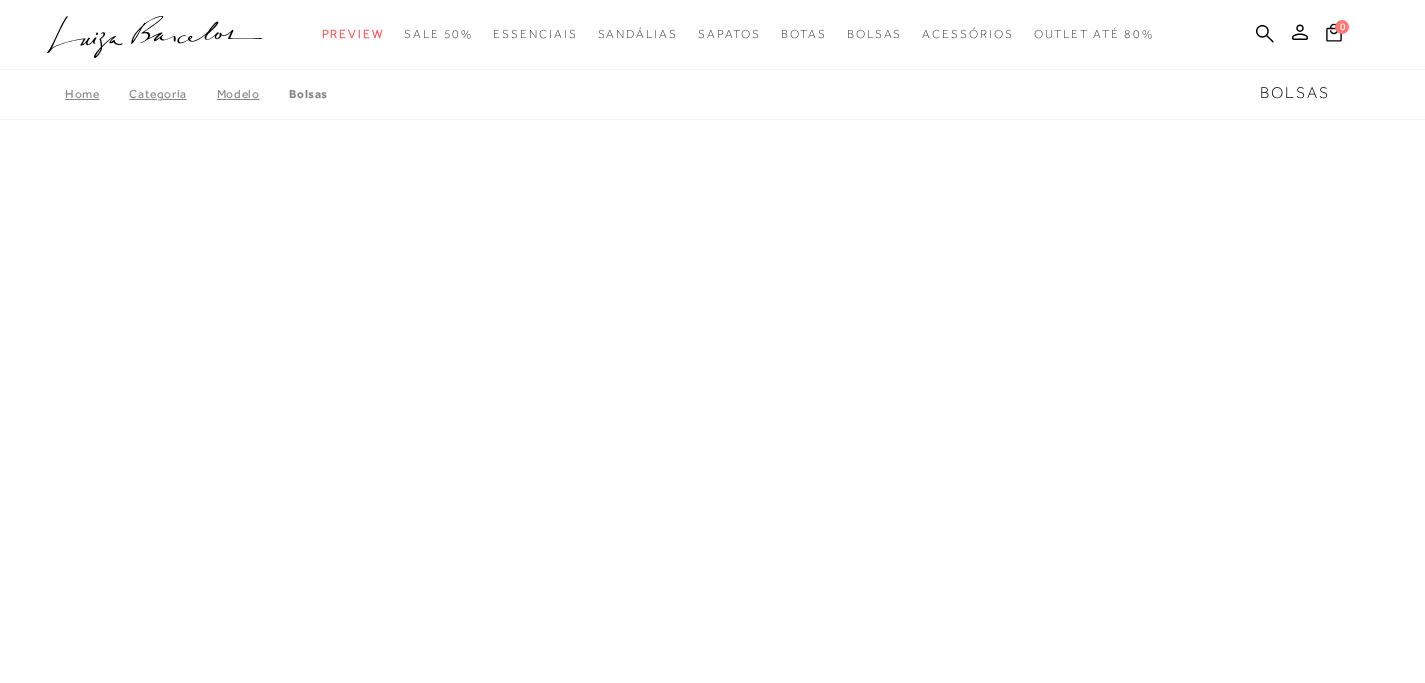 scroll, scrollTop: 0, scrollLeft: 0, axis: both 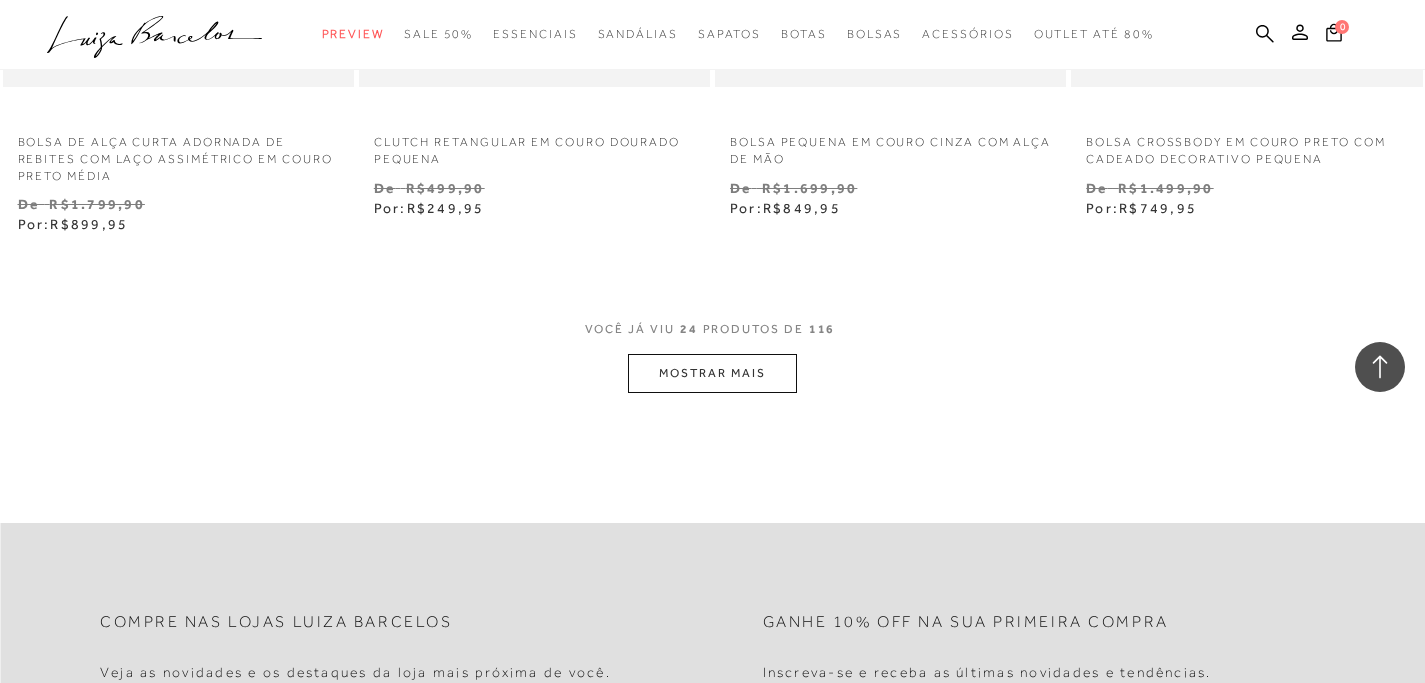 click on "MOSTRAR MAIS" at bounding box center (712, 373) 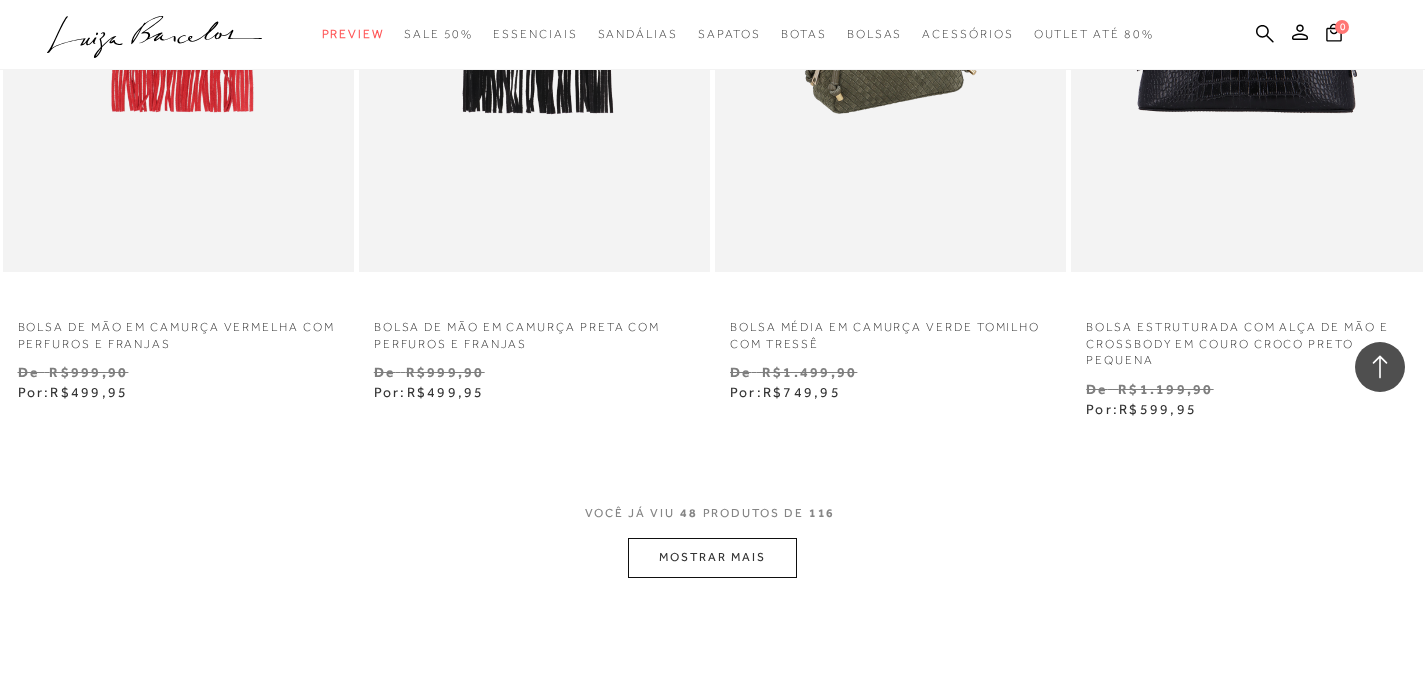 scroll, scrollTop: 8191, scrollLeft: 0, axis: vertical 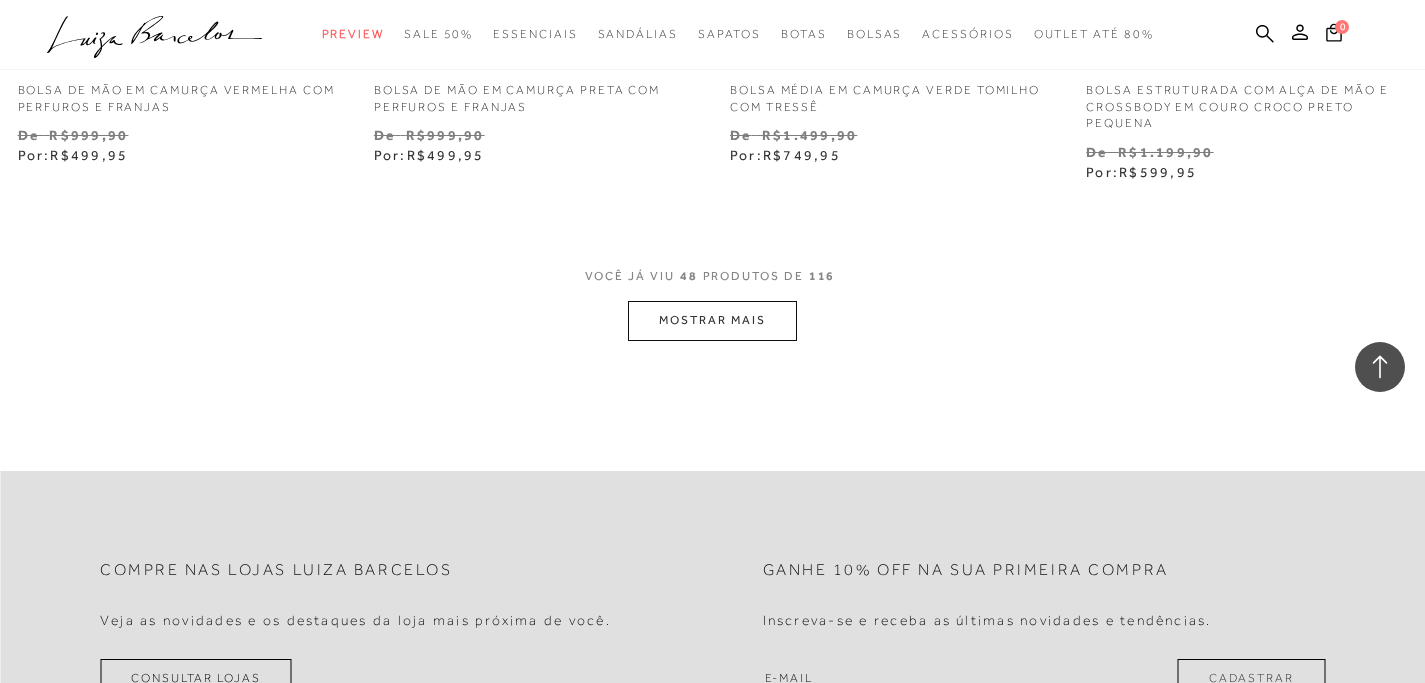 click on "MOSTRAR MAIS" at bounding box center [712, 320] 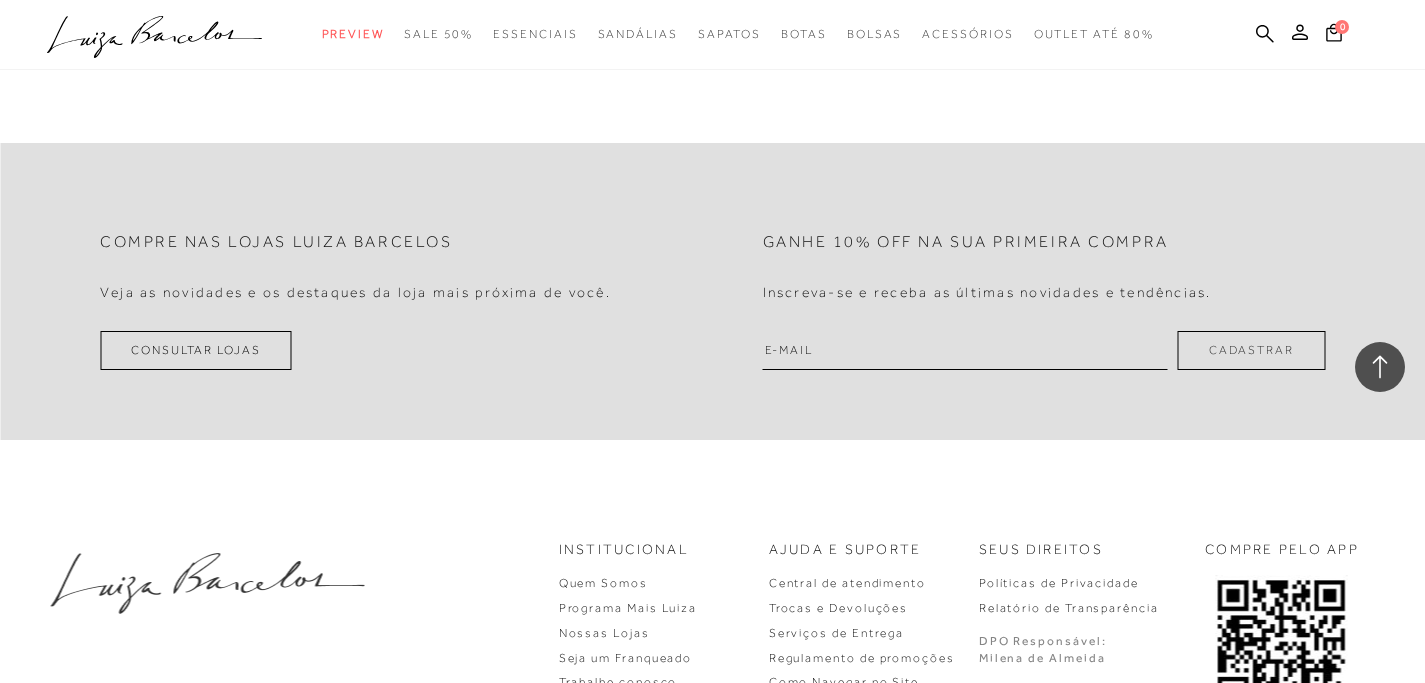 scroll, scrollTop: 12589, scrollLeft: 0, axis: vertical 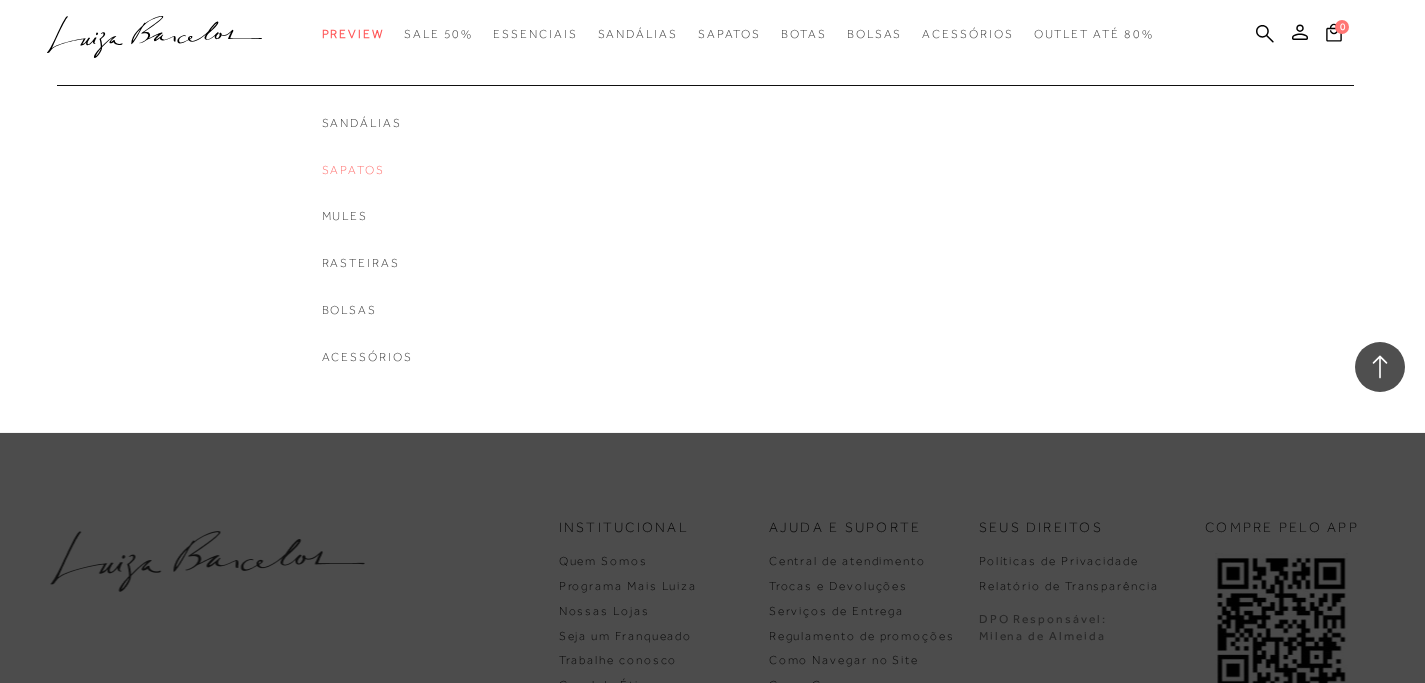 click on "Sapatos" at bounding box center (367, 170) 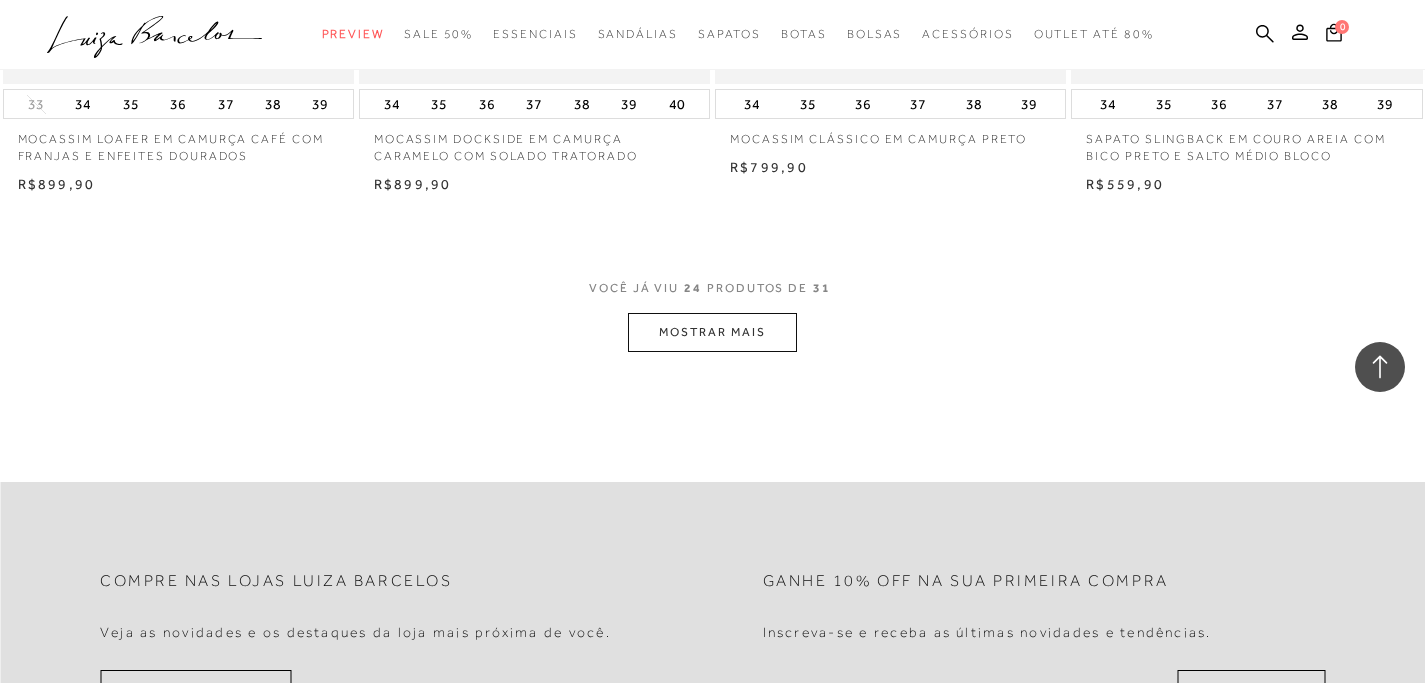 scroll, scrollTop: 3693, scrollLeft: 0, axis: vertical 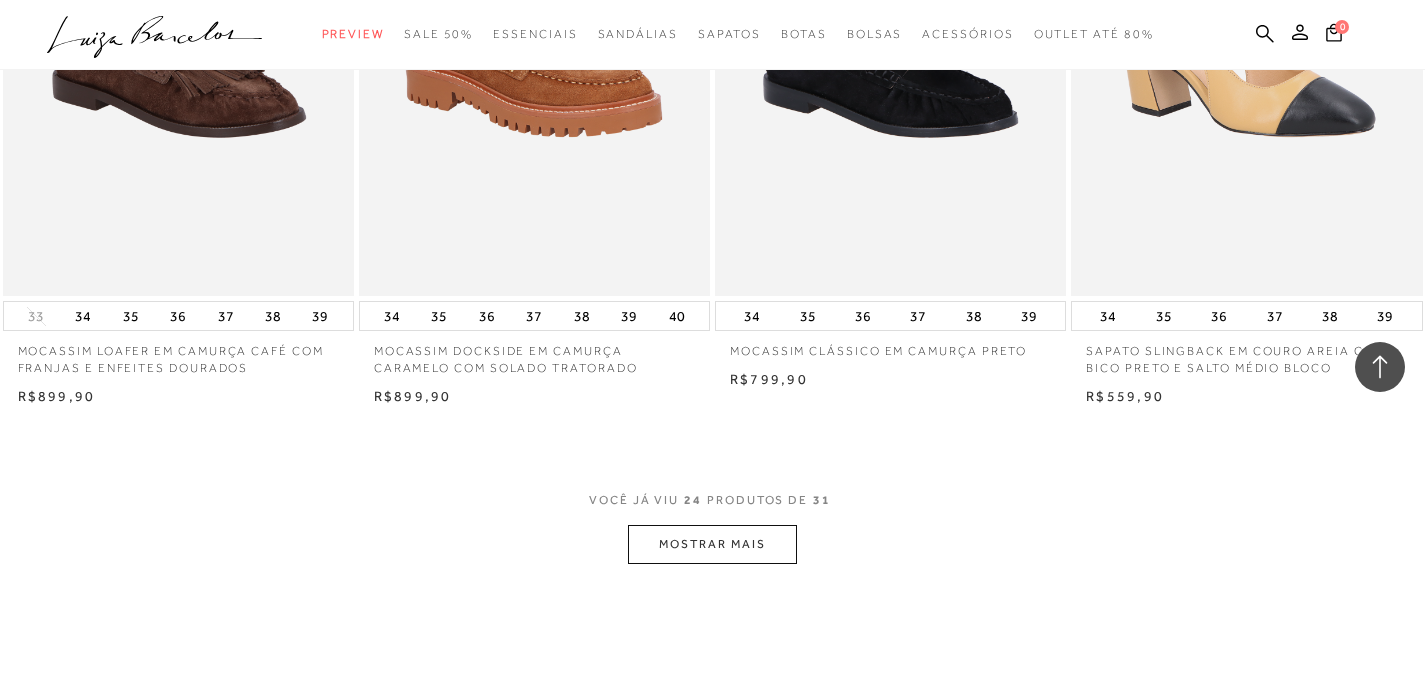 click on "MOSTRAR MAIS" at bounding box center [712, 544] 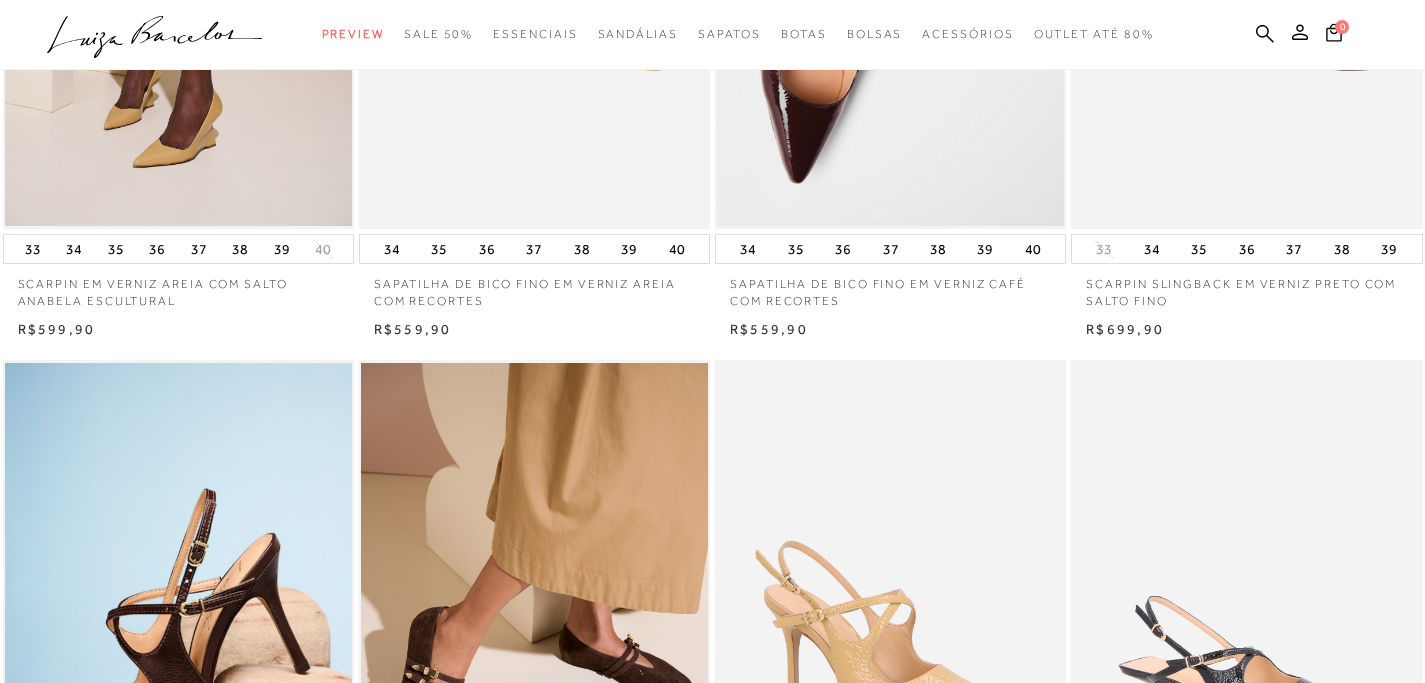 scroll, scrollTop: 231, scrollLeft: 0, axis: vertical 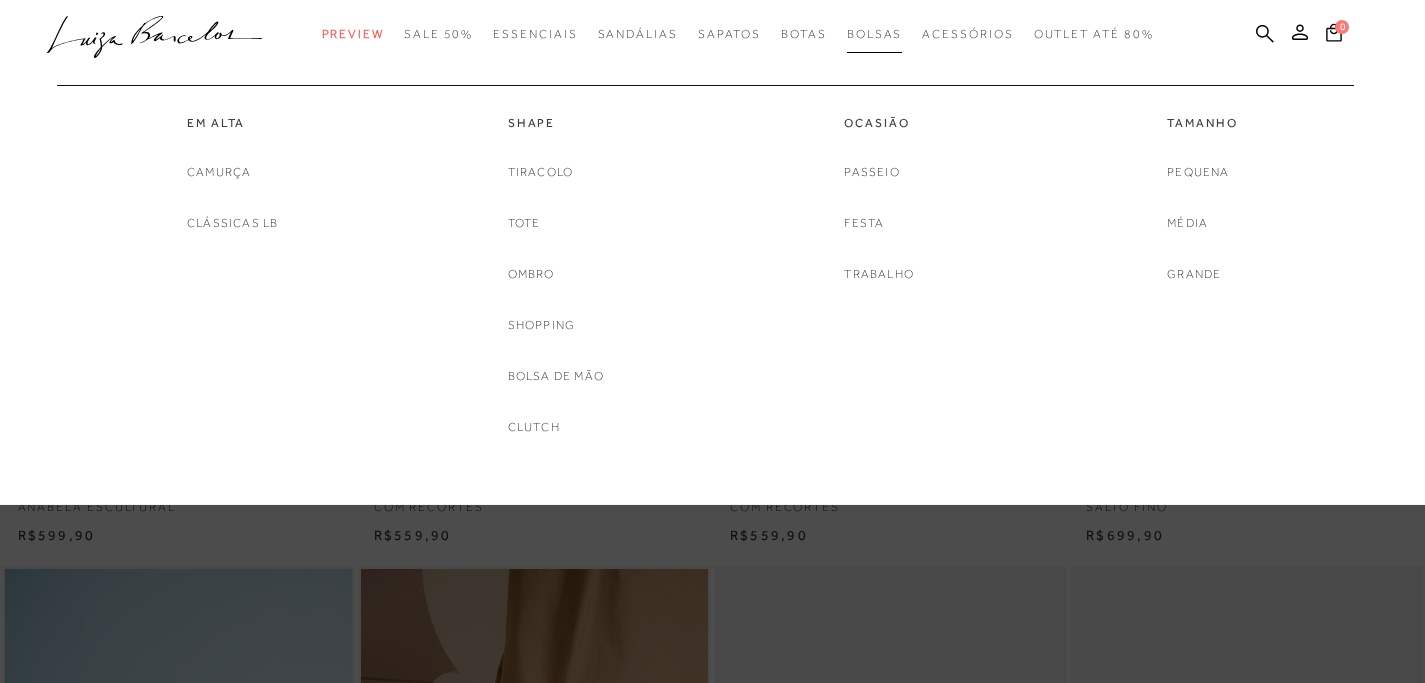 click on "Bolsas" at bounding box center [875, 34] 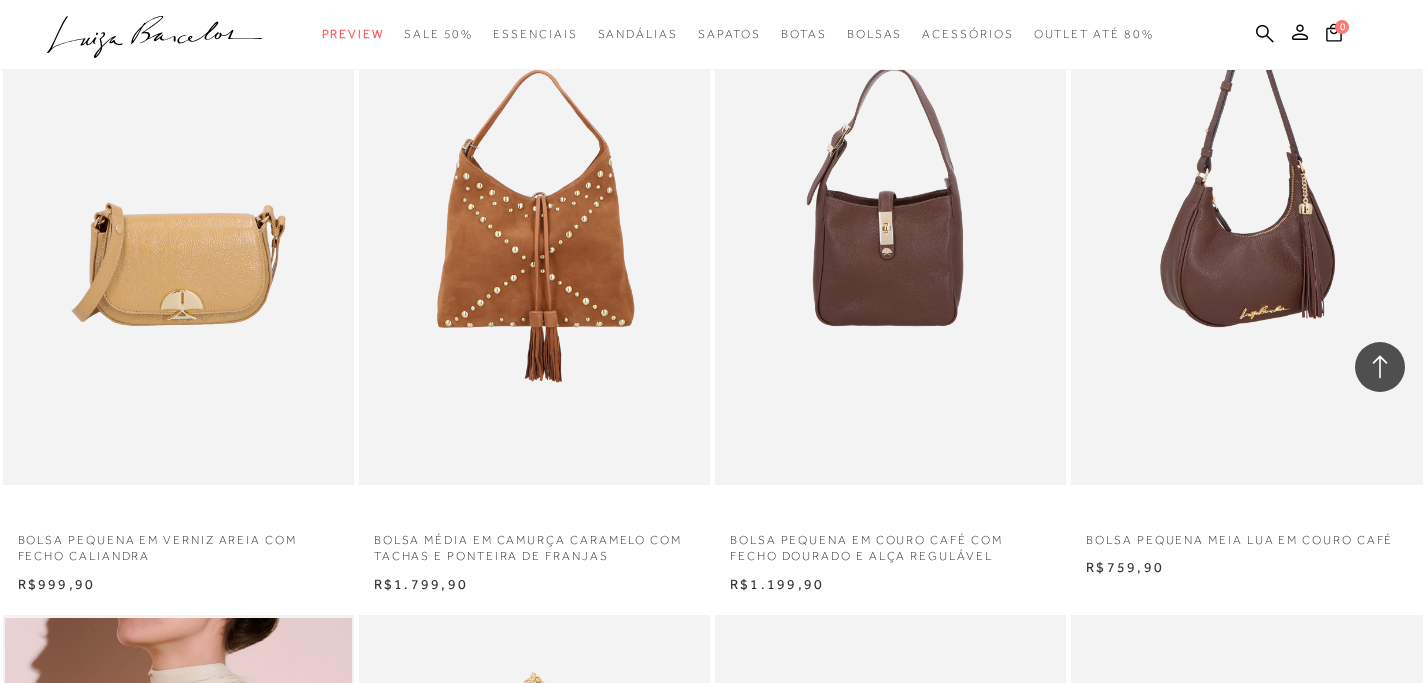 scroll, scrollTop: 1497, scrollLeft: 0, axis: vertical 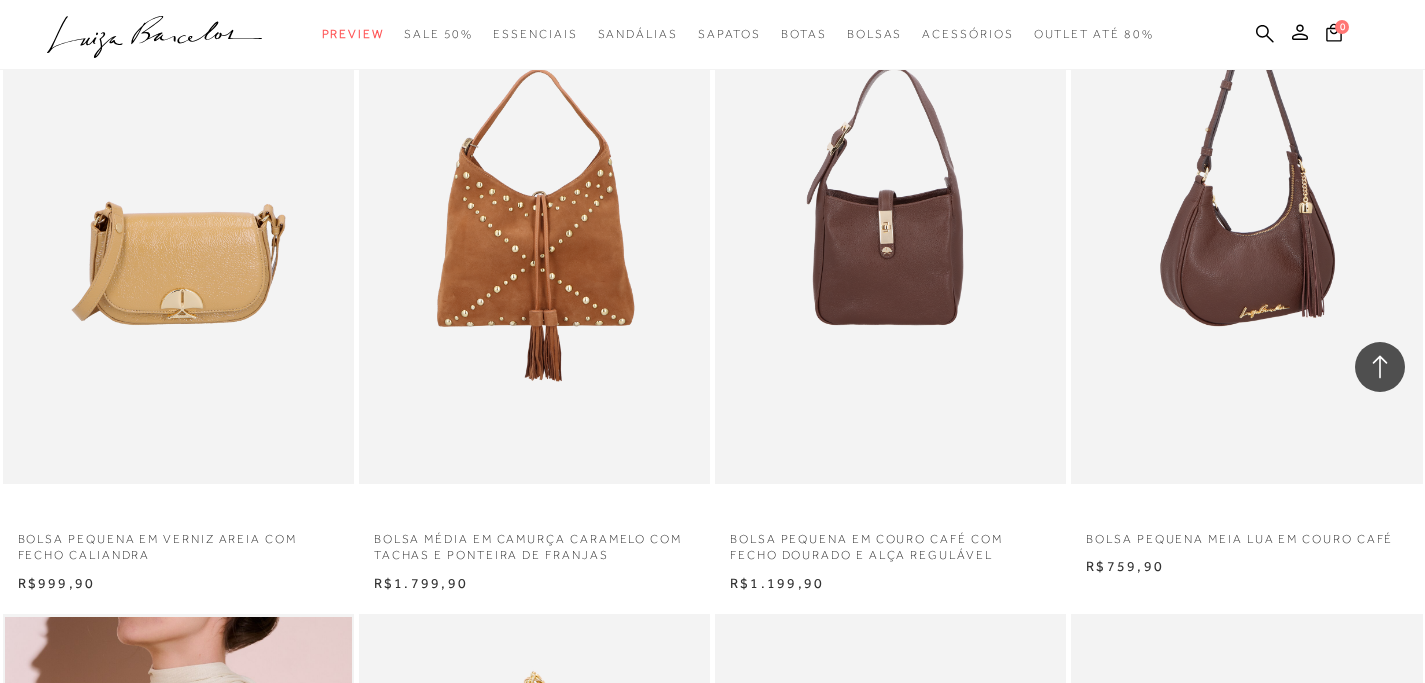 click at bounding box center (1247, 220) 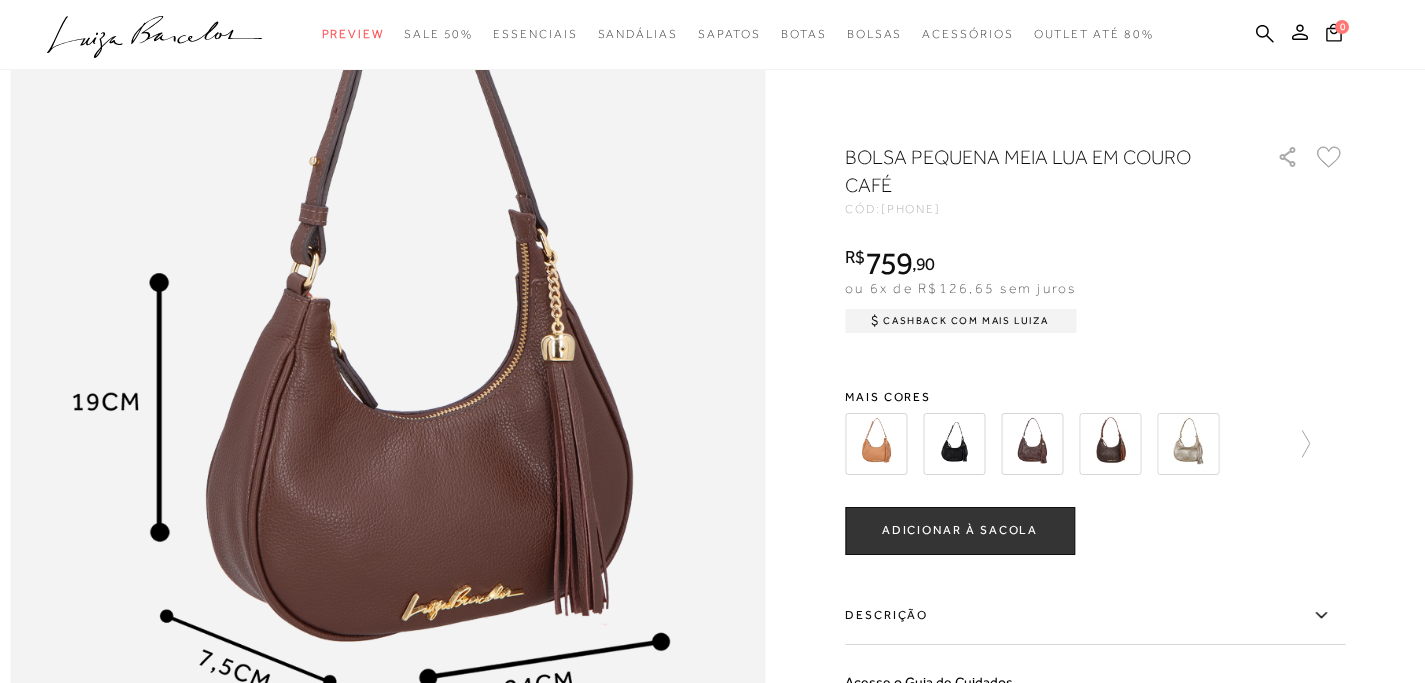scroll, scrollTop: 1545, scrollLeft: 0, axis: vertical 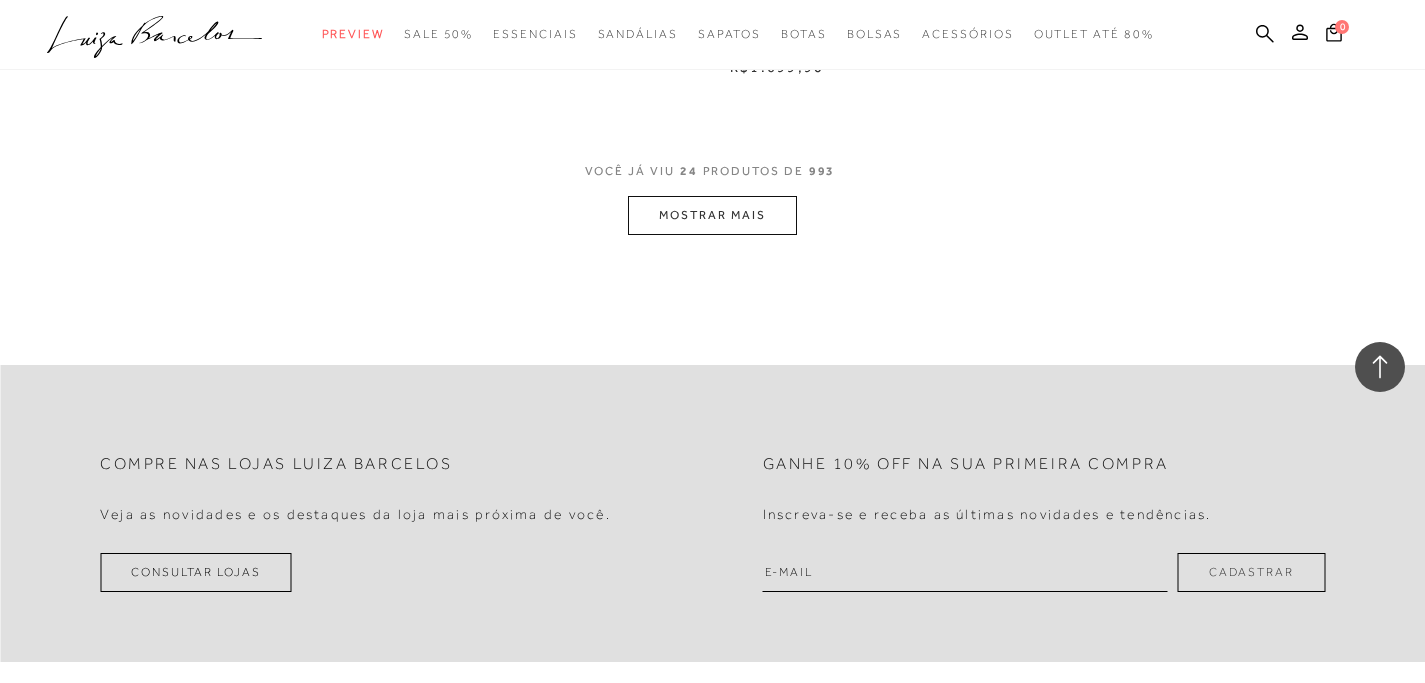 click on "MOSTRAR MAIS" at bounding box center [712, 215] 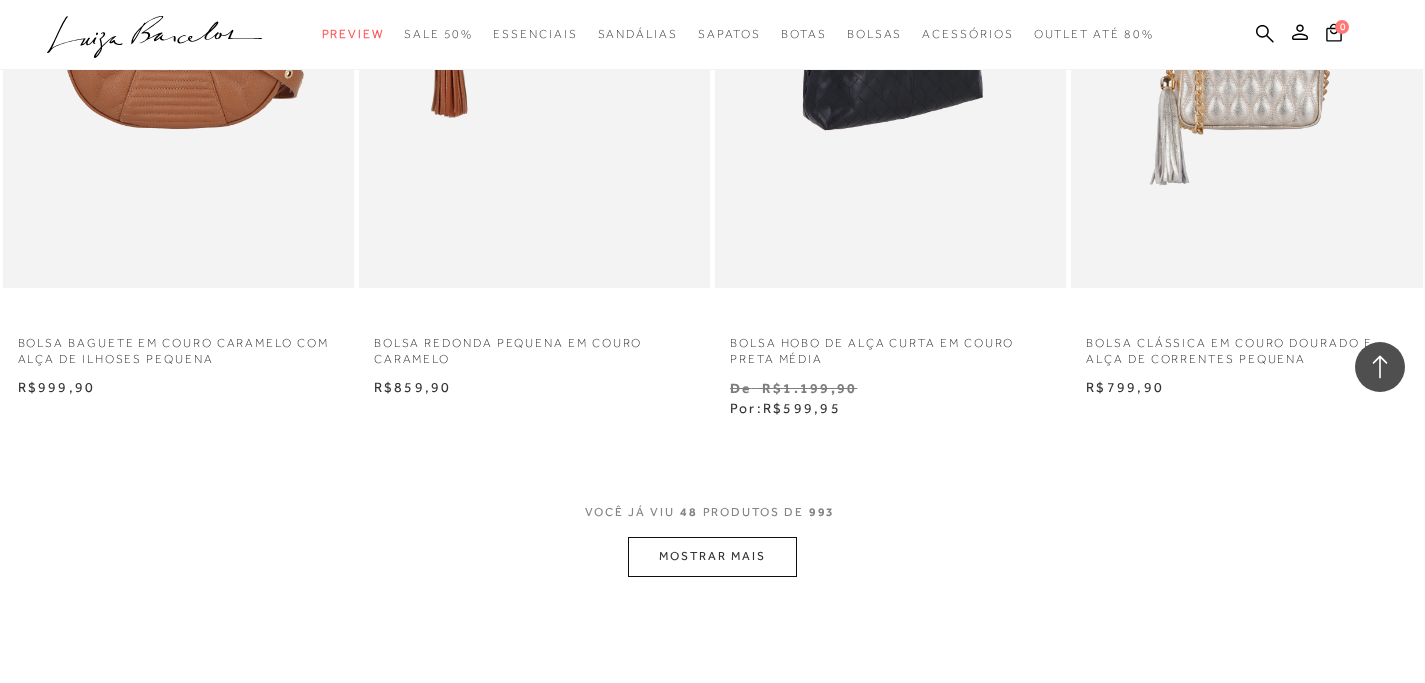 scroll, scrollTop: 7685, scrollLeft: 0, axis: vertical 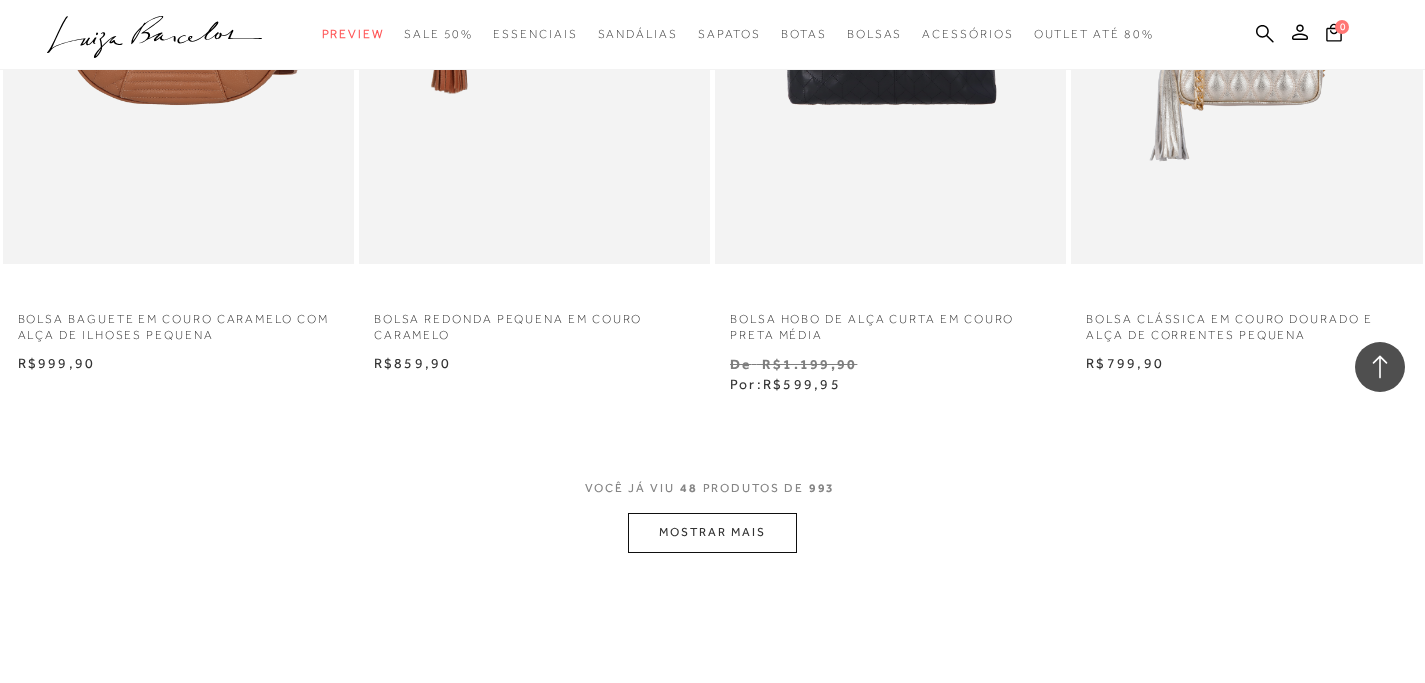 click on "MOSTRAR MAIS" at bounding box center (712, 532) 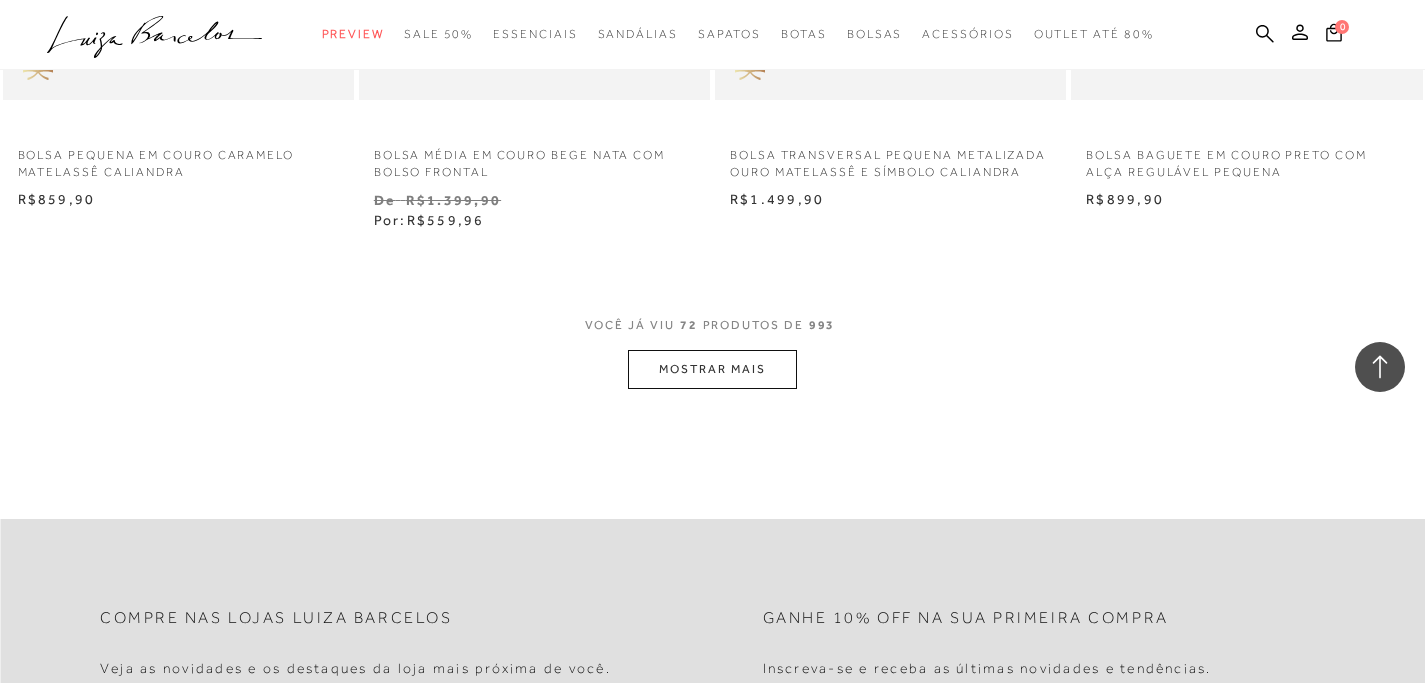 scroll, scrollTop: 11920, scrollLeft: 0, axis: vertical 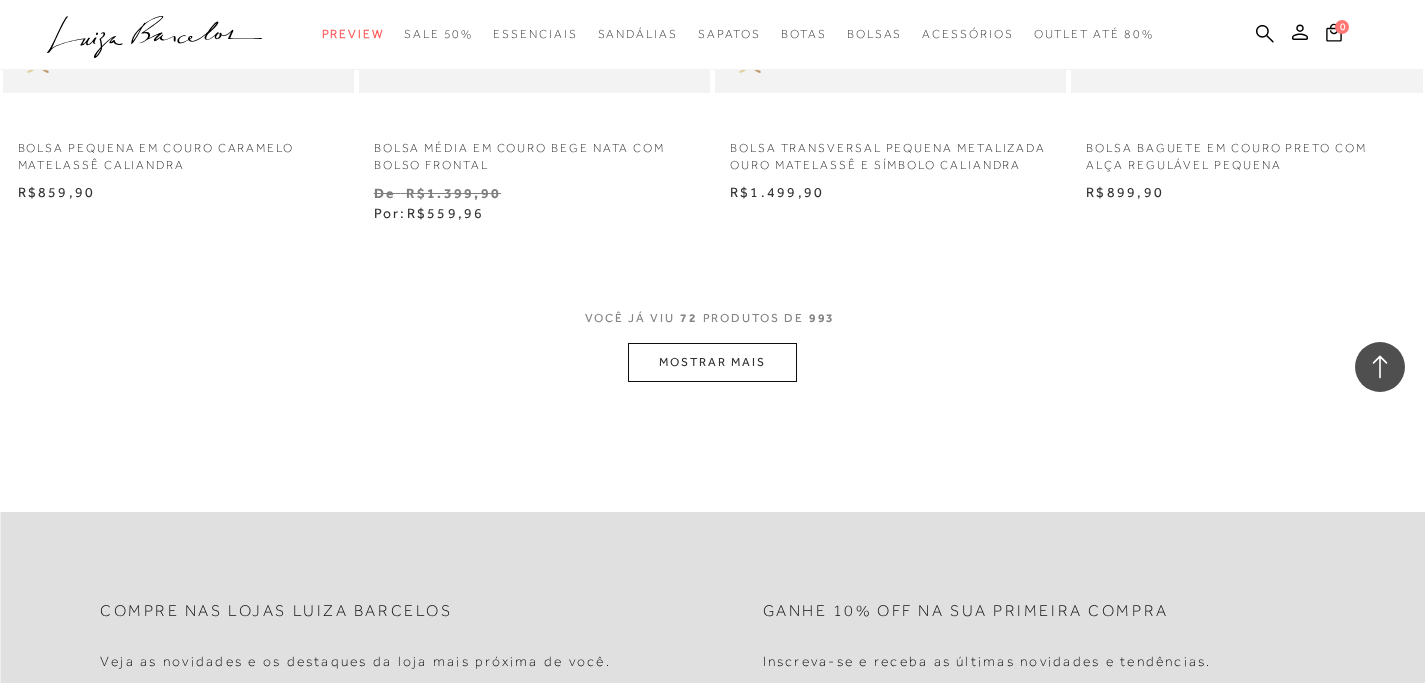 click on "MOSTRAR MAIS" at bounding box center [712, 362] 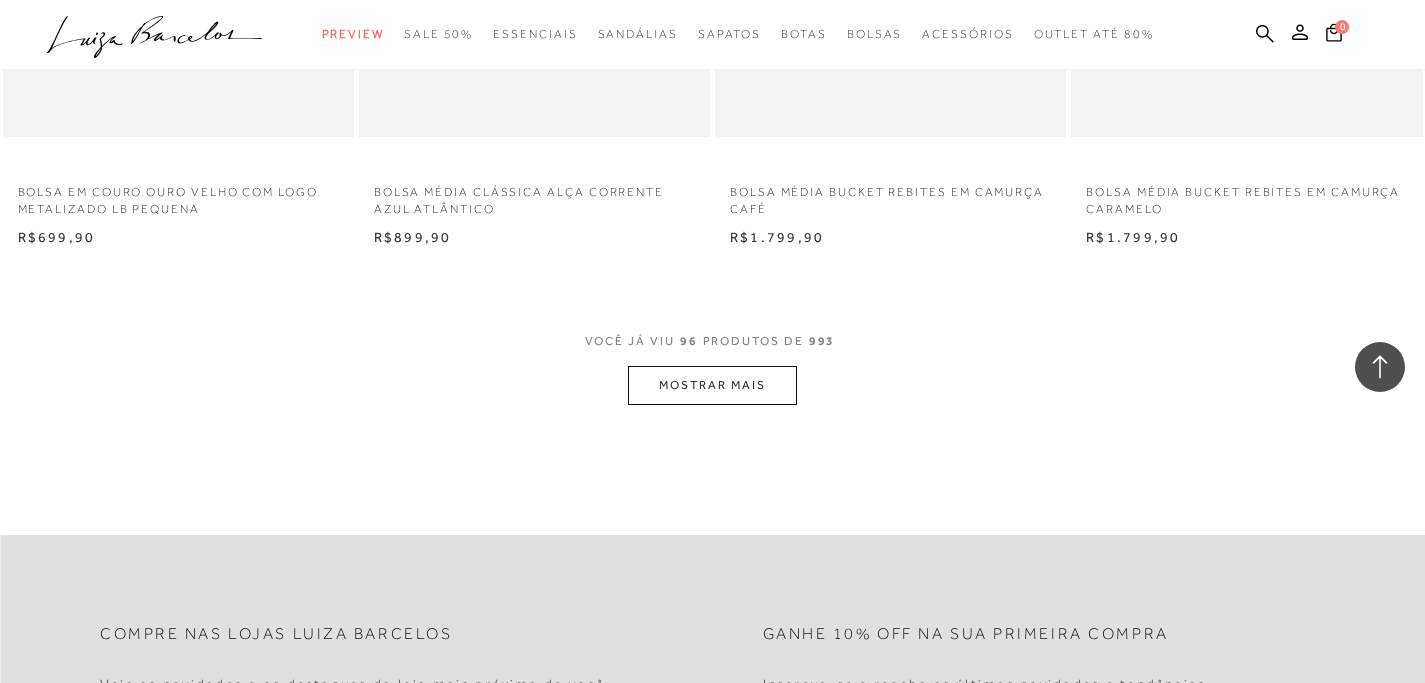 scroll, scrollTop: 15970, scrollLeft: 0, axis: vertical 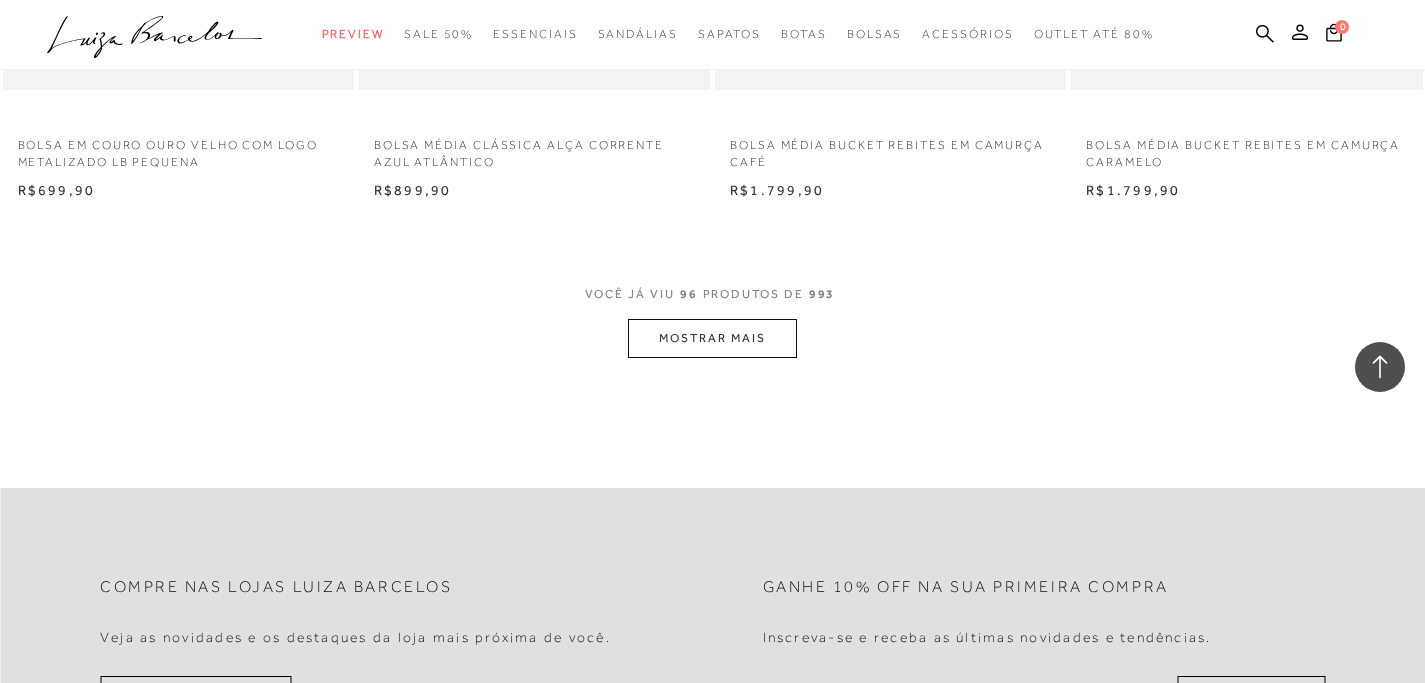 click on "VOCÊ JÁ VIU  96   PRODUTOS DE  993" at bounding box center (713, 301) 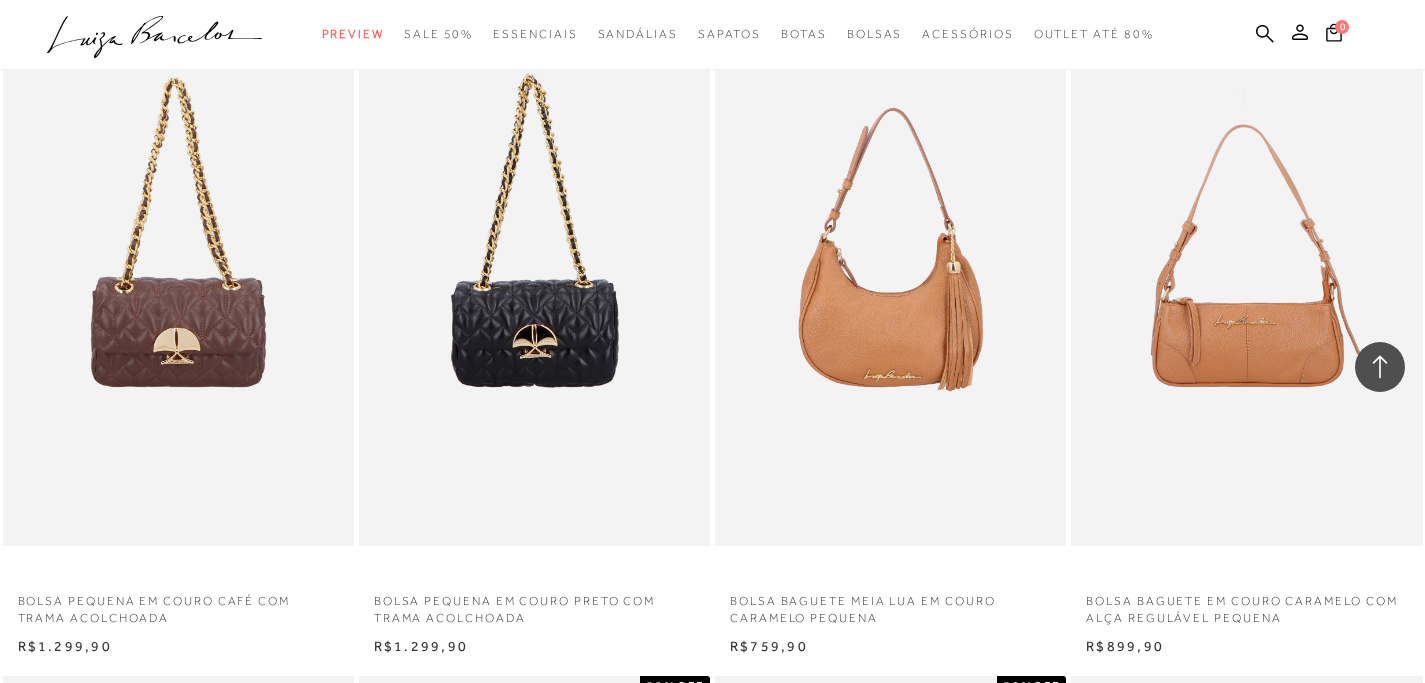 scroll, scrollTop: 17625, scrollLeft: 0, axis: vertical 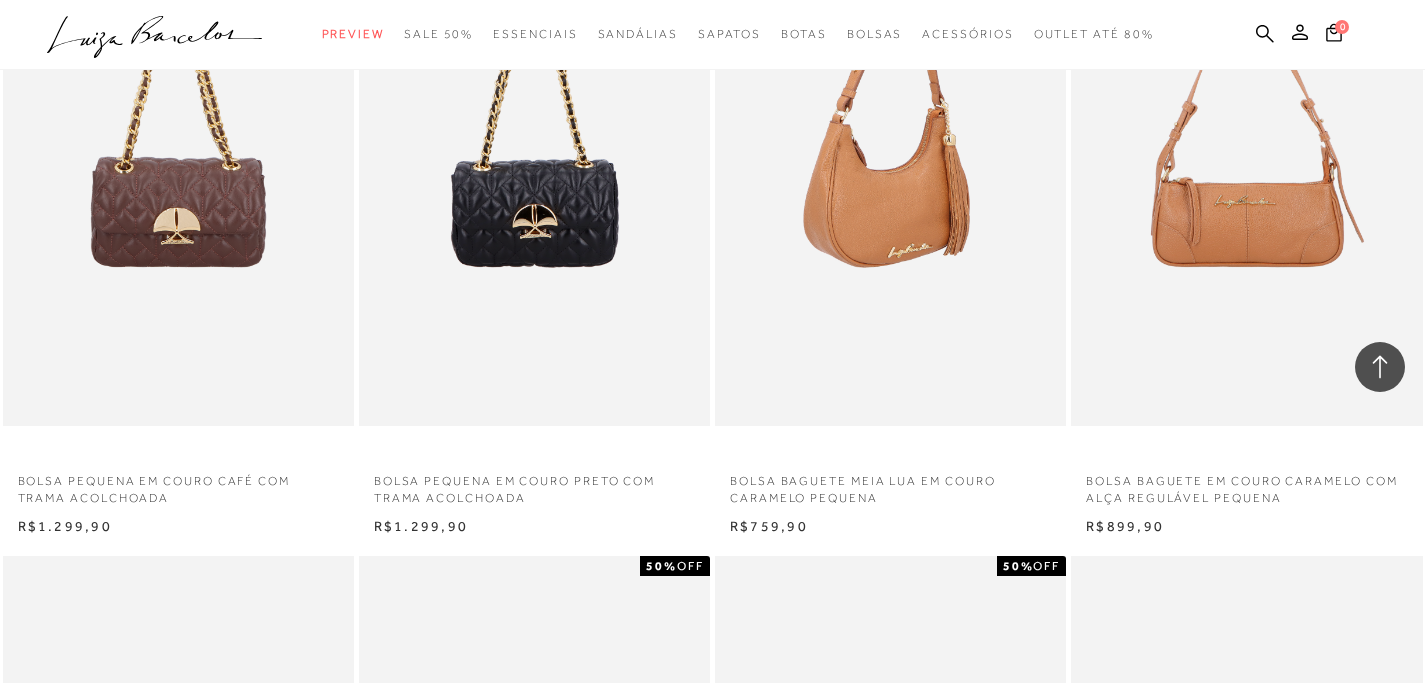click at bounding box center [891, 162] 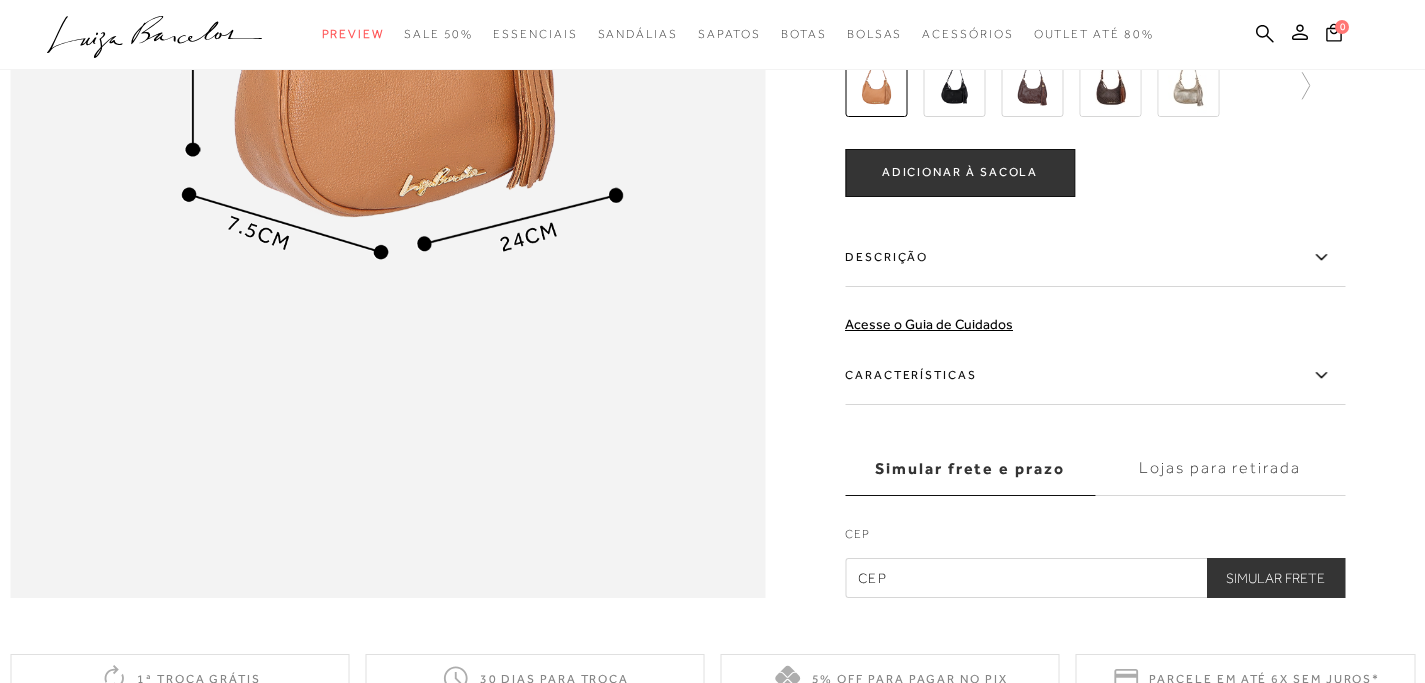 scroll, scrollTop: 1635, scrollLeft: 0, axis: vertical 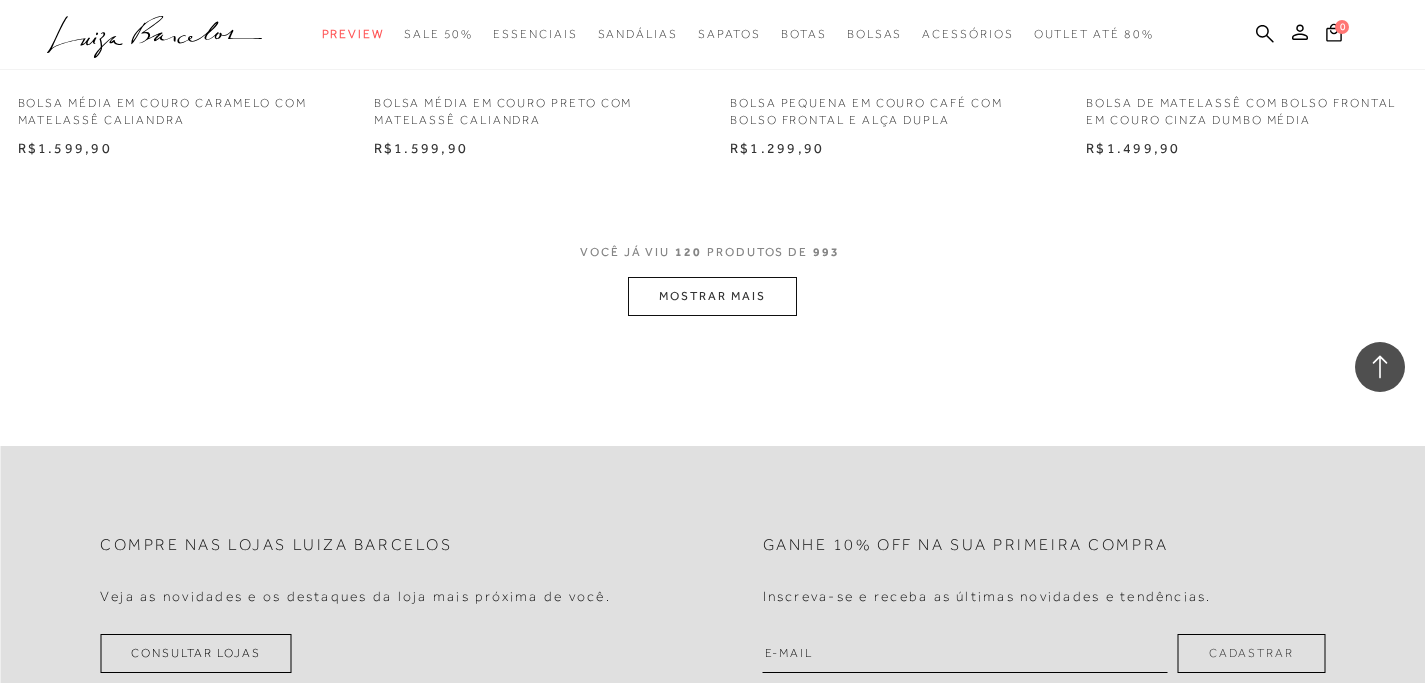 click on "MOSTRAR MAIS" at bounding box center [712, 296] 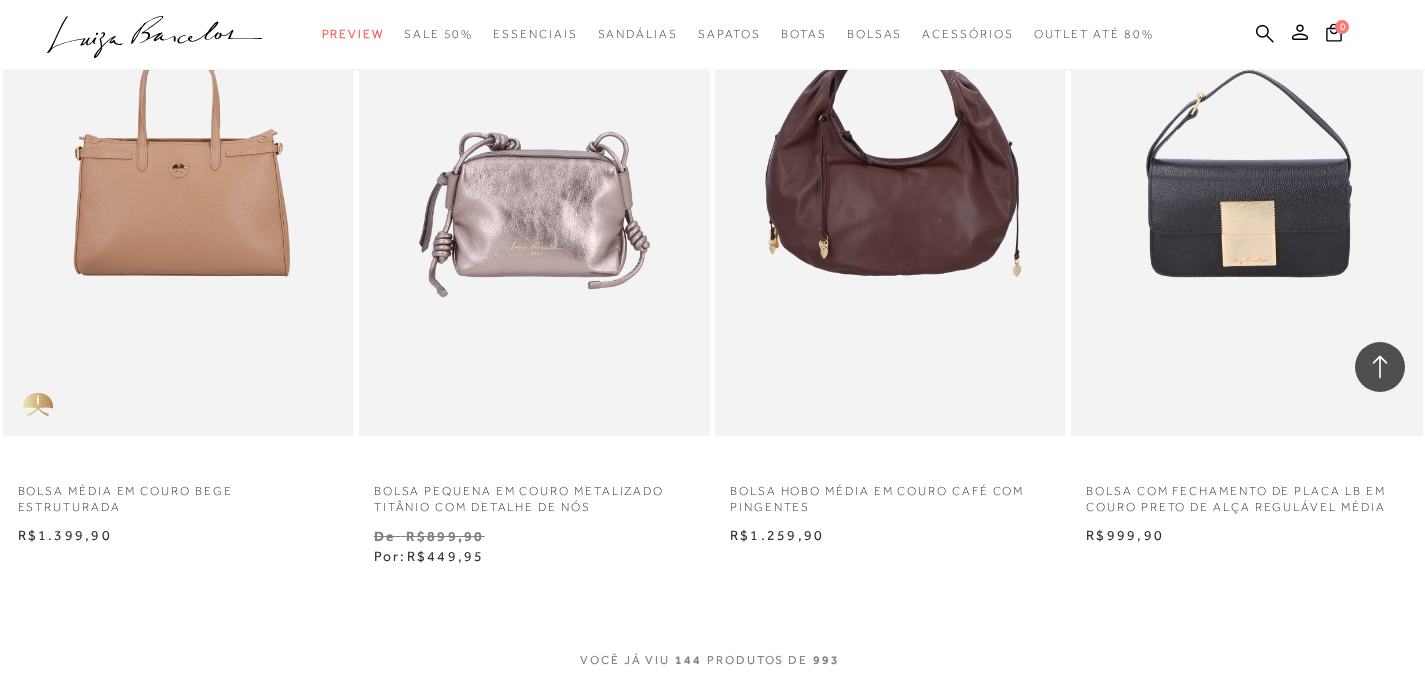 scroll, scrollTop: 24018, scrollLeft: 0, axis: vertical 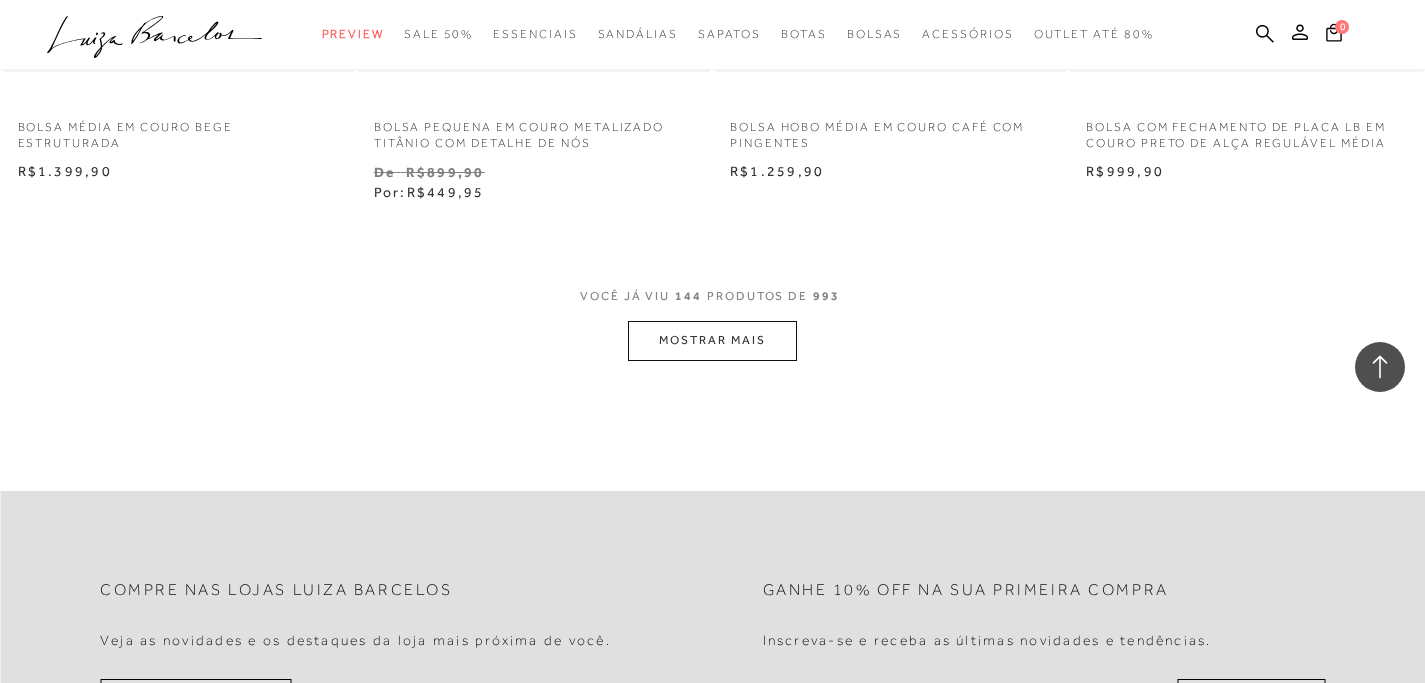 click on "MOSTRAR MAIS" at bounding box center (712, 340) 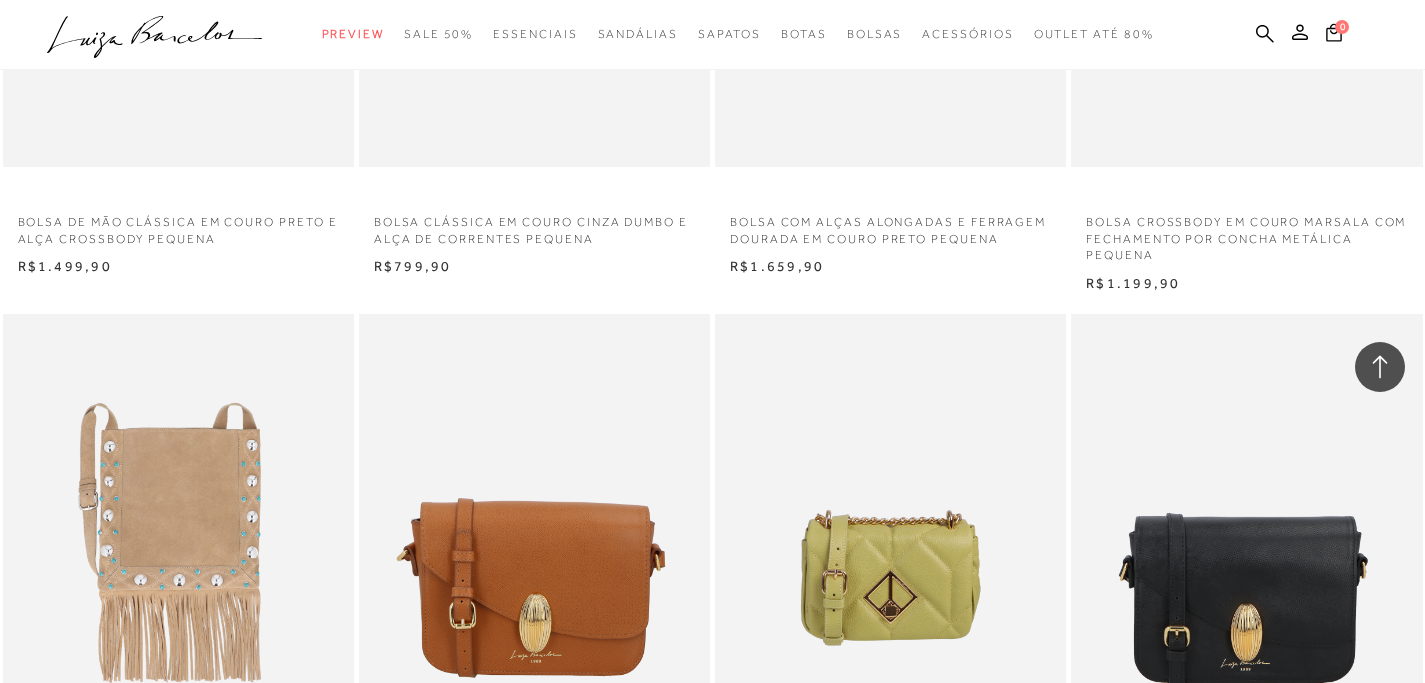 scroll, scrollTop: 27945, scrollLeft: 0, axis: vertical 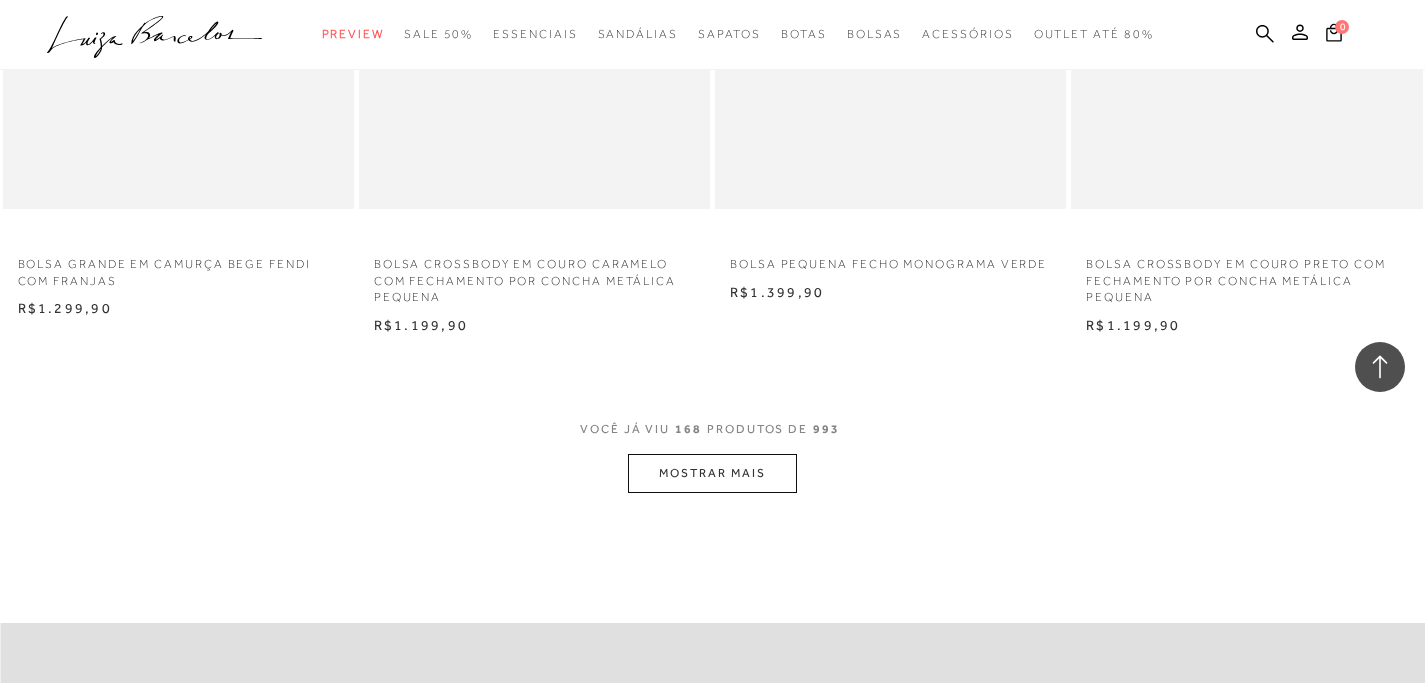 click on "MOSTRAR MAIS" at bounding box center (712, 473) 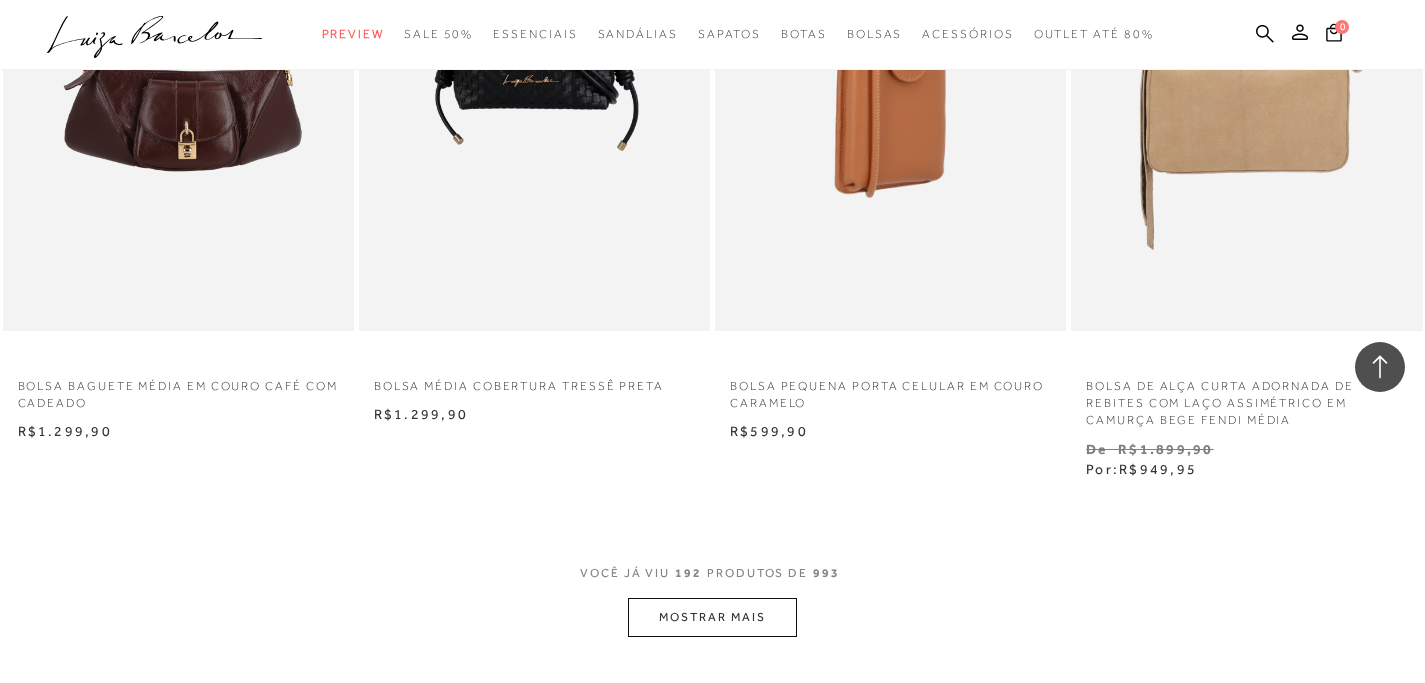 scroll, scrollTop: 32112, scrollLeft: 0, axis: vertical 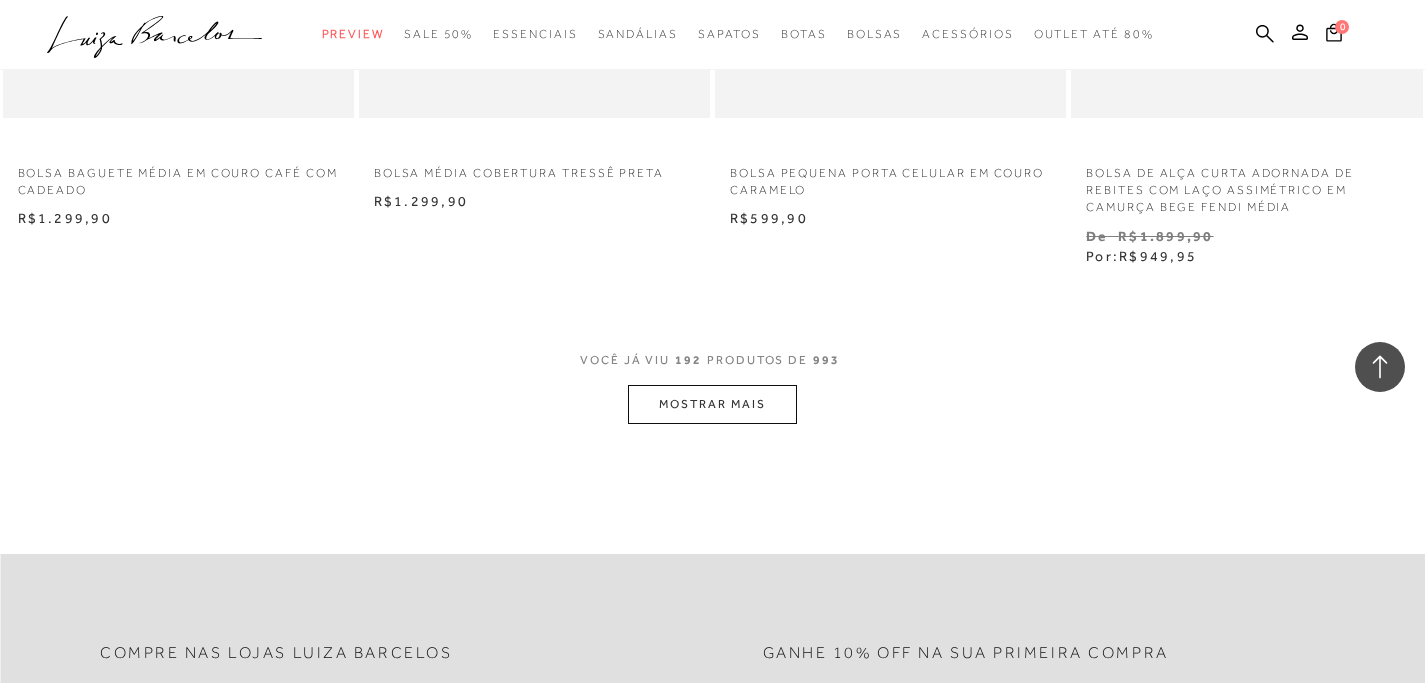 click on "MOSTRAR MAIS" at bounding box center (712, 404) 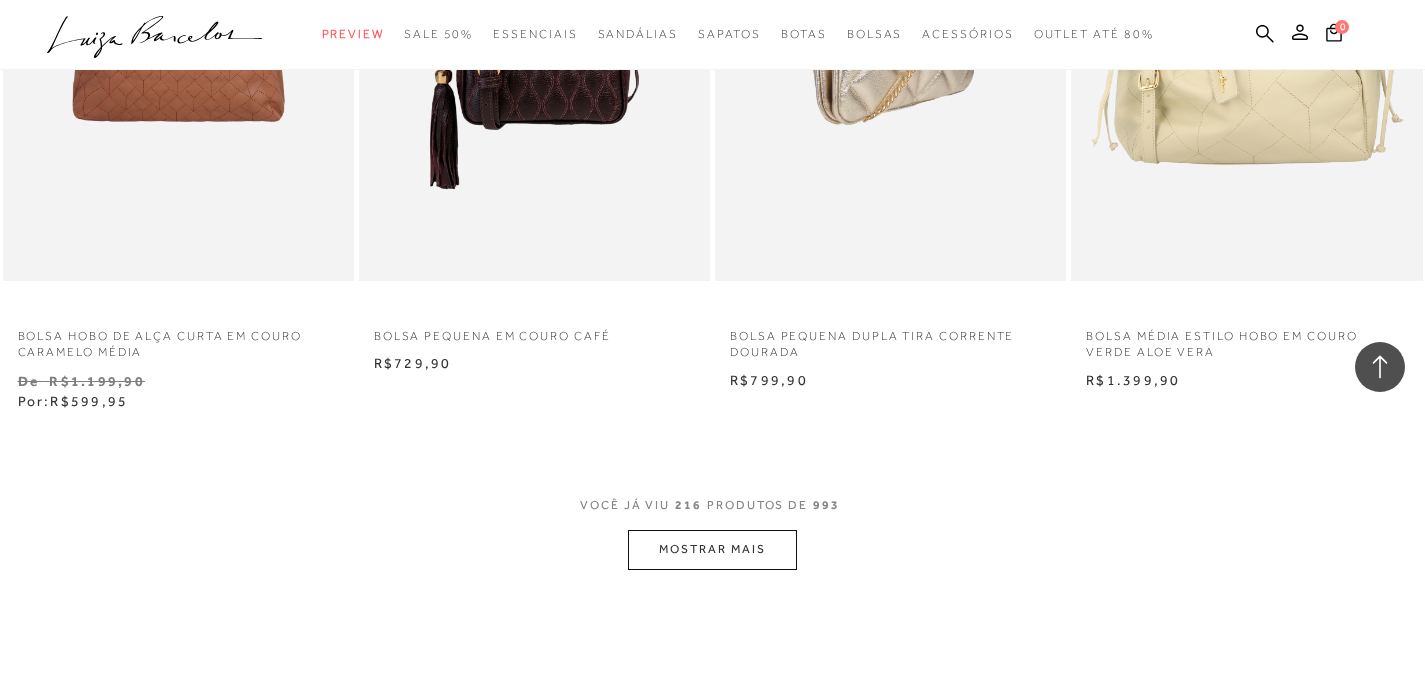 scroll, scrollTop: 36313, scrollLeft: 0, axis: vertical 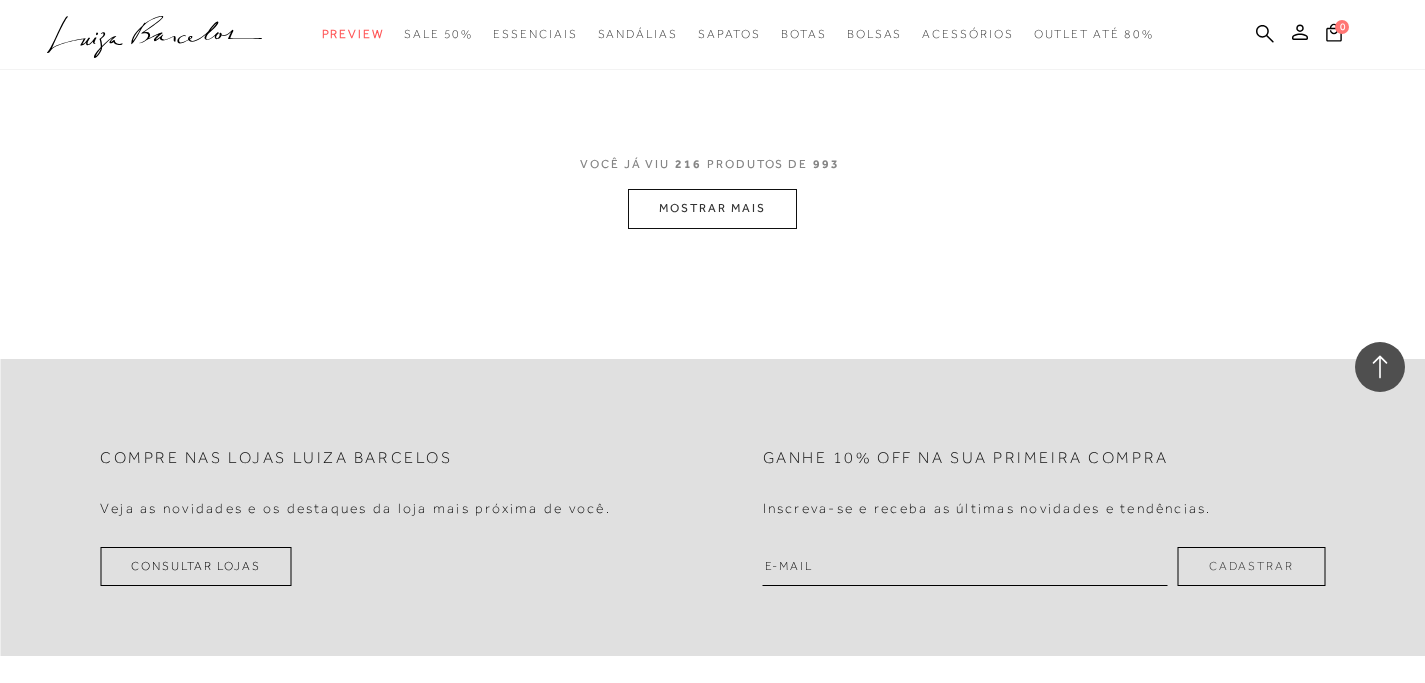 click on "MOSTRAR MAIS" at bounding box center (712, 208) 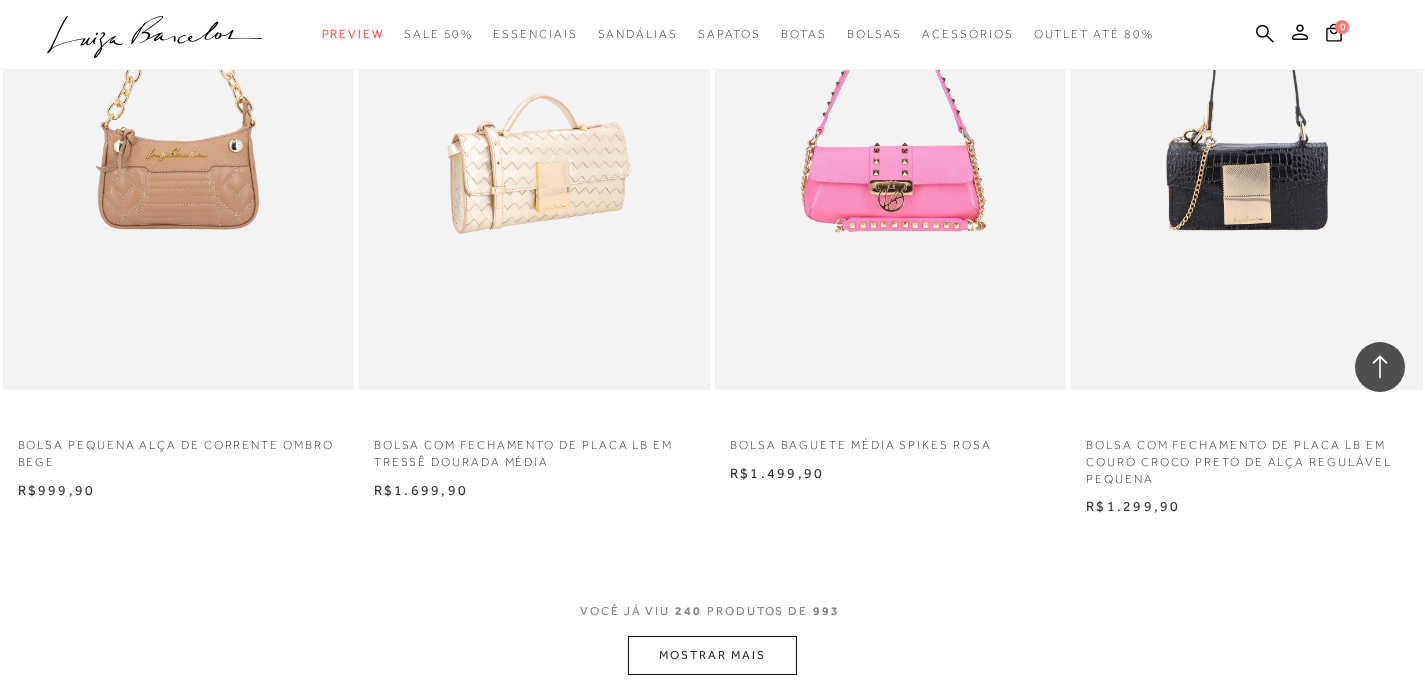 scroll, scrollTop: 40235, scrollLeft: 0, axis: vertical 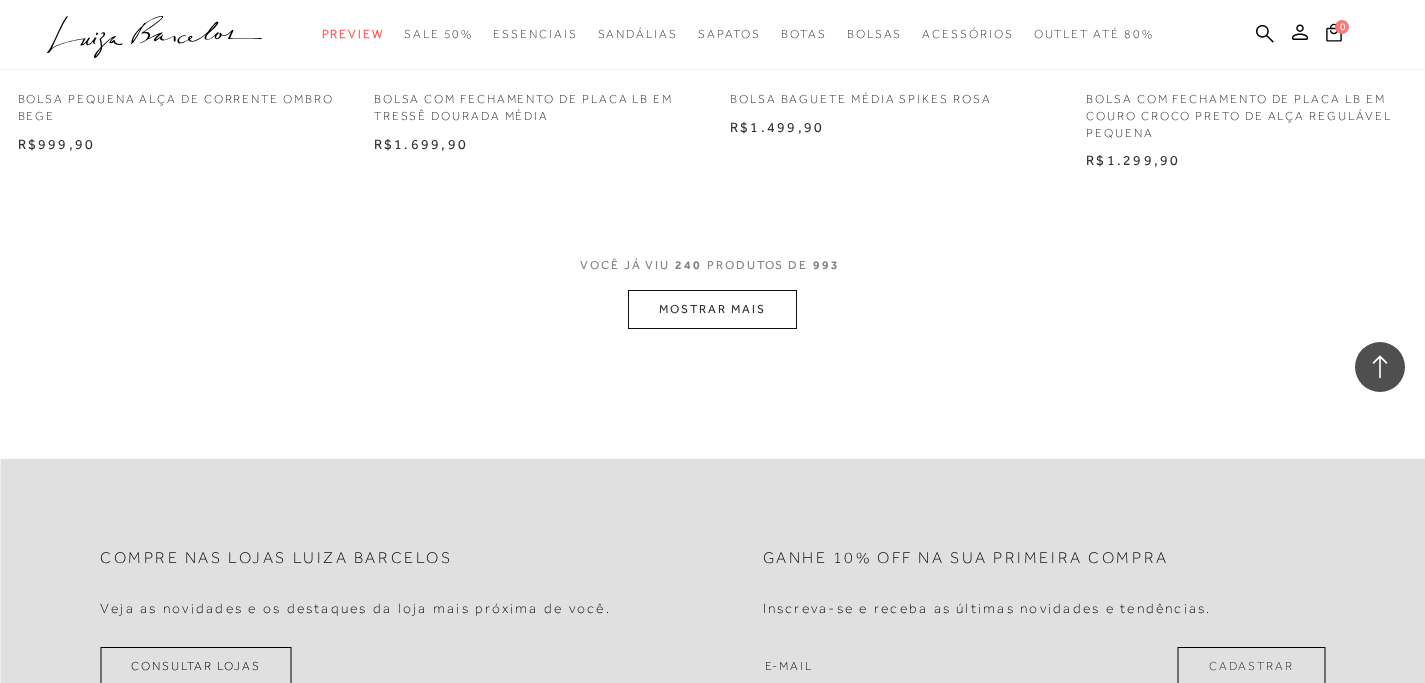 click on "Home
Categoria
Bolsas
Bolsas
240 de 993 itens
Ordenar
Ordenar por
Padrão
Lançamentos" at bounding box center (712, -19879) 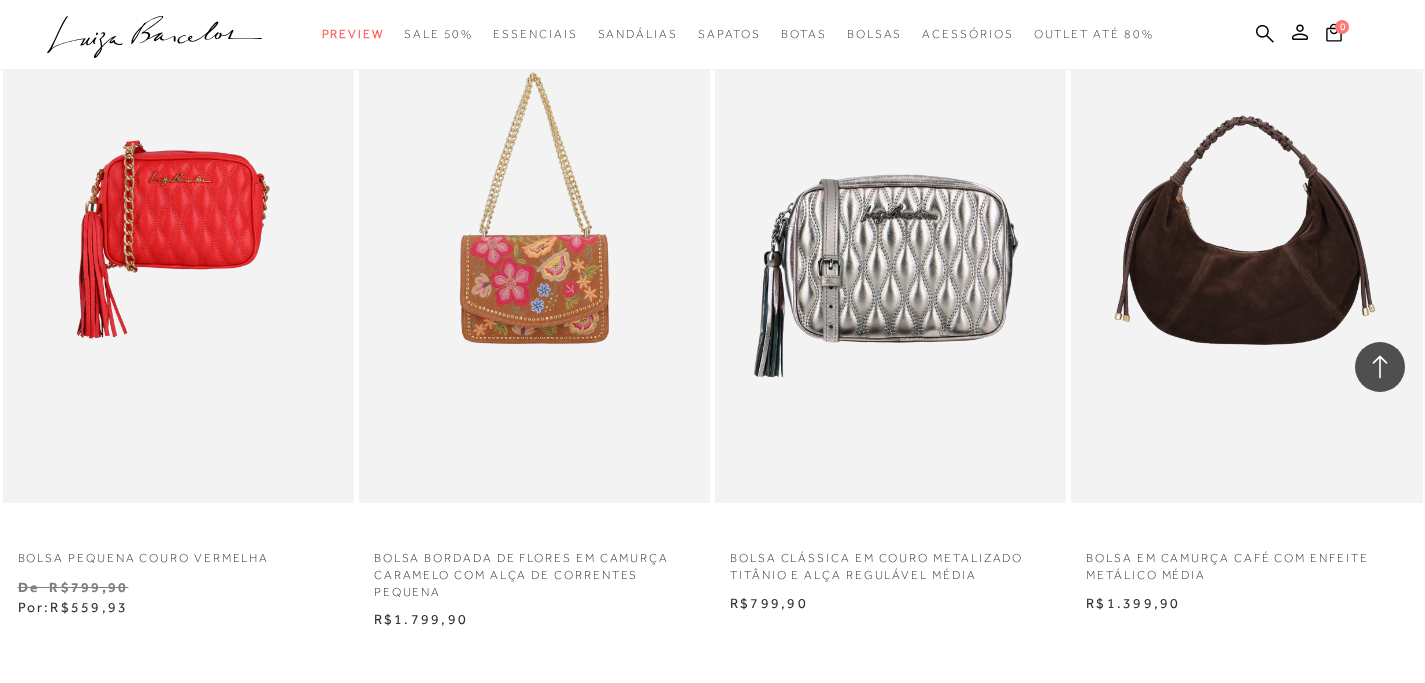 scroll, scrollTop: 44062, scrollLeft: 0, axis: vertical 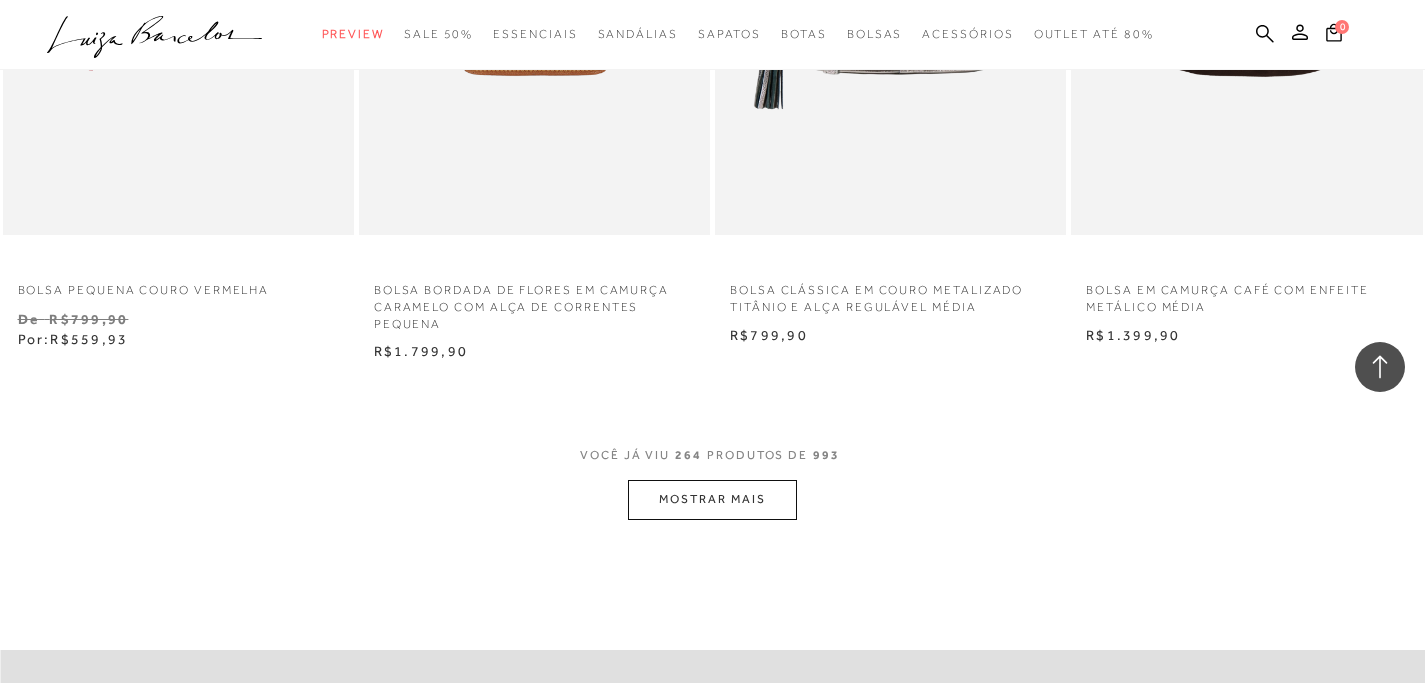click on "MOSTRAR MAIS" at bounding box center [712, 499] 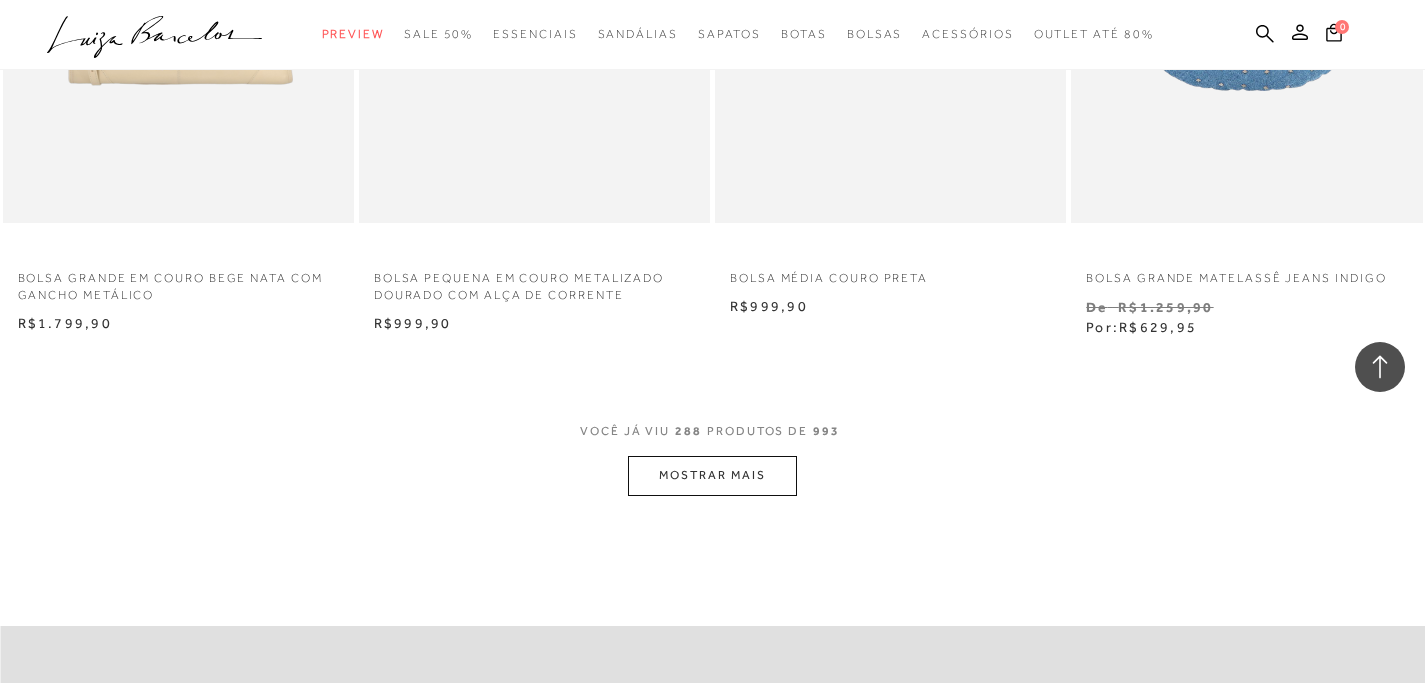scroll, scrollTop: 47909, scrollLeft: 0, axis: vertical 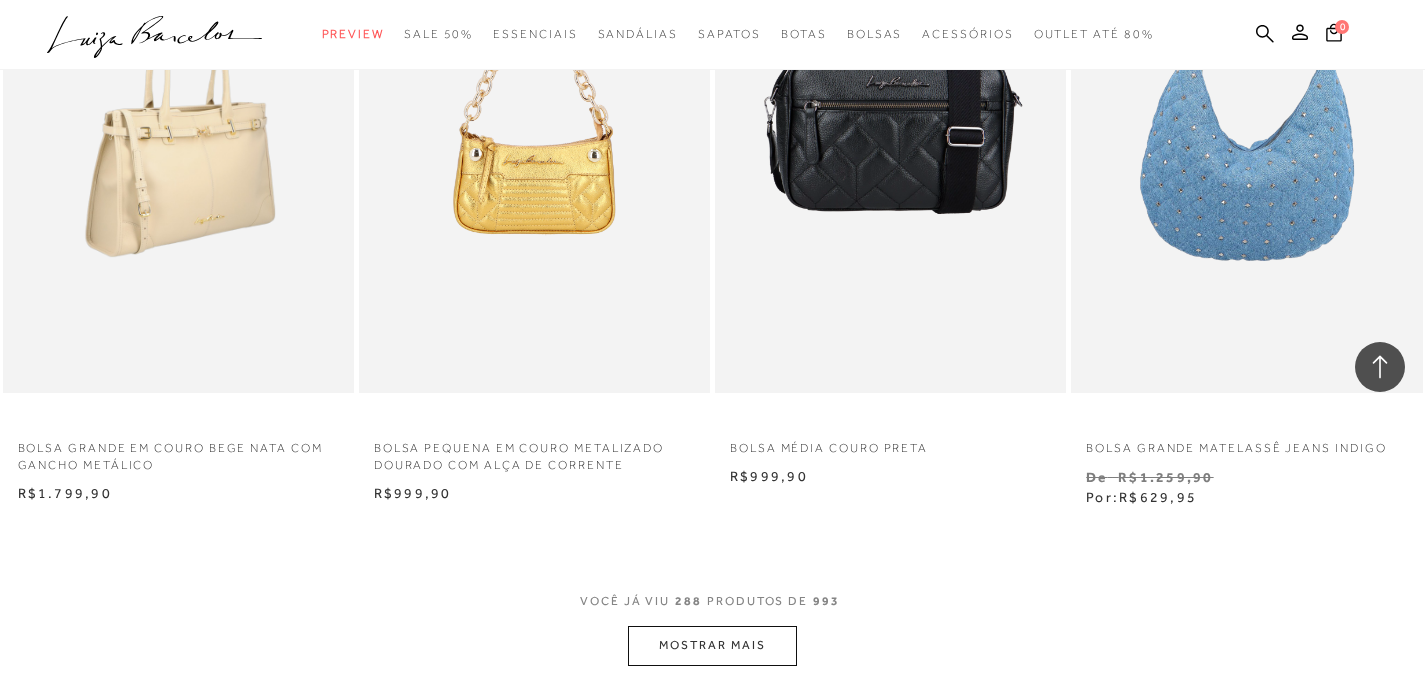 click at bounding box center [179, 130] 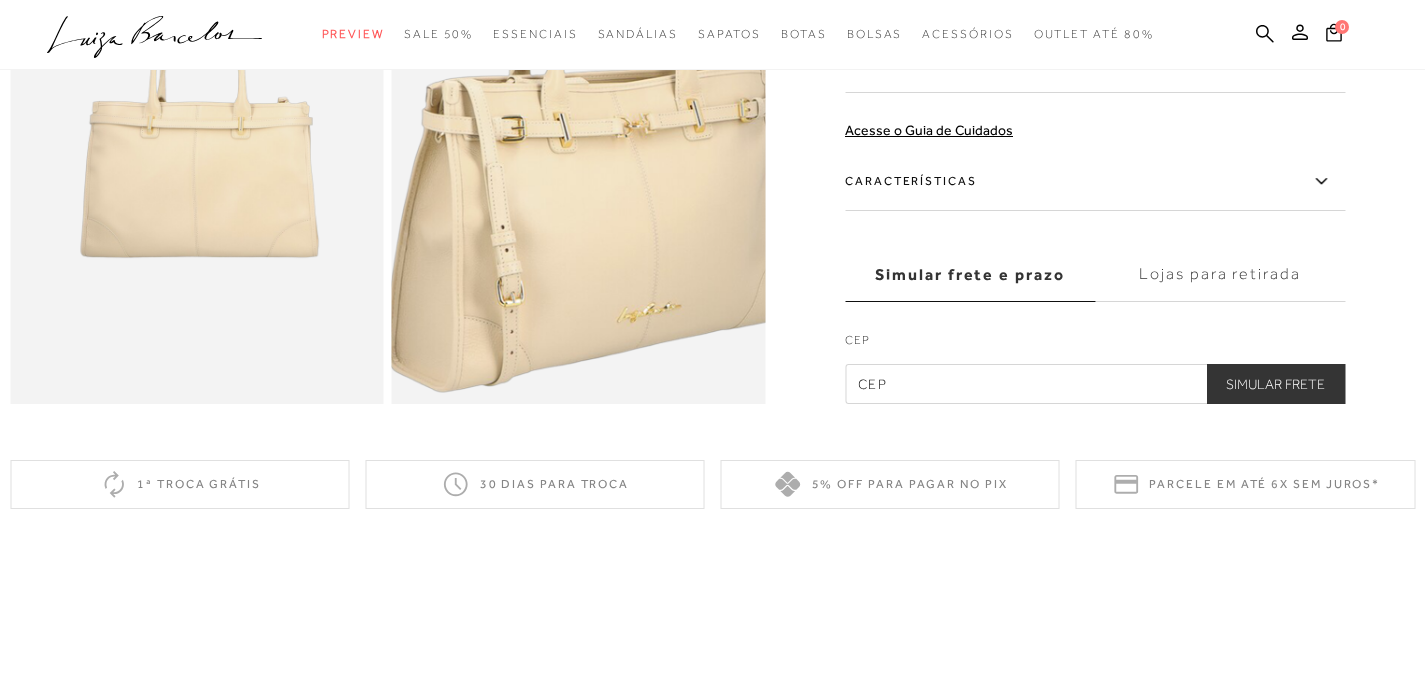 scroll, scrollTop: 649, scrollLeft: 0, axis: vertical 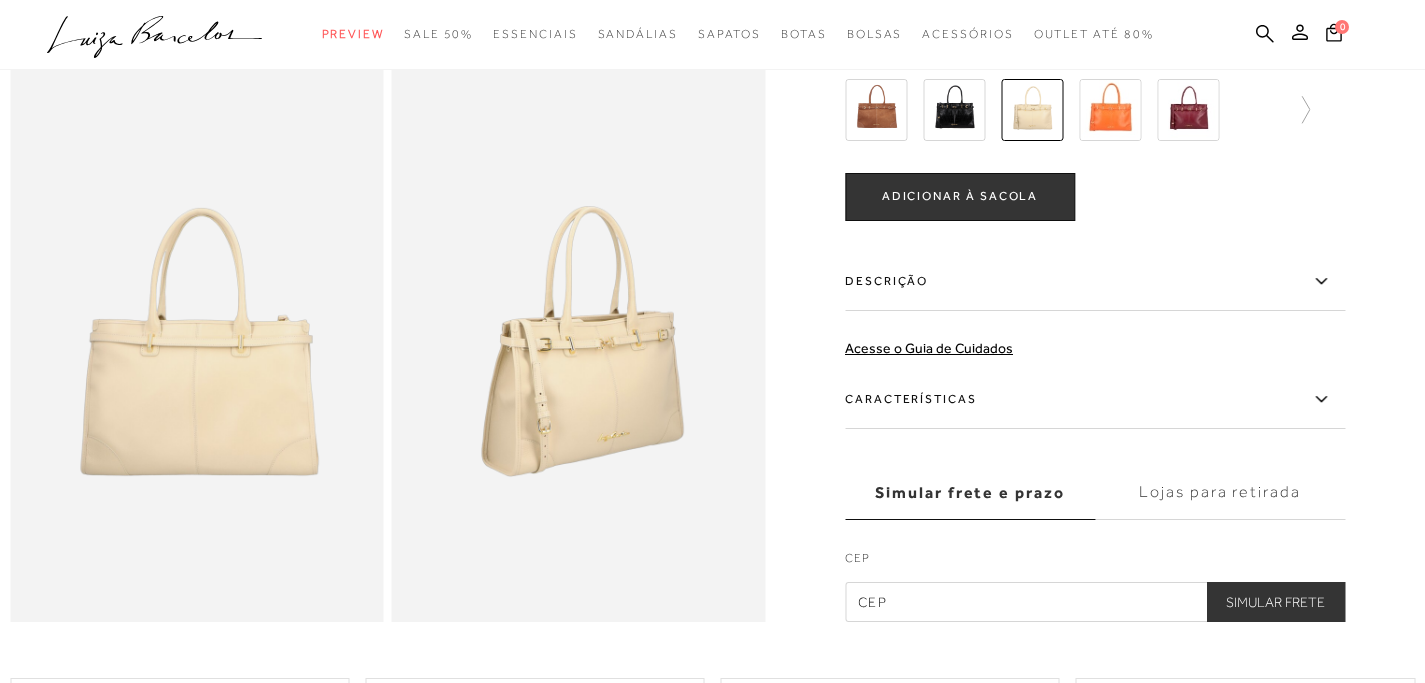 click at bounding box center (1188, 109) 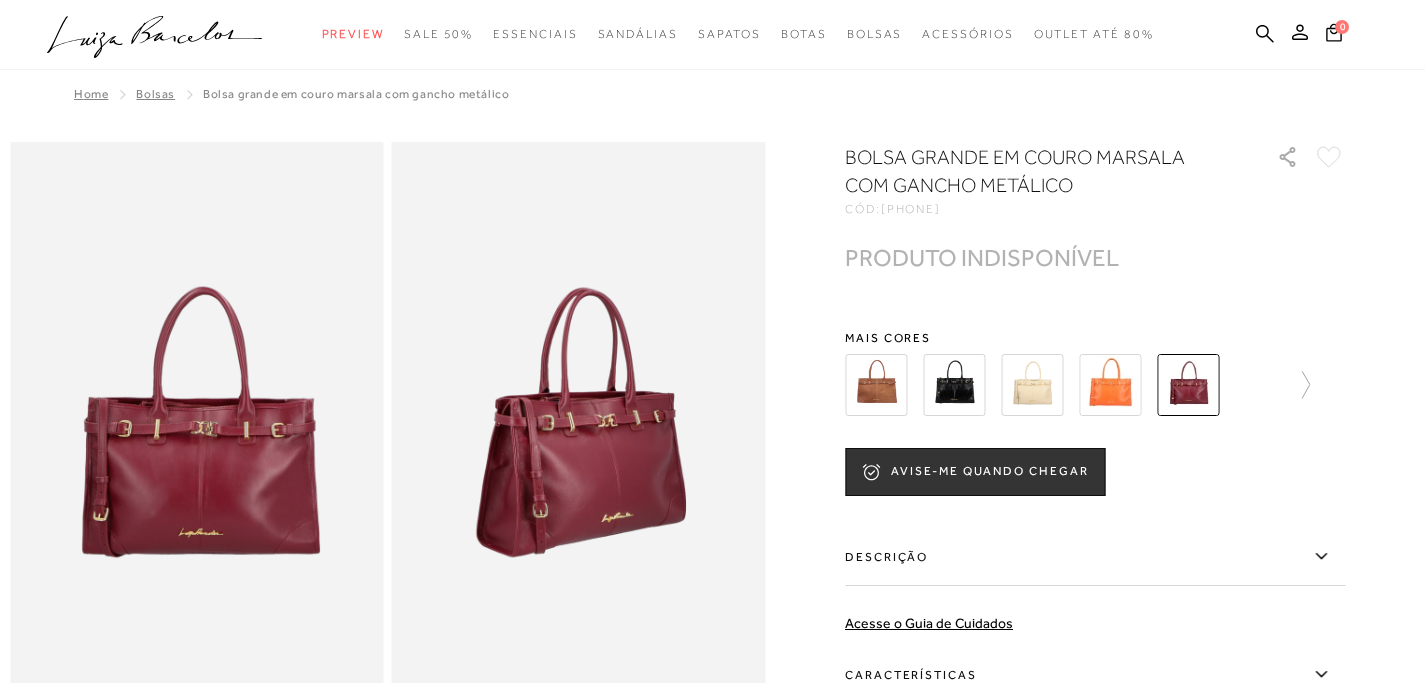 scroll, scrollTop: 0, scrollLeft: 0, axis: both 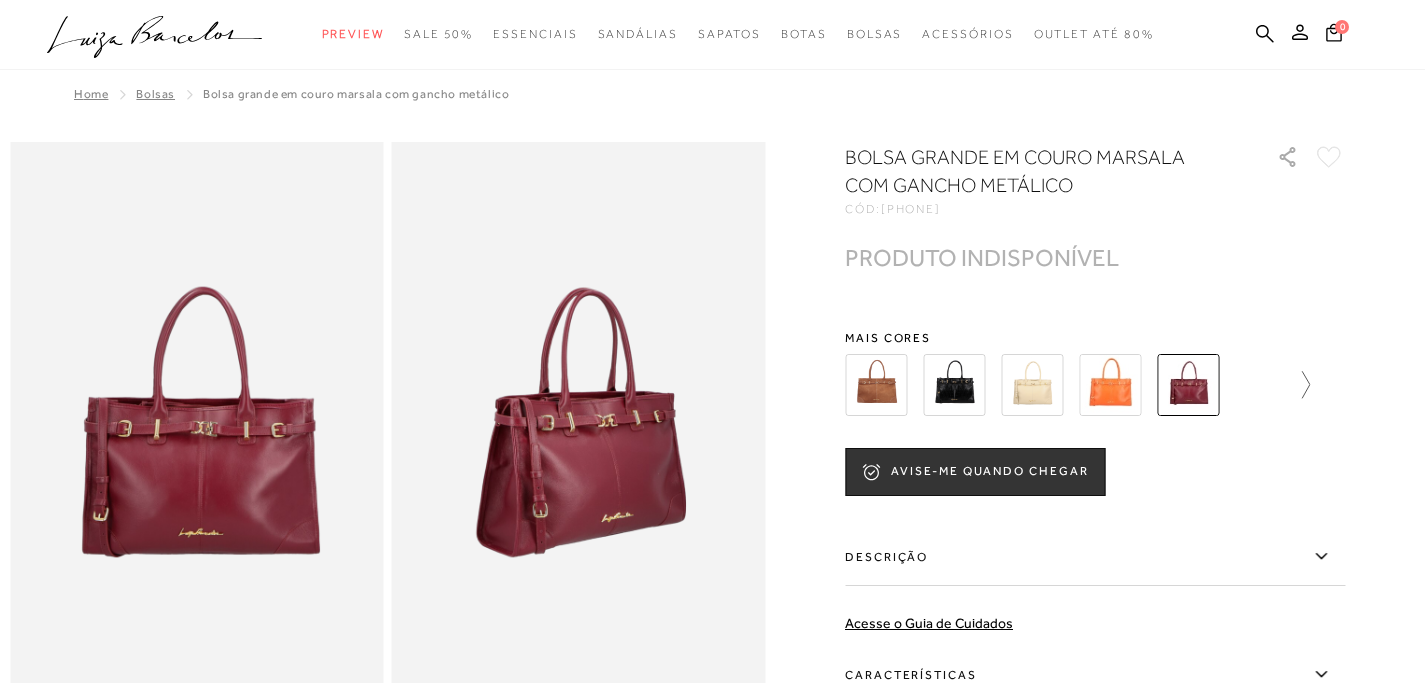 click 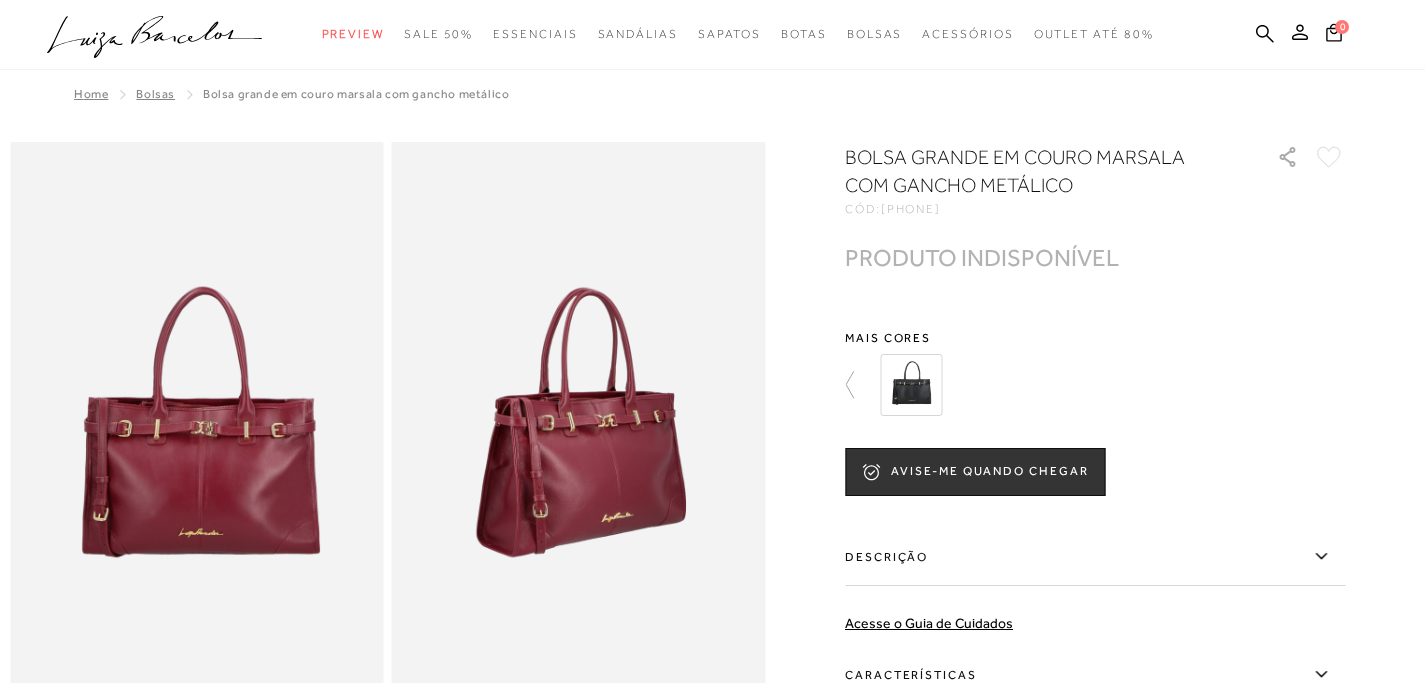 click at bounding box center (911, 385) 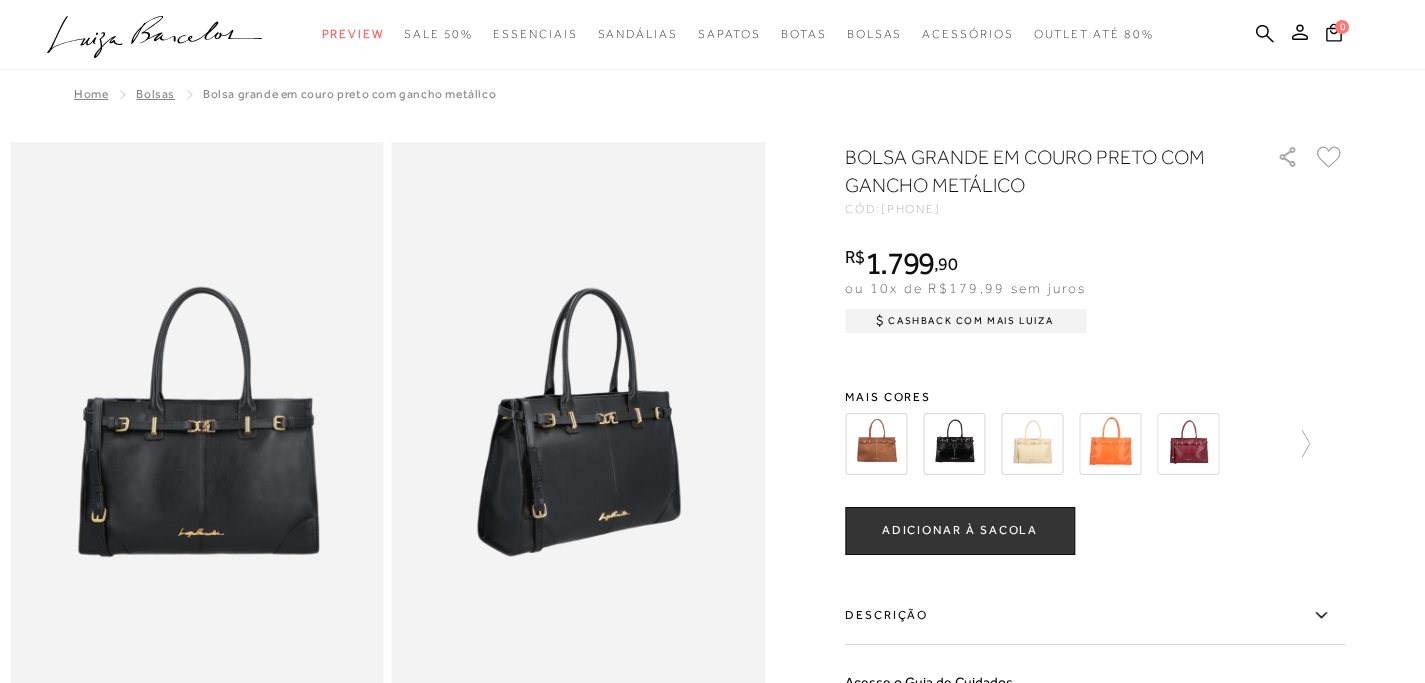 scroll, scrollTop: 0, scrollLeft: 0, axis: both 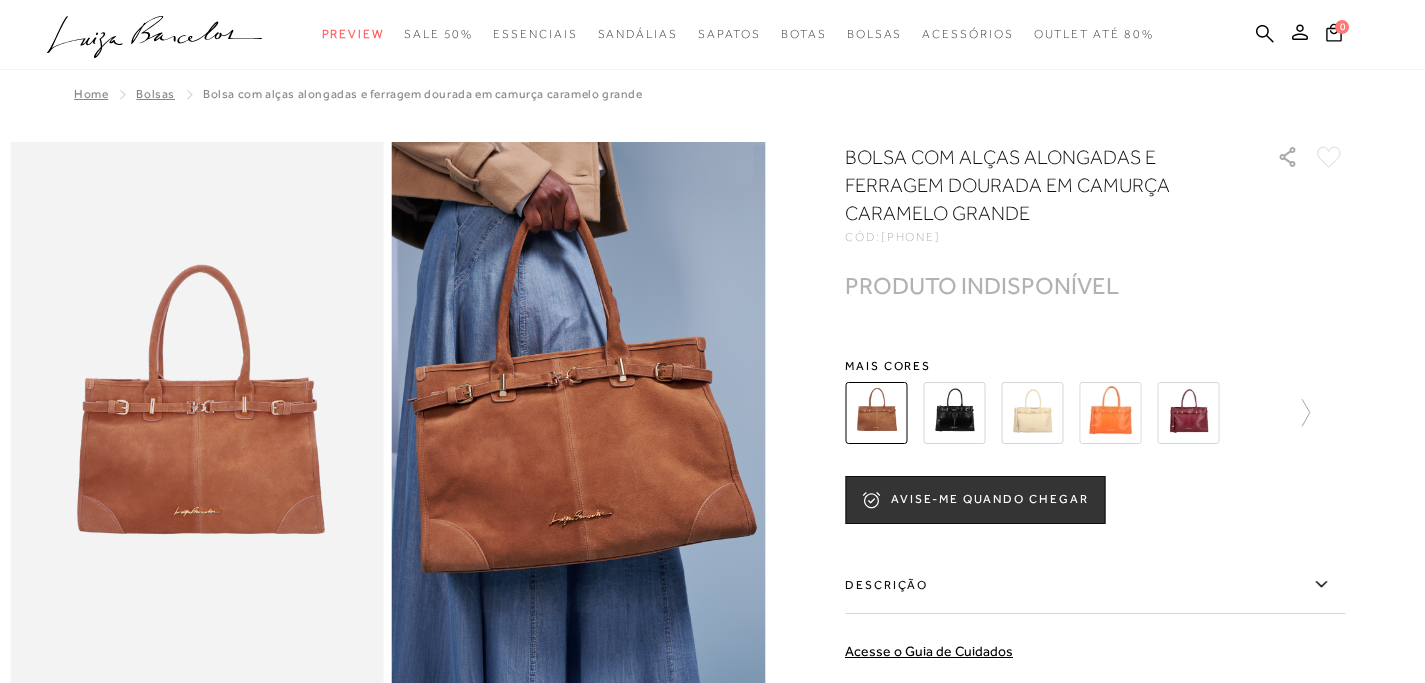 click at bounding box center (1032, 413) 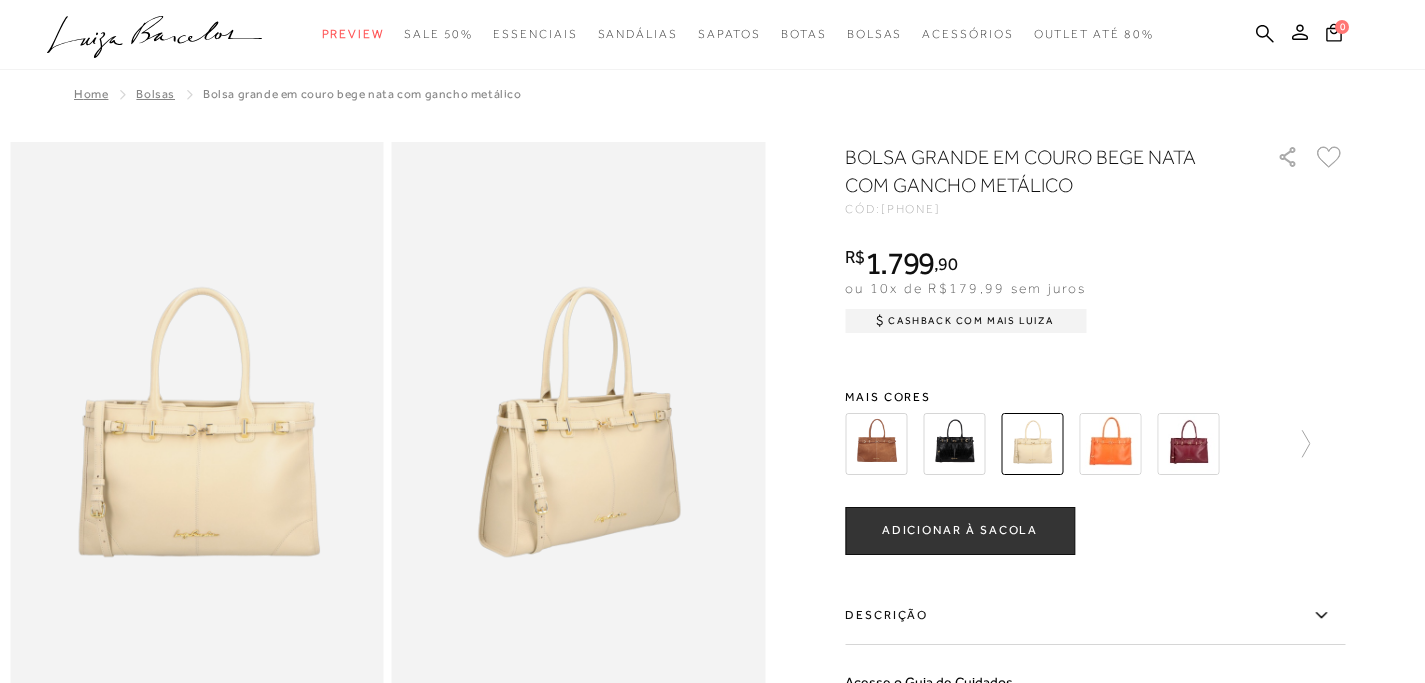 scroll, scrollTop: 0, scrollLeft: 0, axis: both 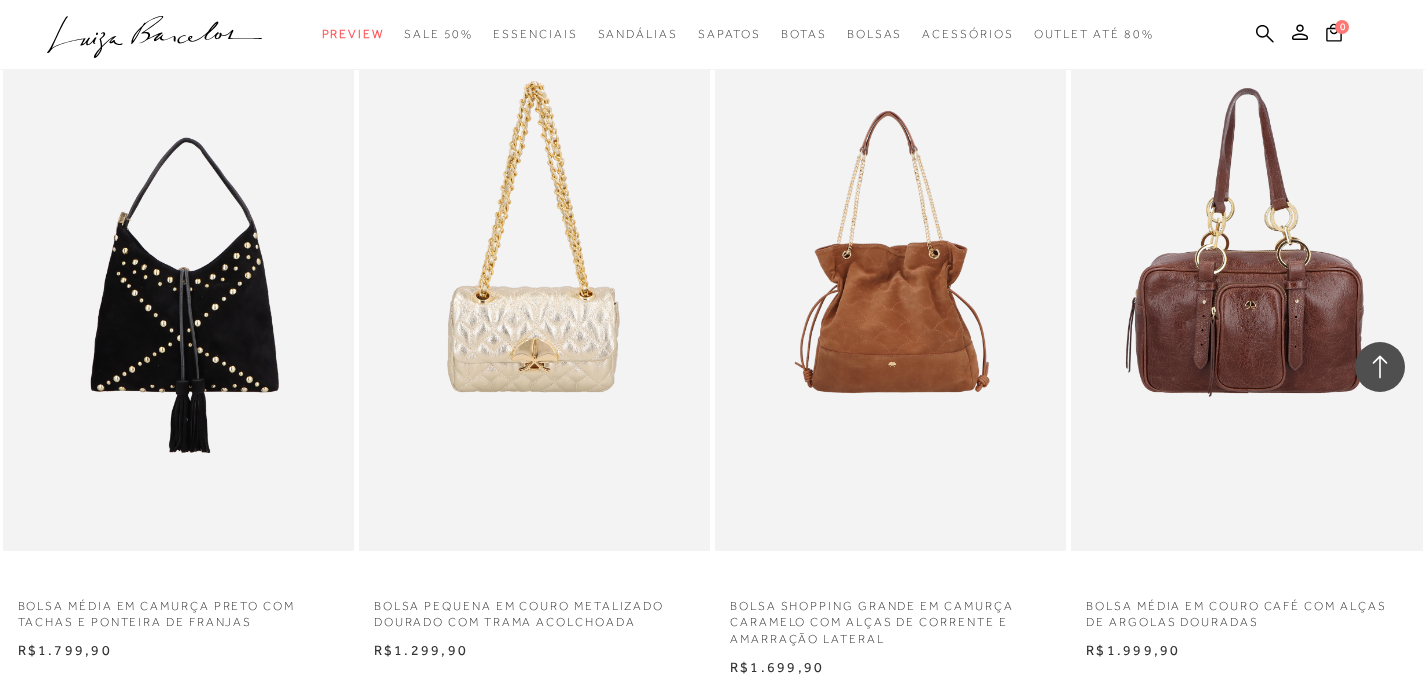 click at bounding box center [891, 287] 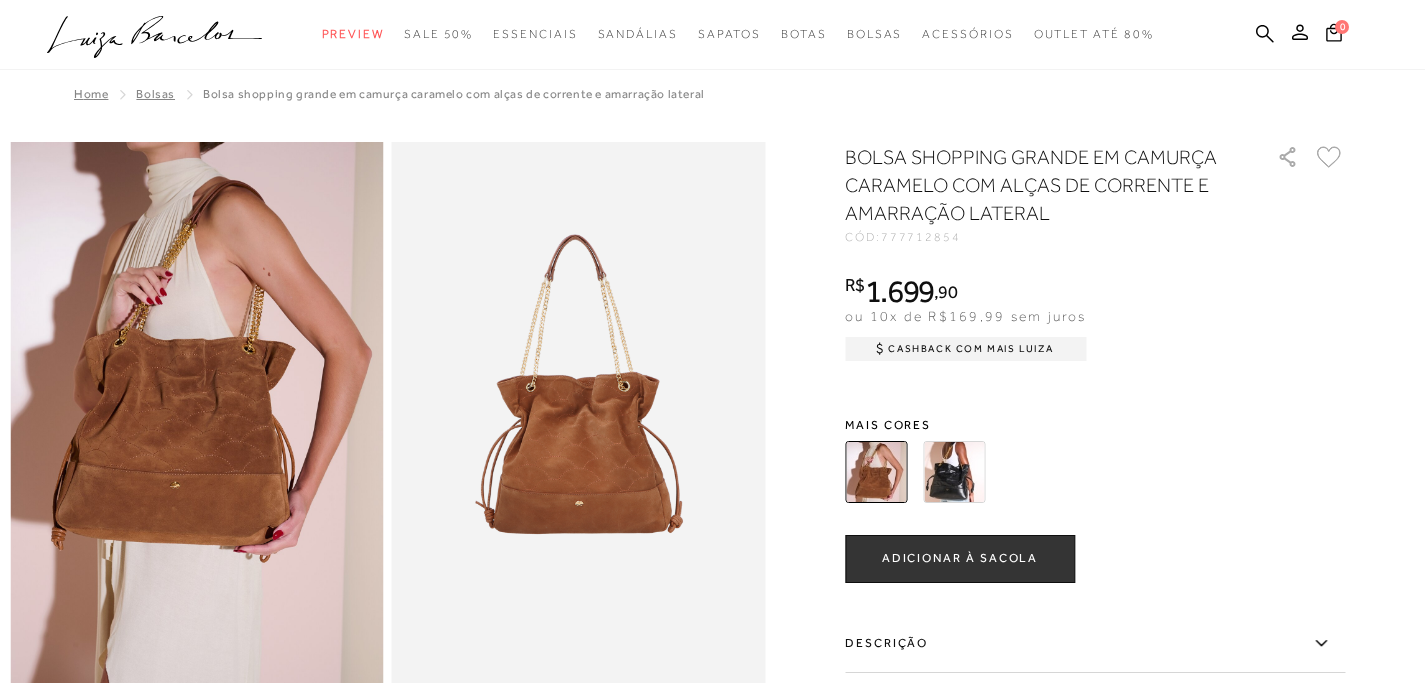 scroll, scrollTop: 0, scrollLeft: 0, axis: both 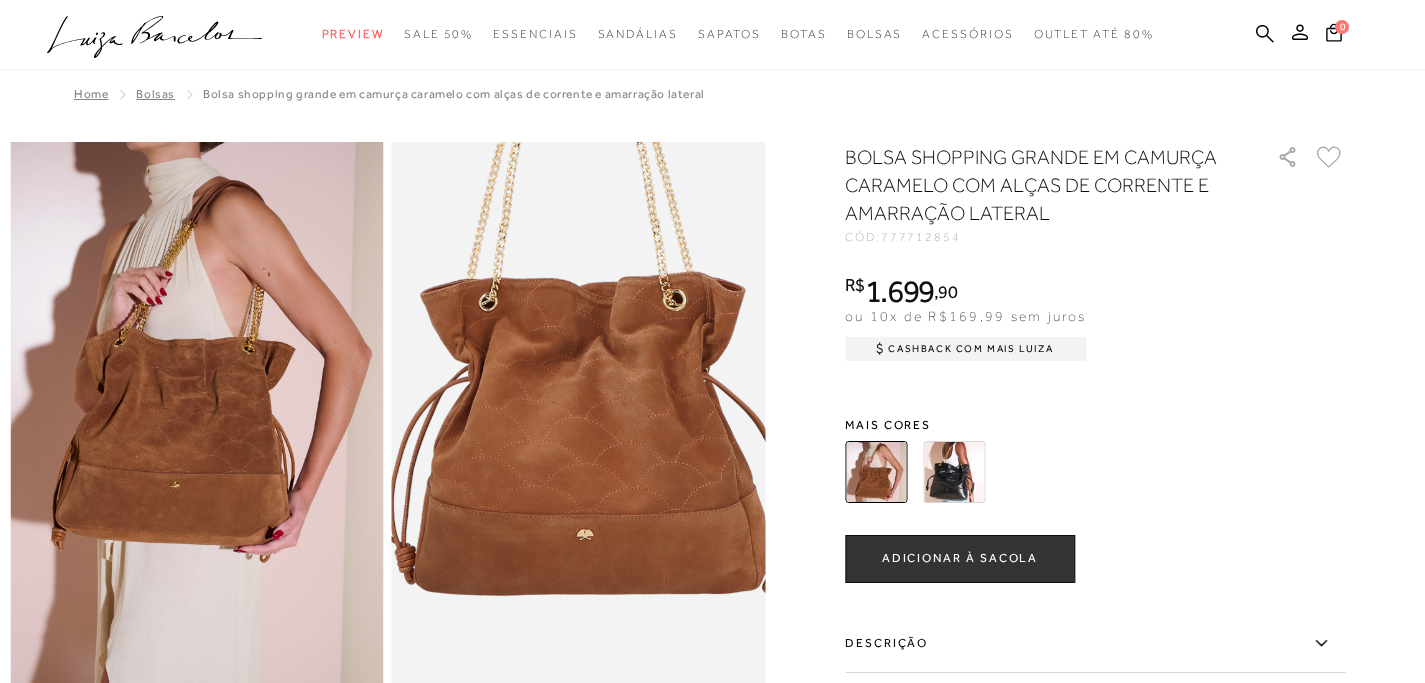 click at bounding box center (583, 372) 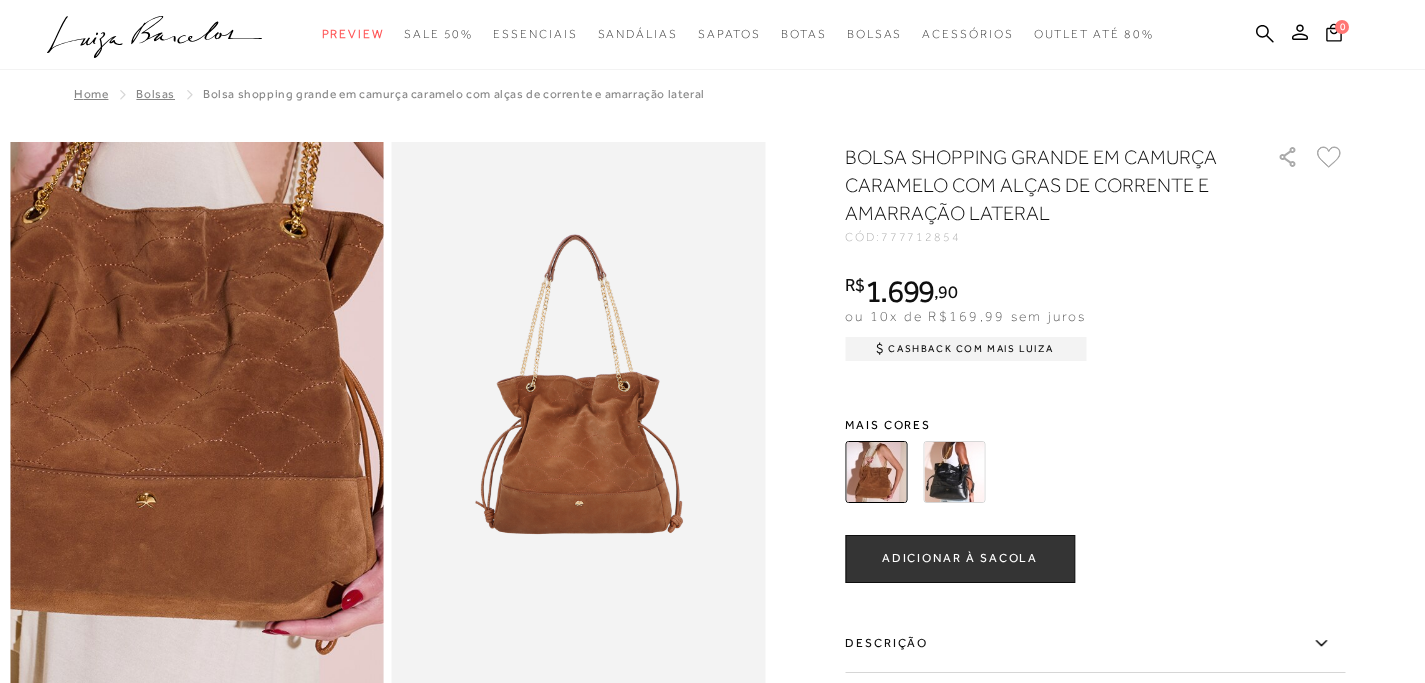 click at bounding box center (188, 374) 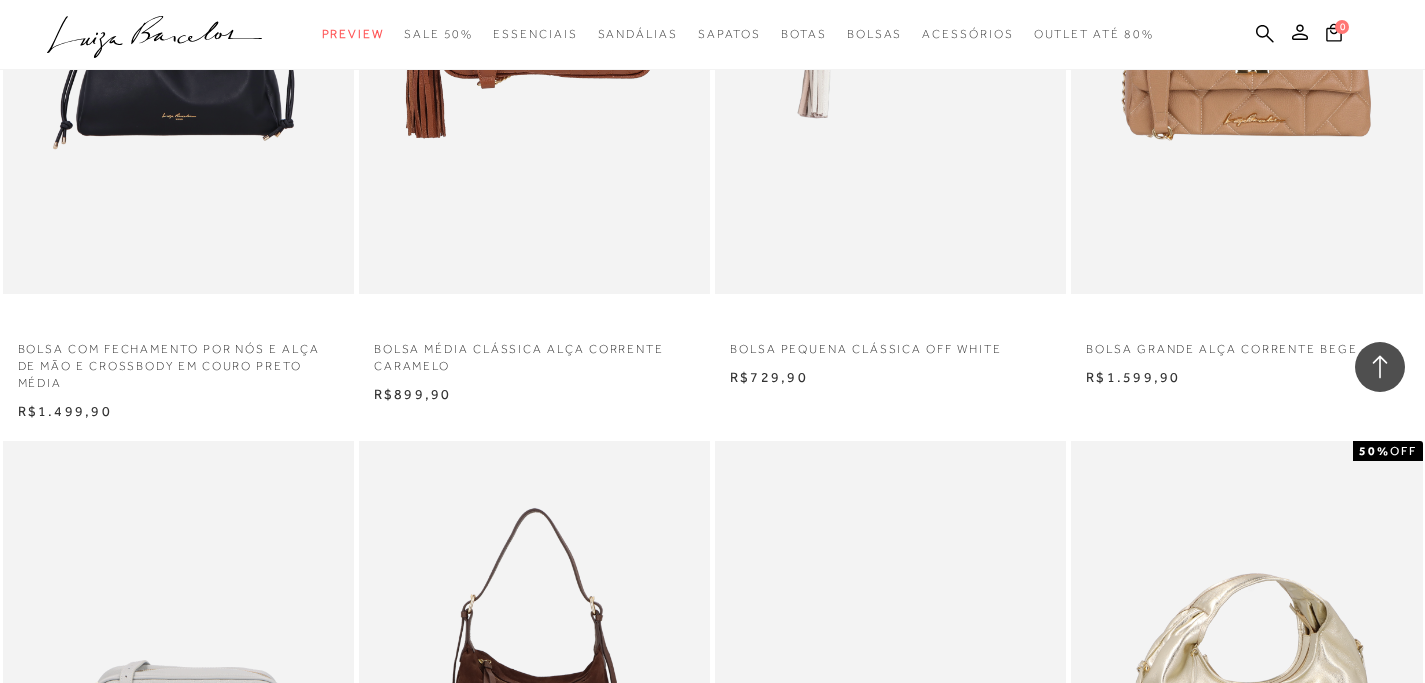 scroll, scrollTop: 15981, scrollLeft: 0, axis: vertical 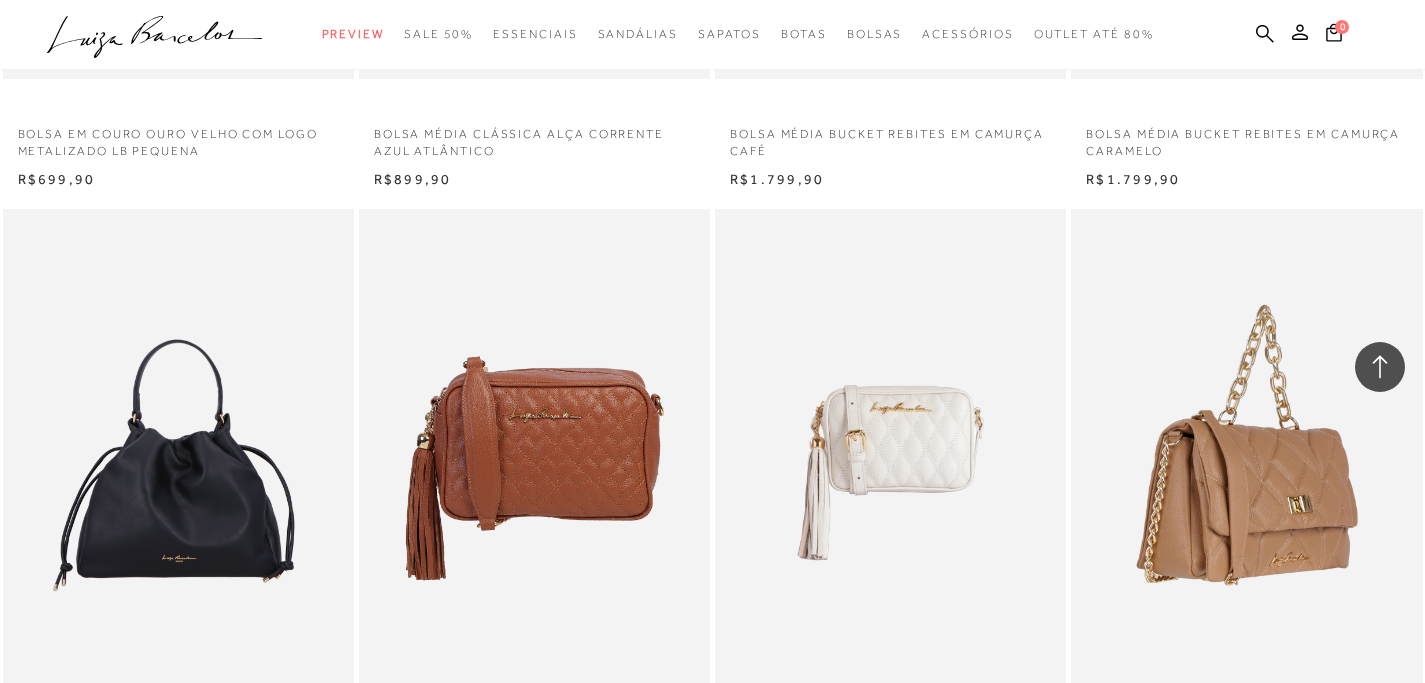 click at bounding box center (1247, 472) 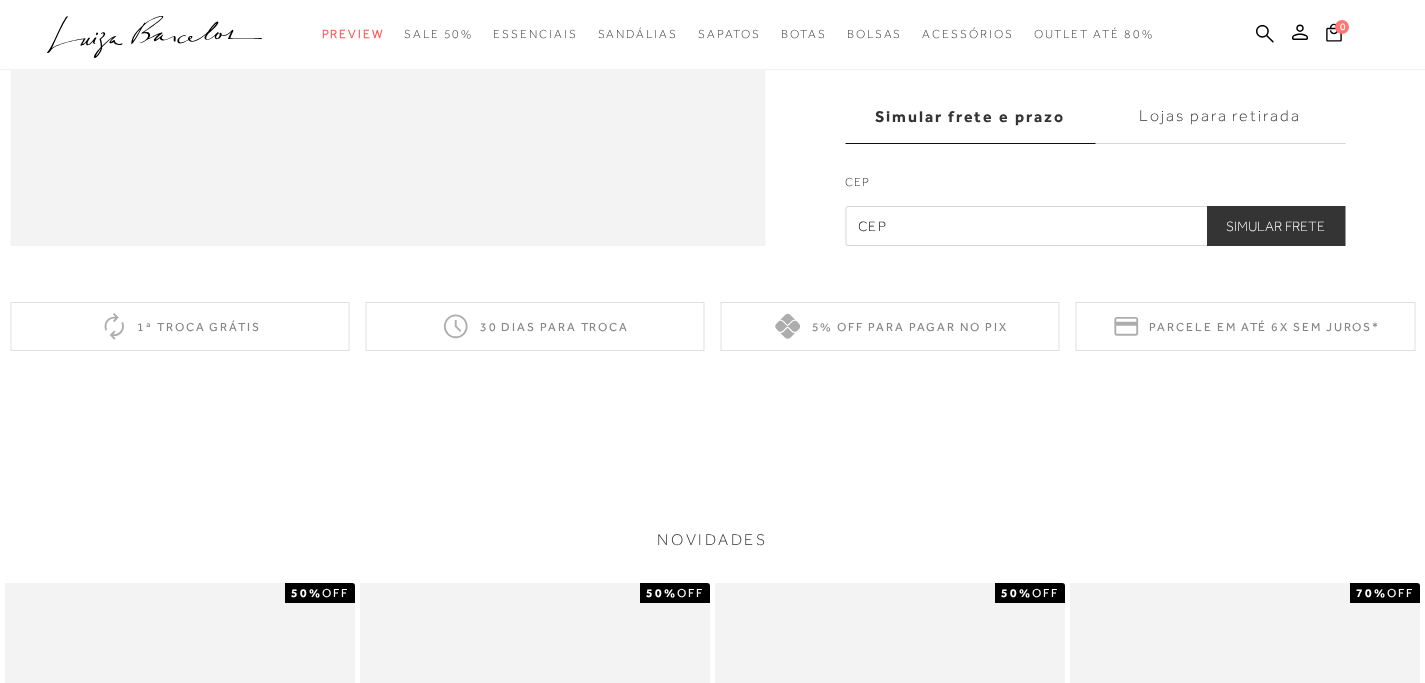 scroll, scrollTop: 2065, scrollLeft: 0, axis: vertical 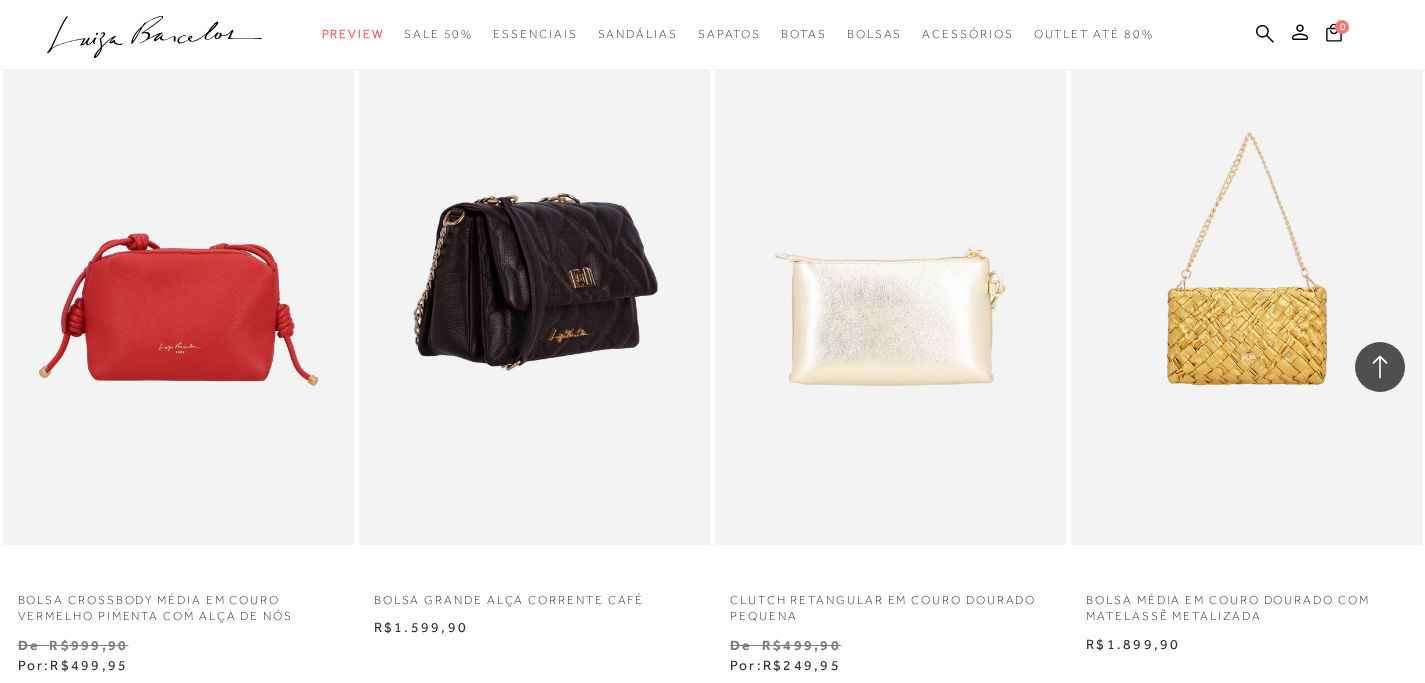 click at bounding box center [535, 281] 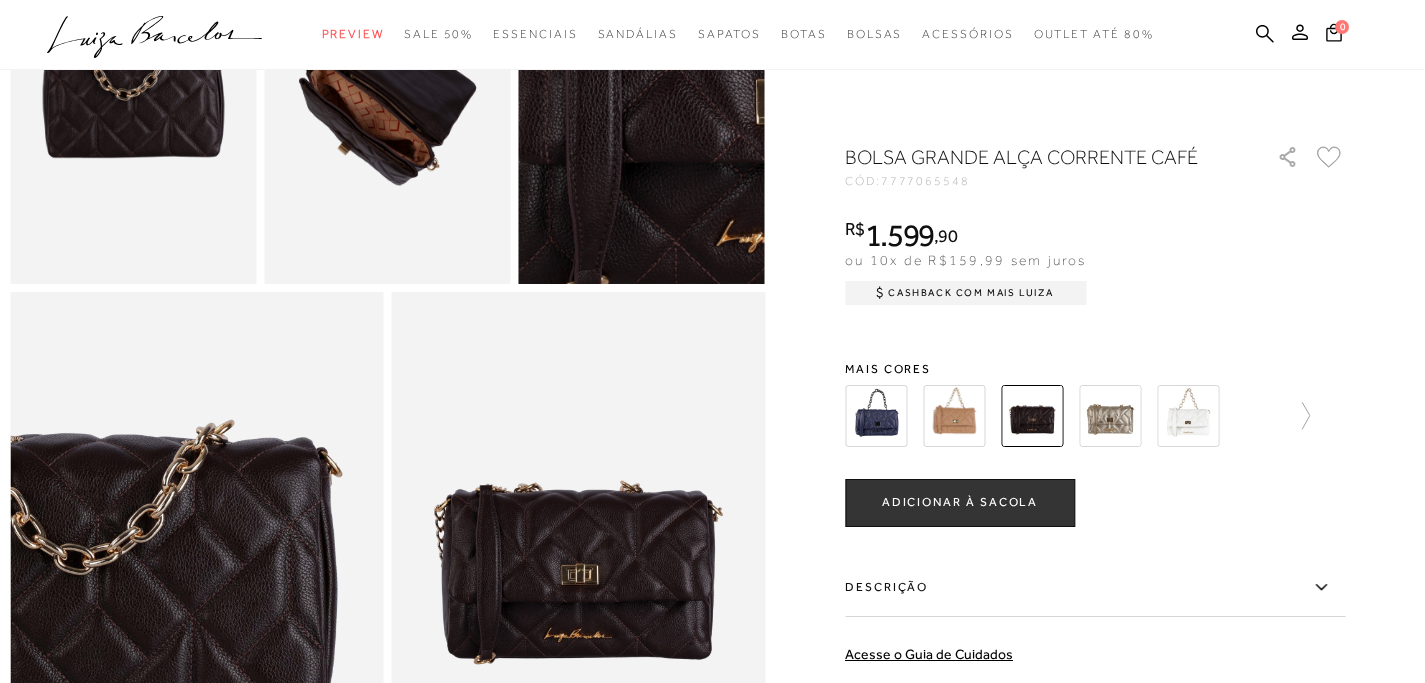 scroll, scrollTop: 944, scrollLeft: 0, axis: vertical 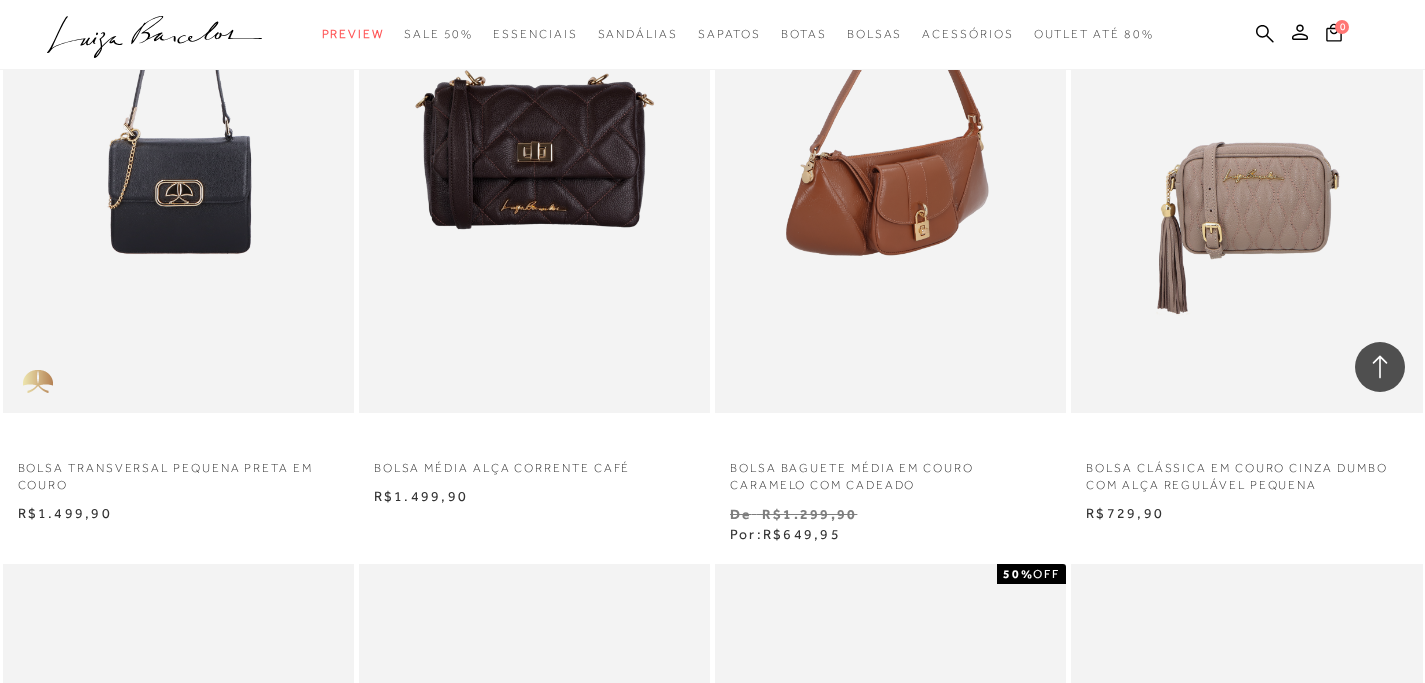 click at bounding box center (891, 149) 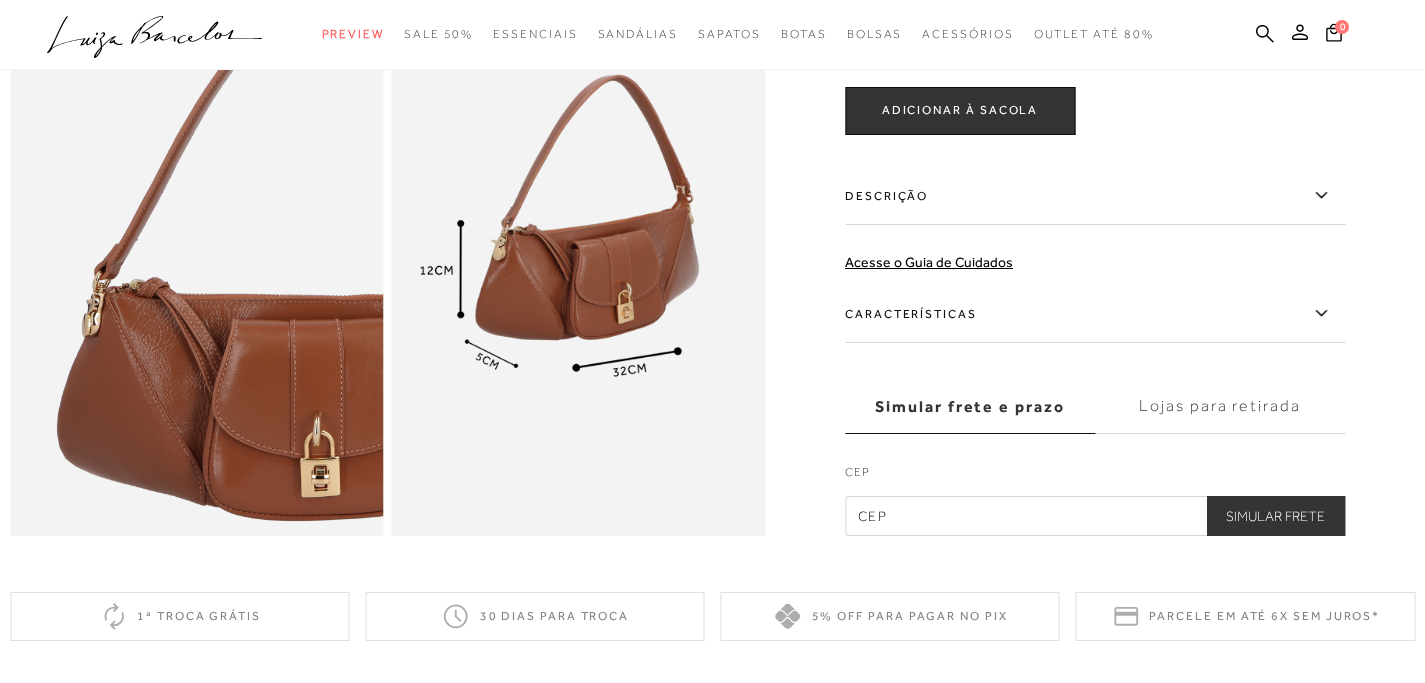 scroll, scrollTop: 981, scrollLeft: 0, axis: vertical 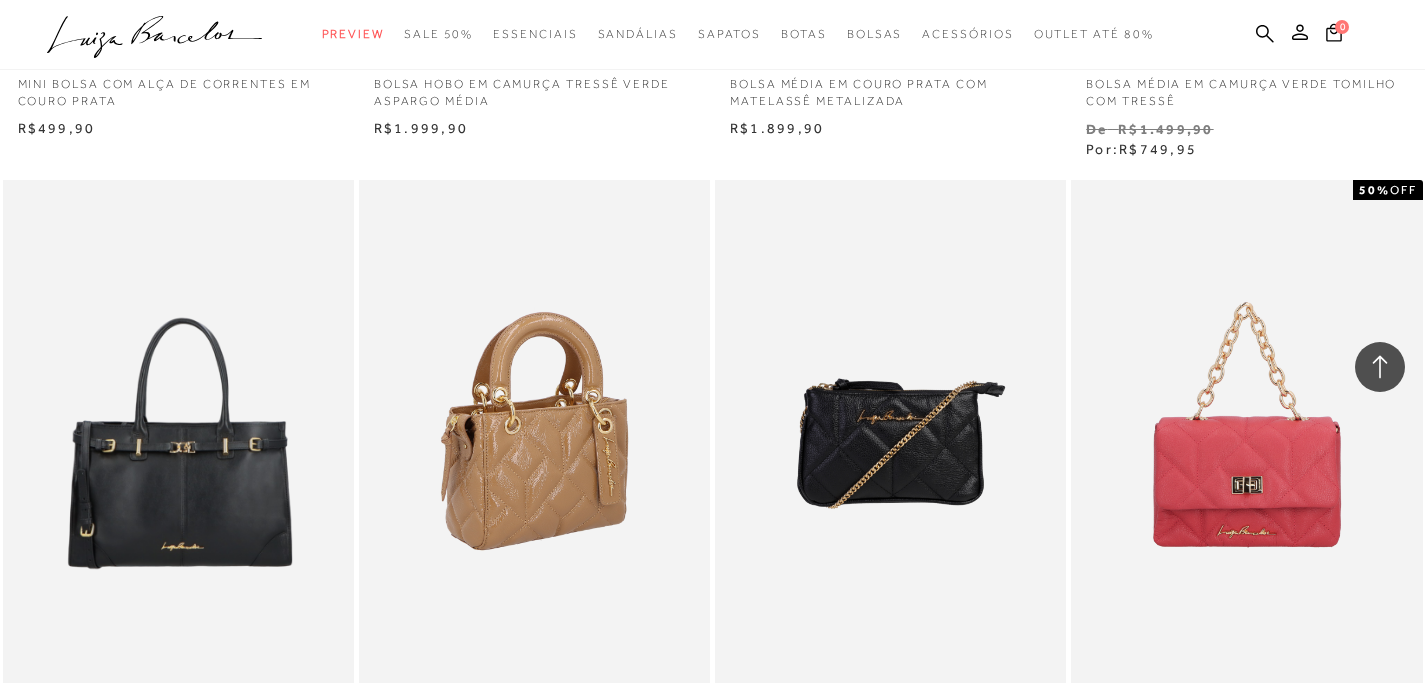 click at bounding box center (535, 443) 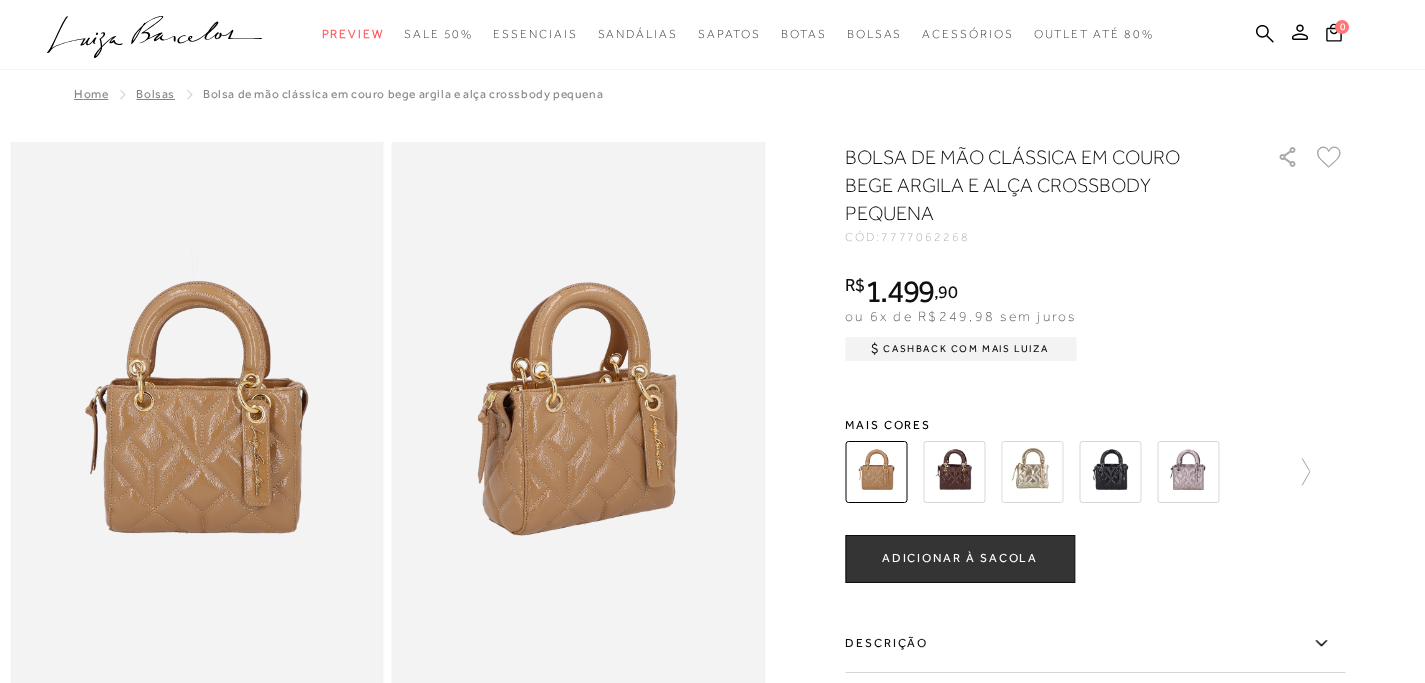 scroll, scrollTop: 0, scrollLeft: 0, axis: both 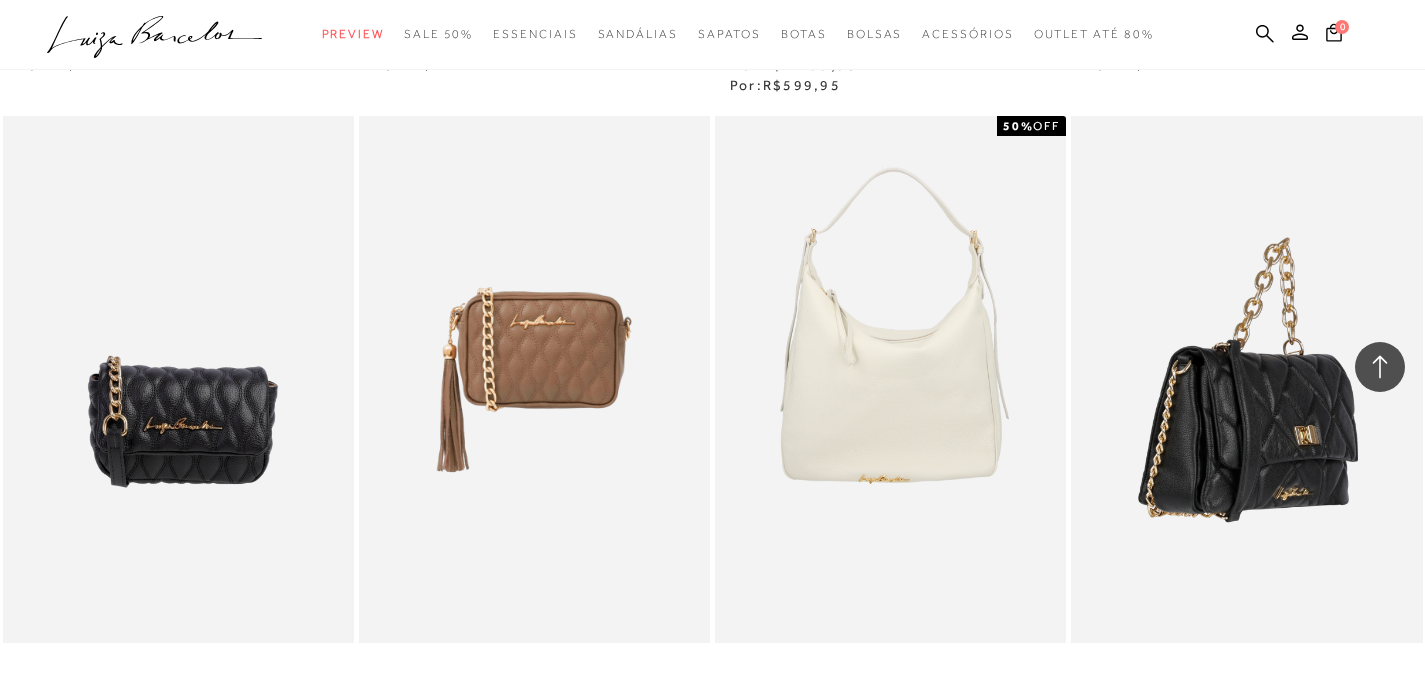 click at bounding box center [1247, 379] 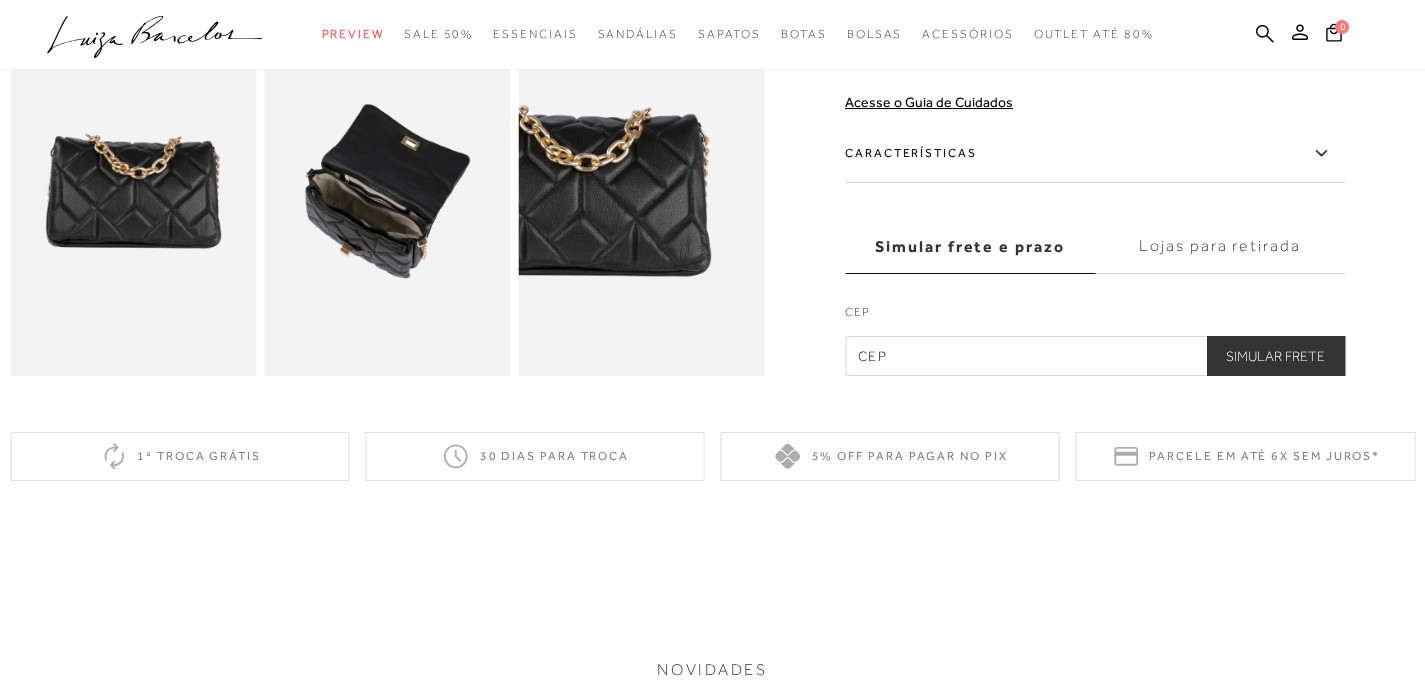 scroll, scrollTop: 227, scrollLeft: 0, axis: vertical 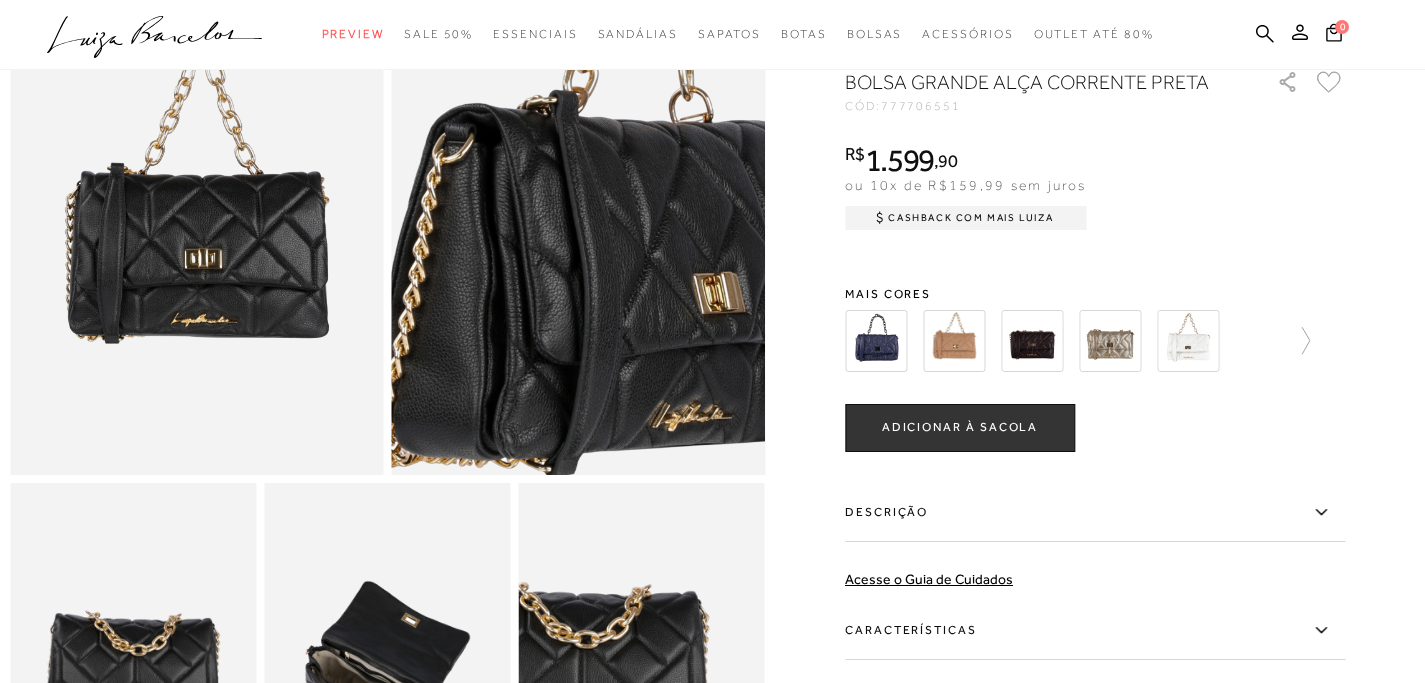 click at bounding box center [593, 175] 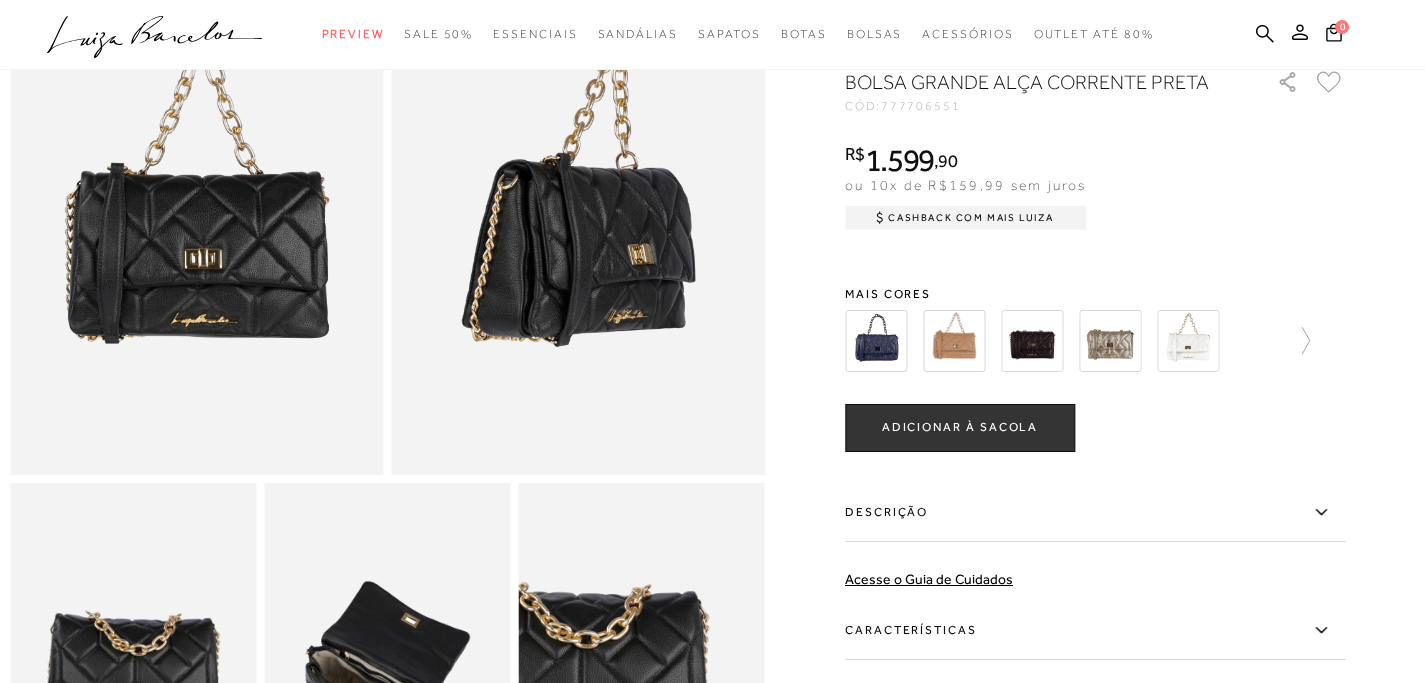 click at bounding box center [197, 195] 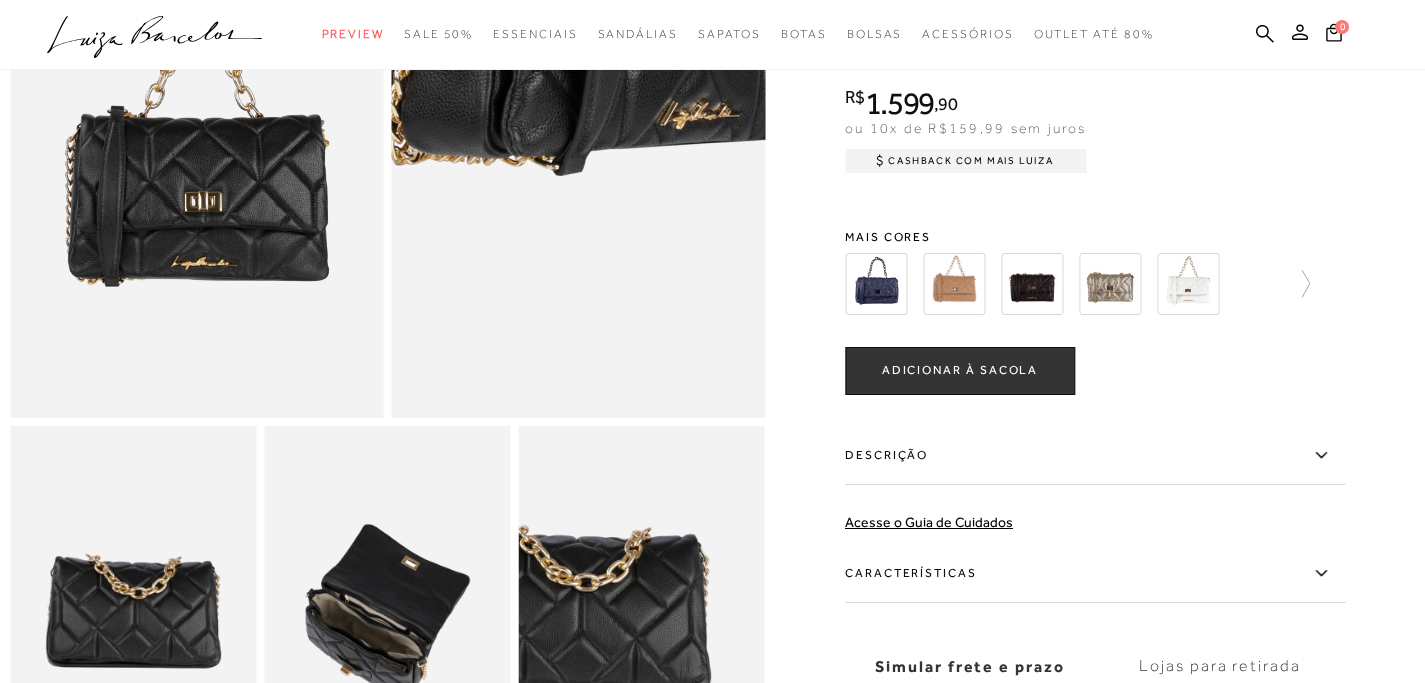 scroll, scrollTop: 580, scrollLeft: 0, axis: vertical 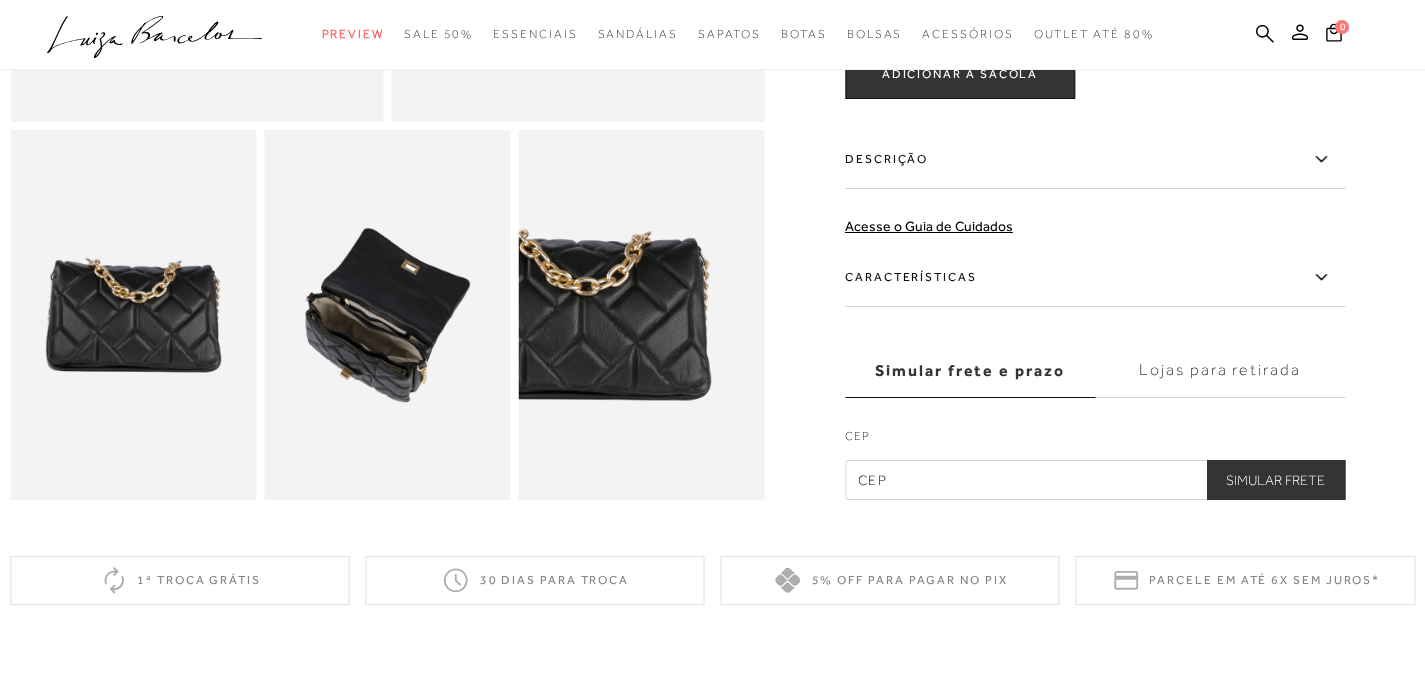 click at bounding box center (387, 314) 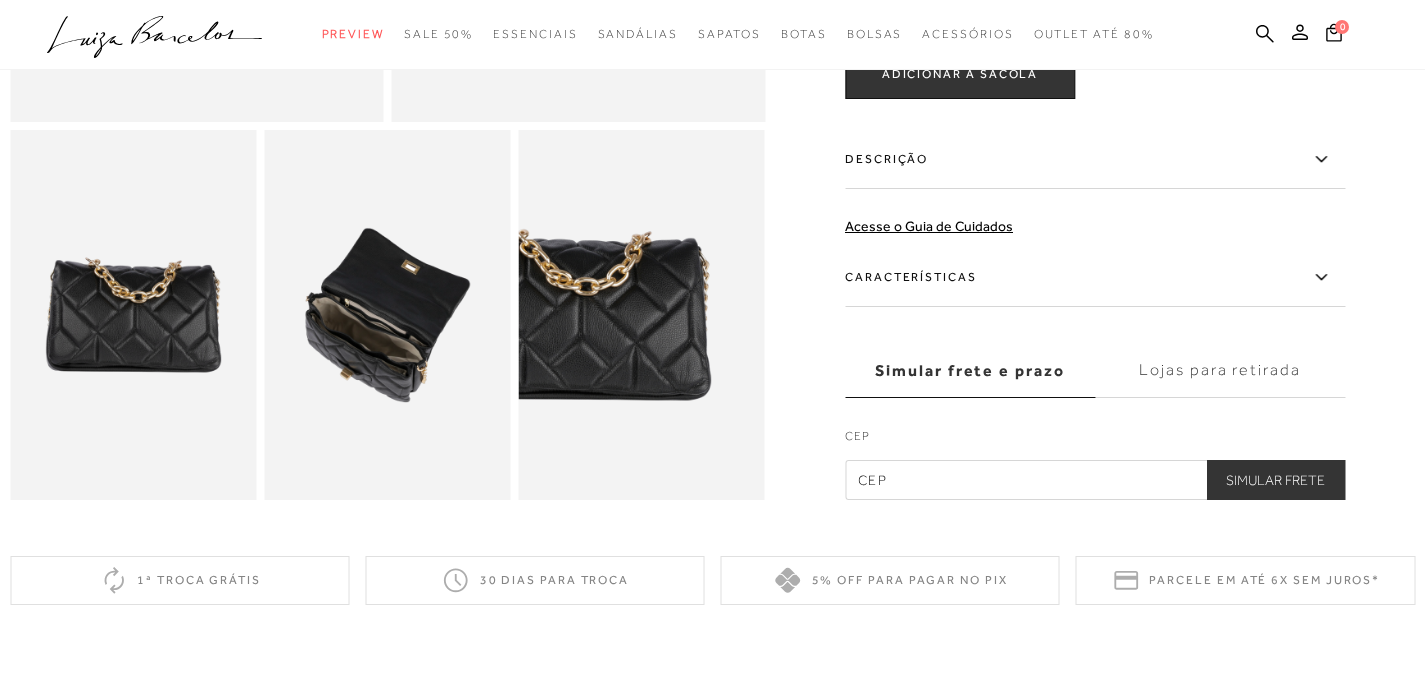 click at bounding box center [642, 314] 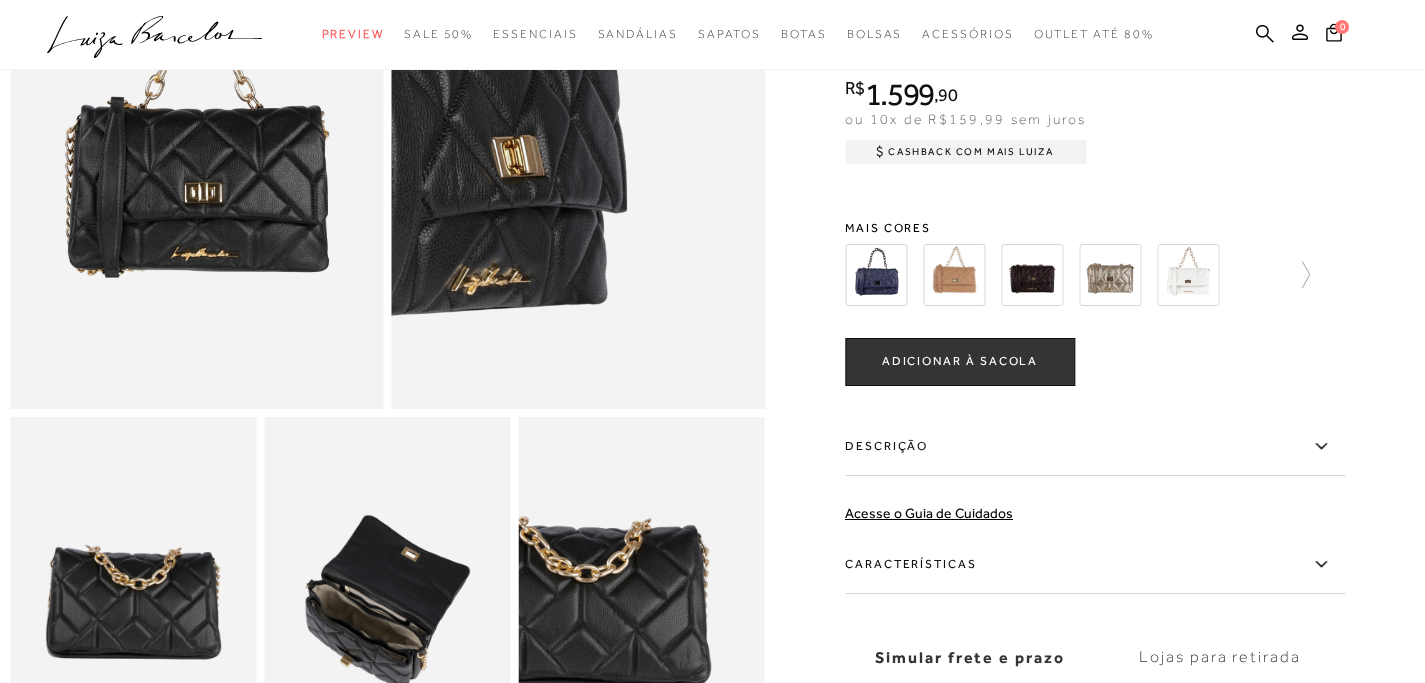 scroll, scrollTop: 452, scrollLeft: 0, axis: vertical 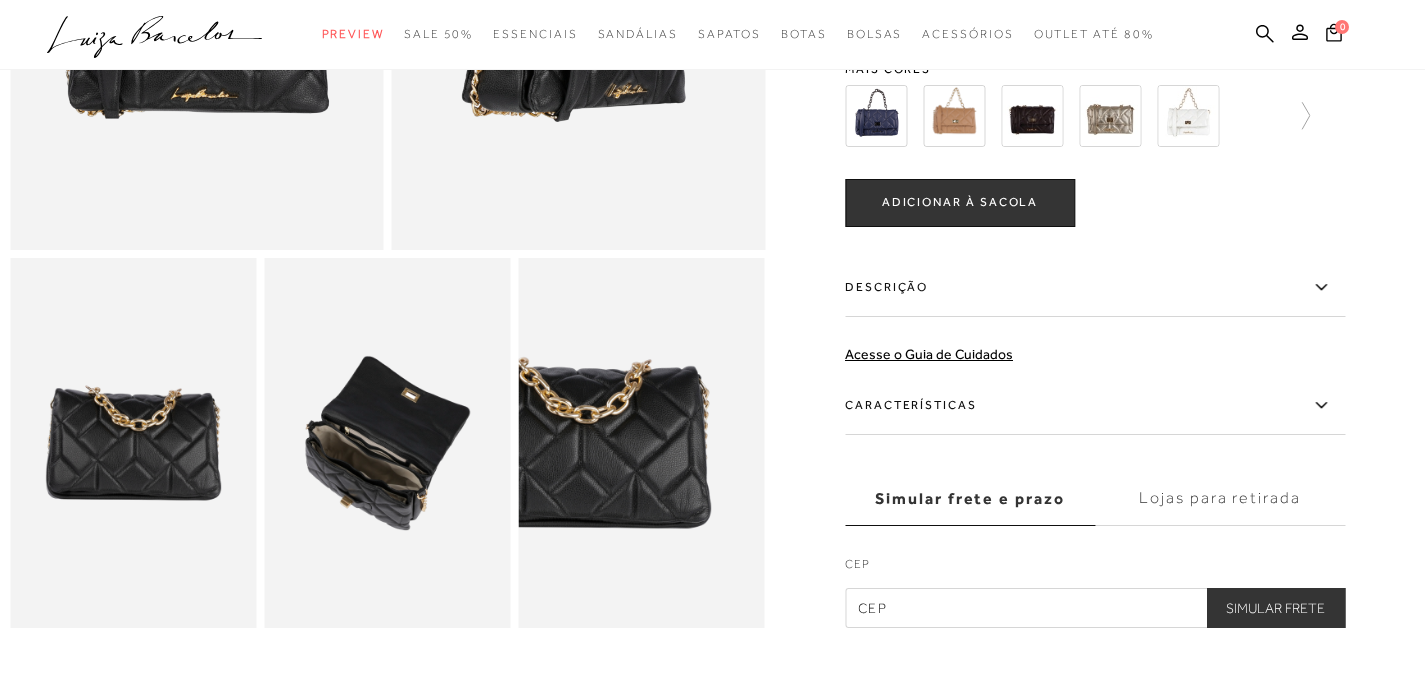 click 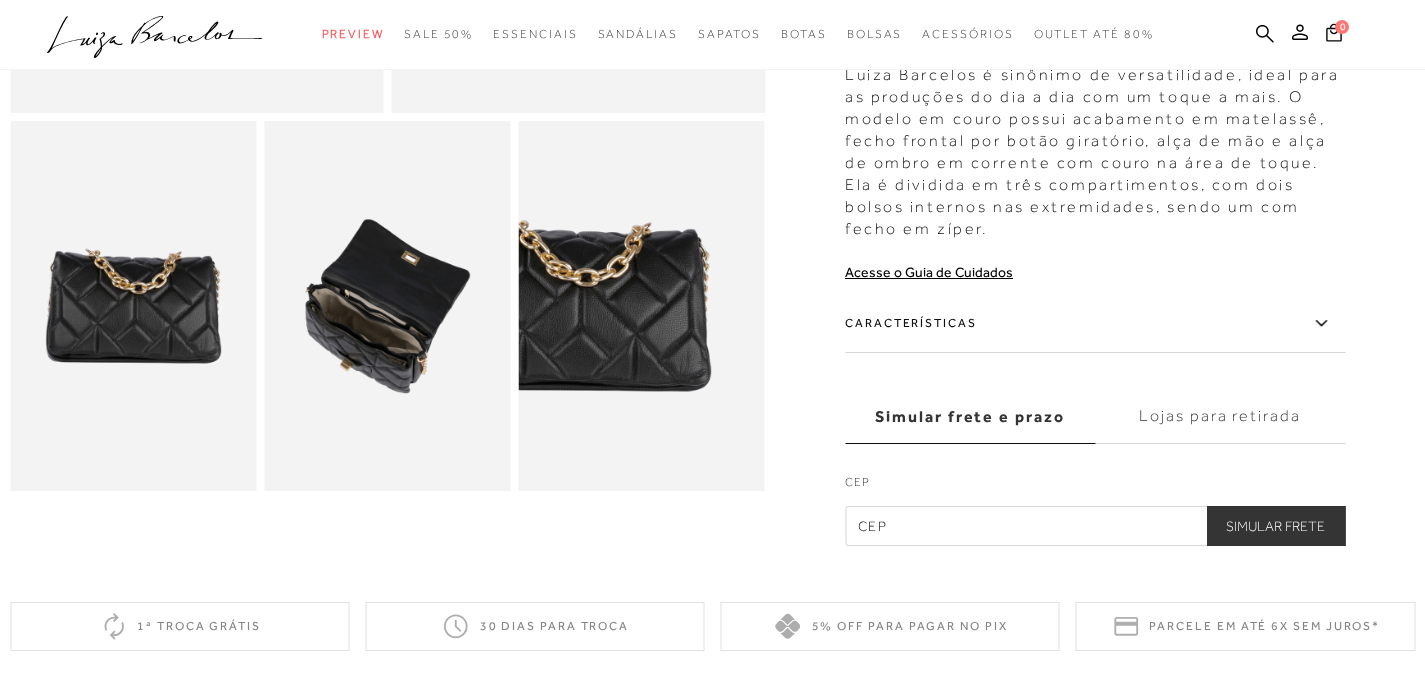 scroll, scrollTop: 550, scrollLeft: 0, axis: vertical 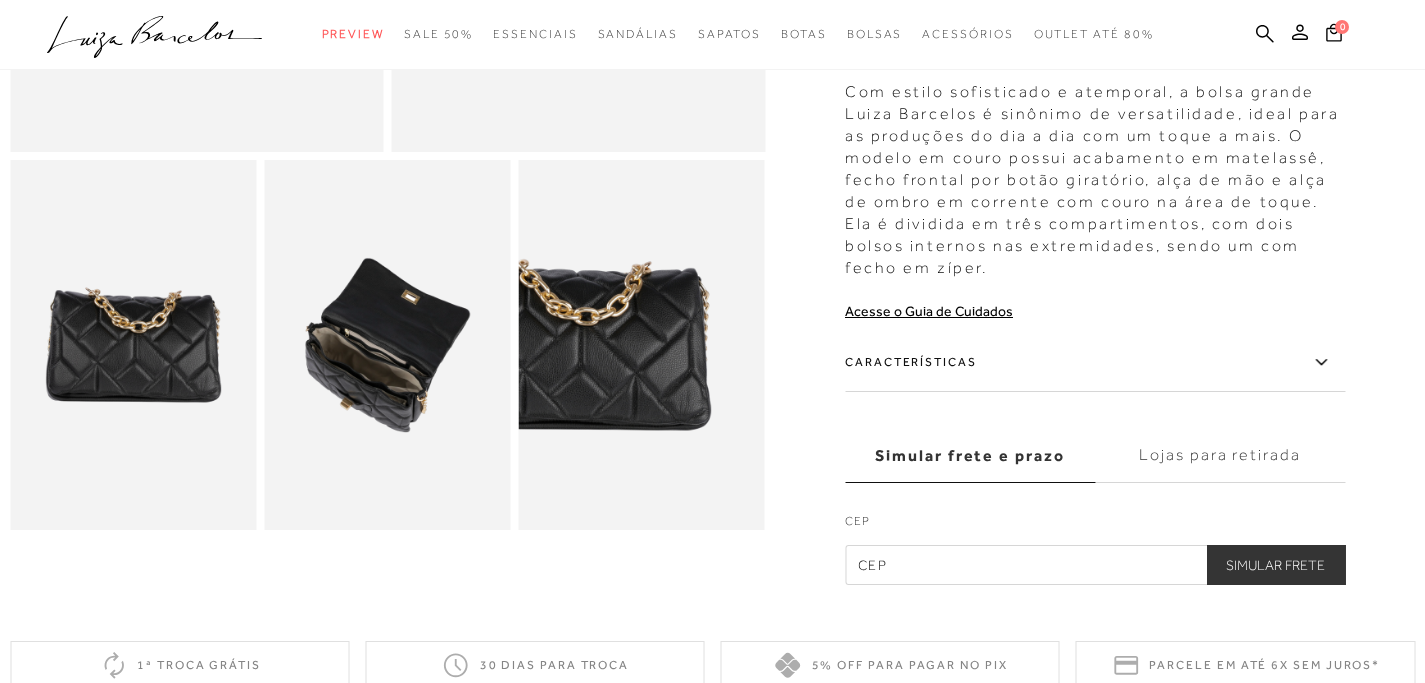 click on "Lojas para retirada" at bounding box center (1220, 456) 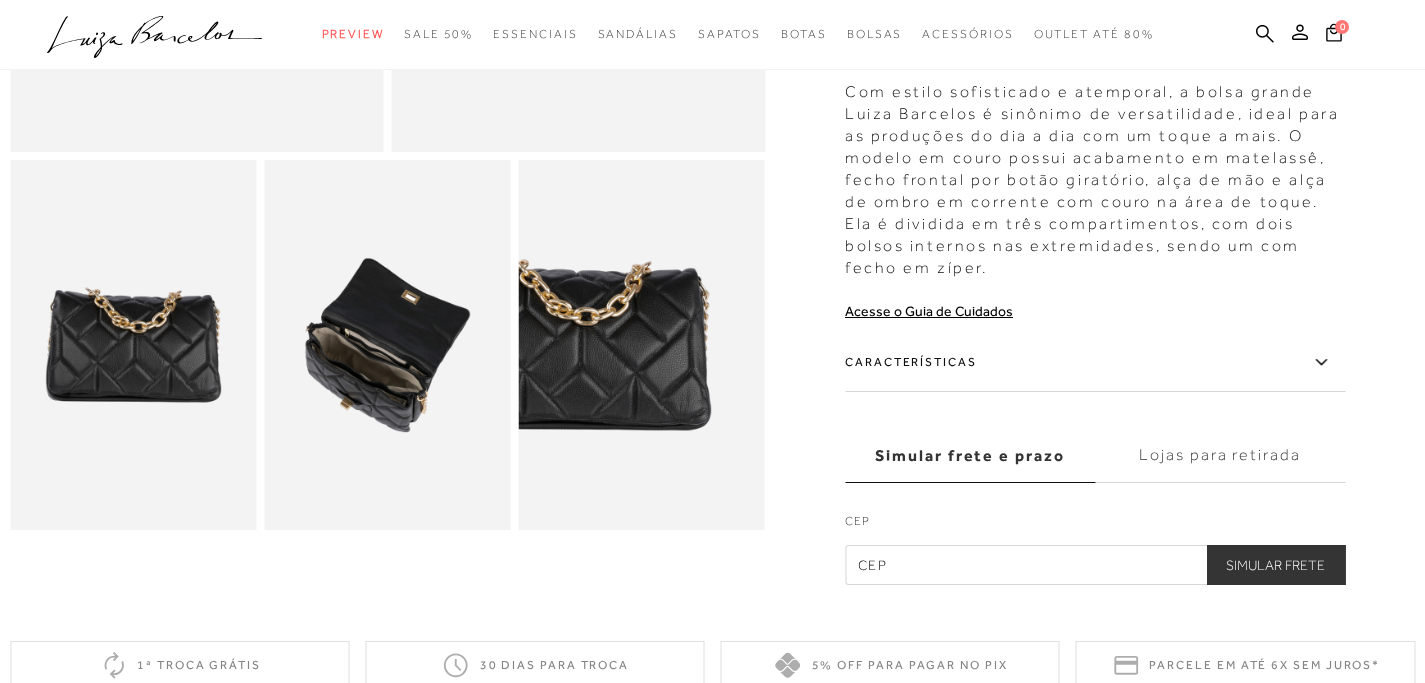 click on "Lojas para retirada" at bounding box center [0, 0] 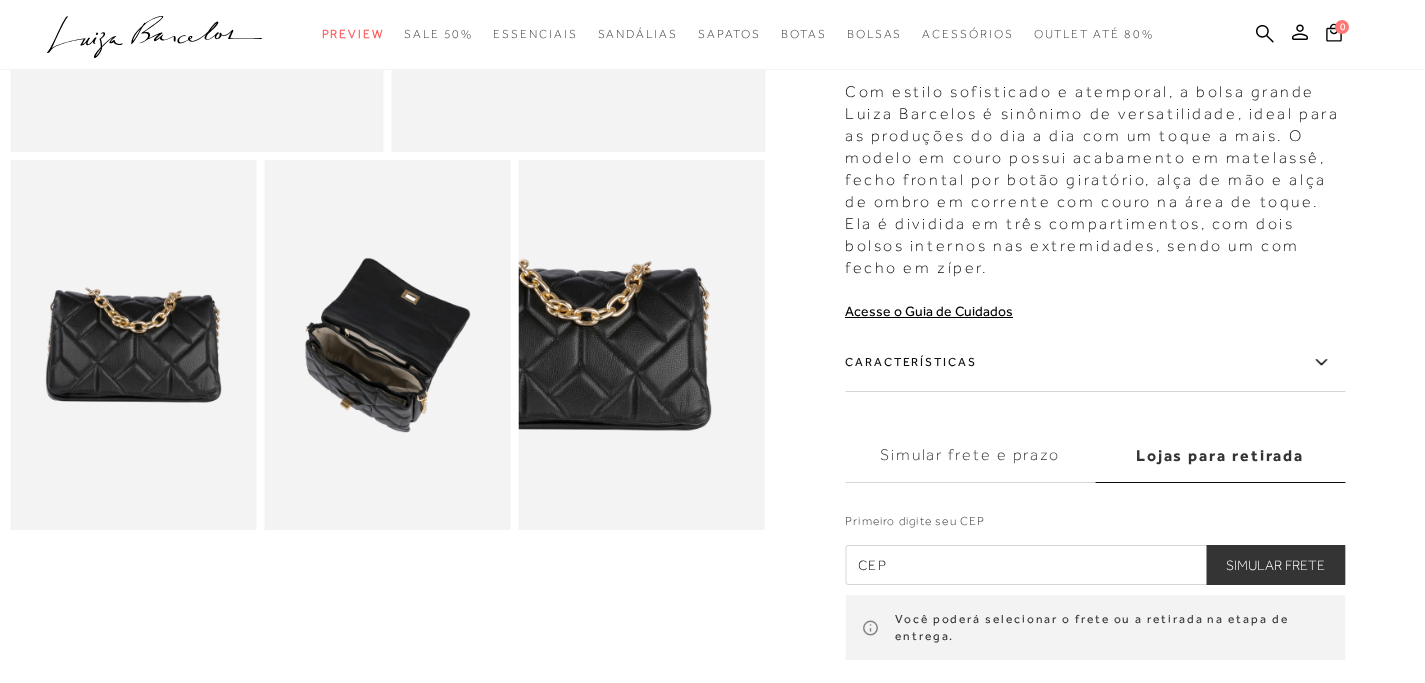 click at bounding box center (1095, 565) 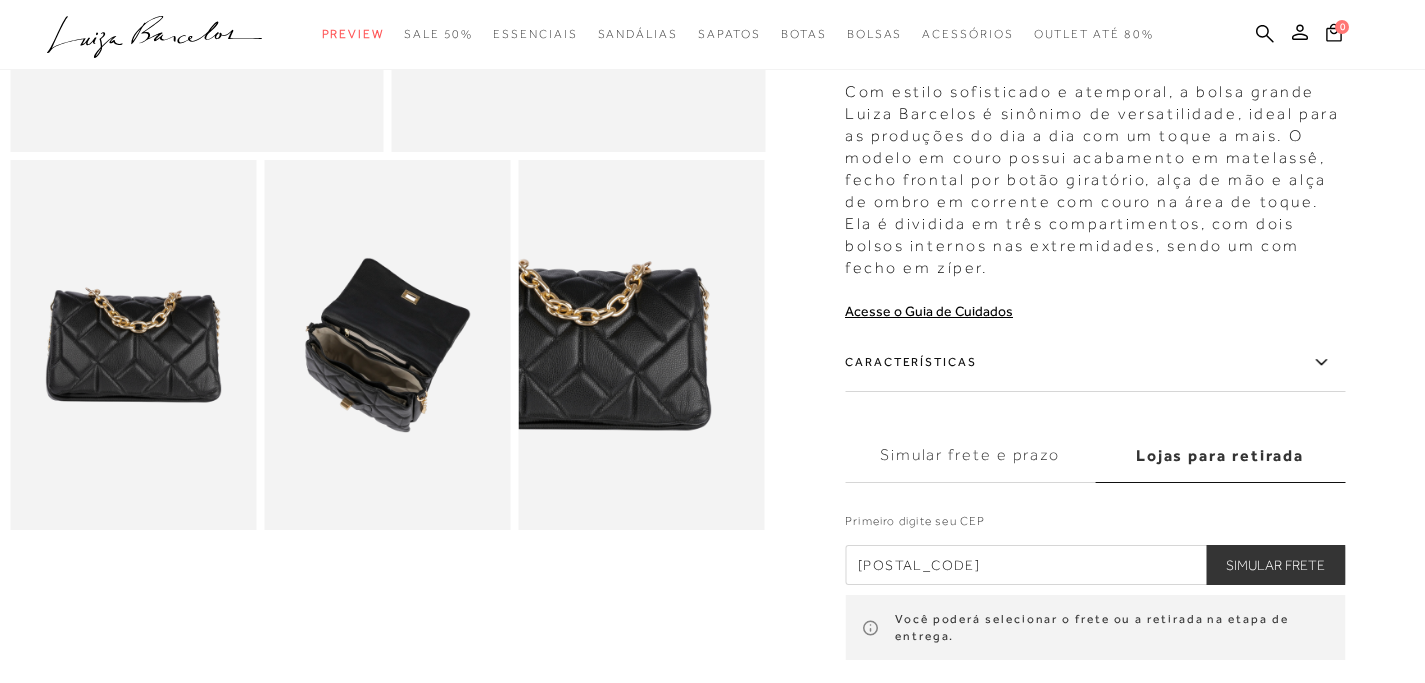click on "Simular Frete" at bounding box center (1275, 565) 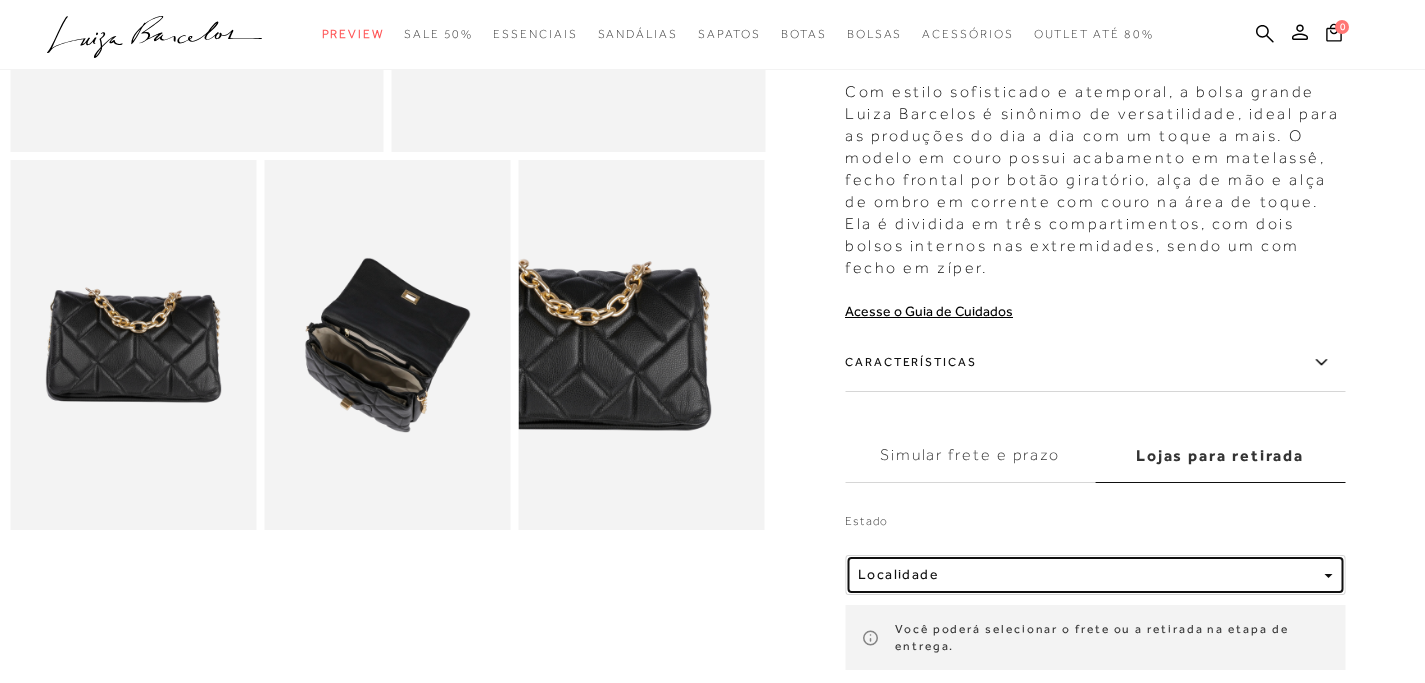 click at bounding box center (1328, 576) 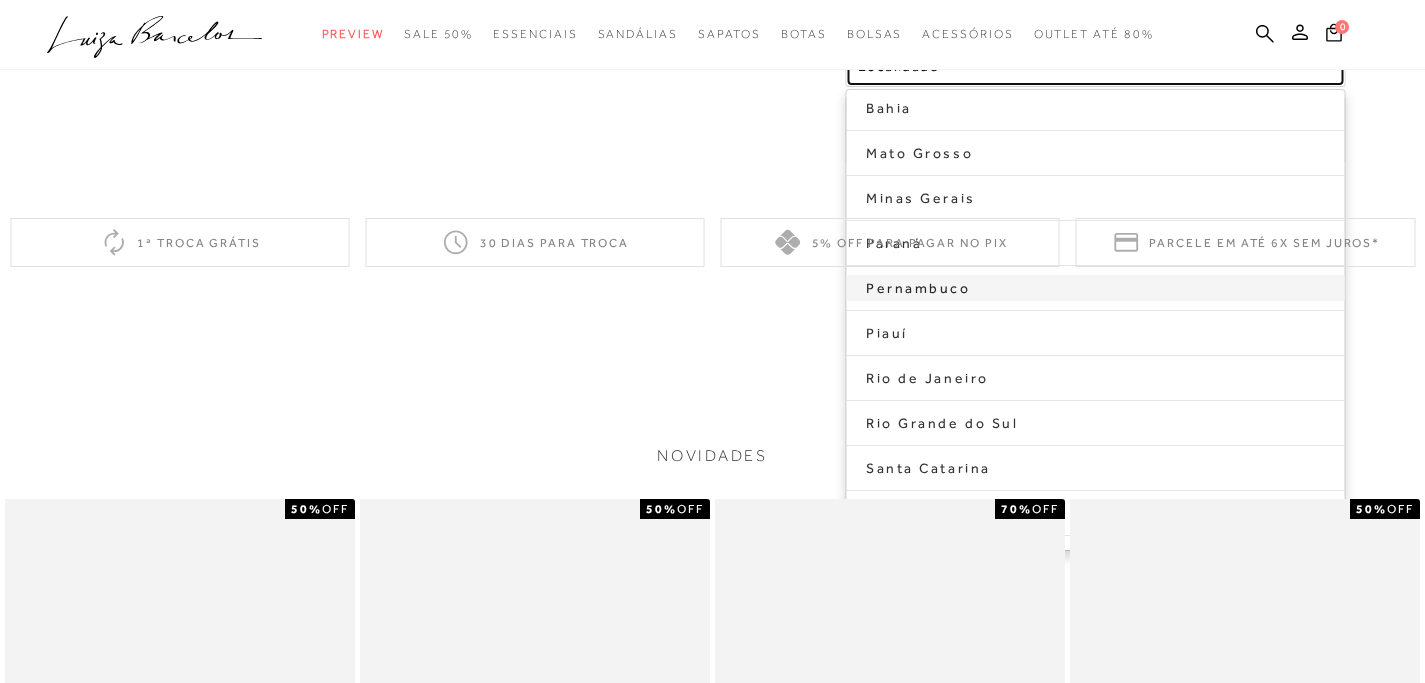 scroll, scrollTop: 1056, scrollLeft: 0, axis: vertical 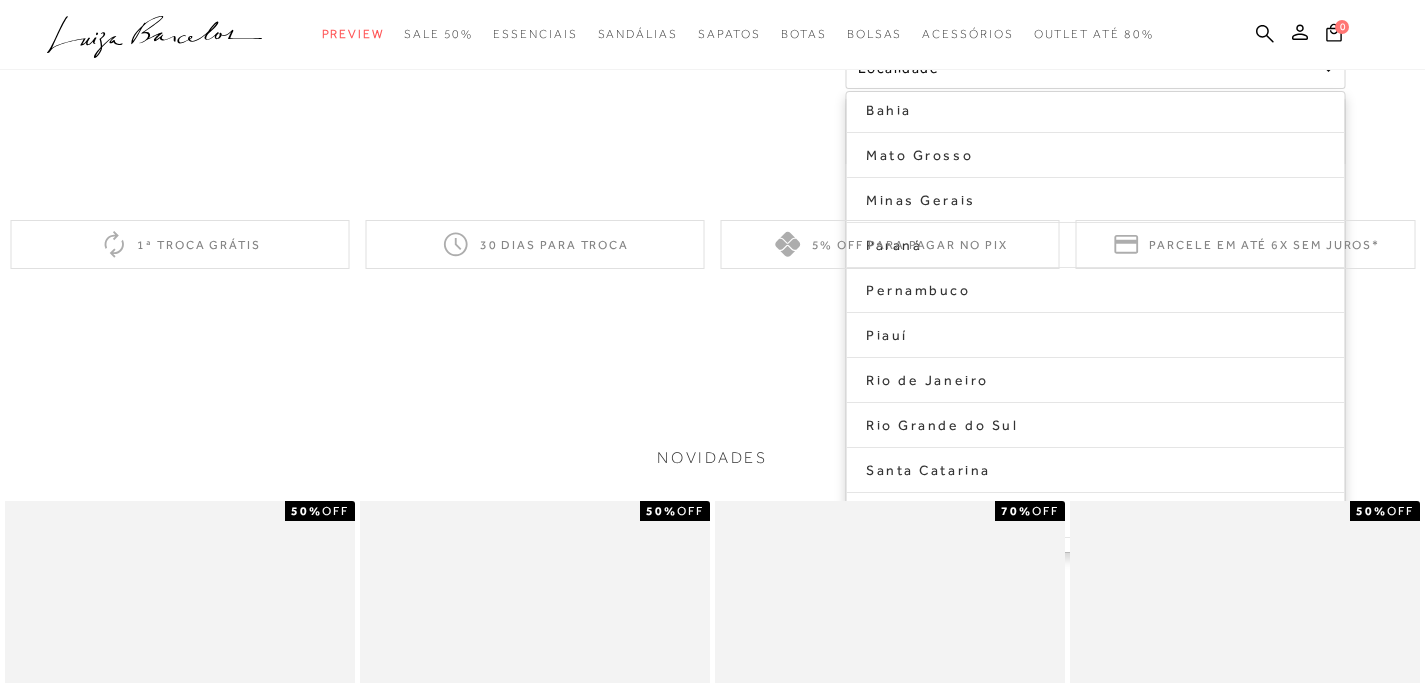 click on "5% off para pagar no PIX" at bounding box center (890, 244) 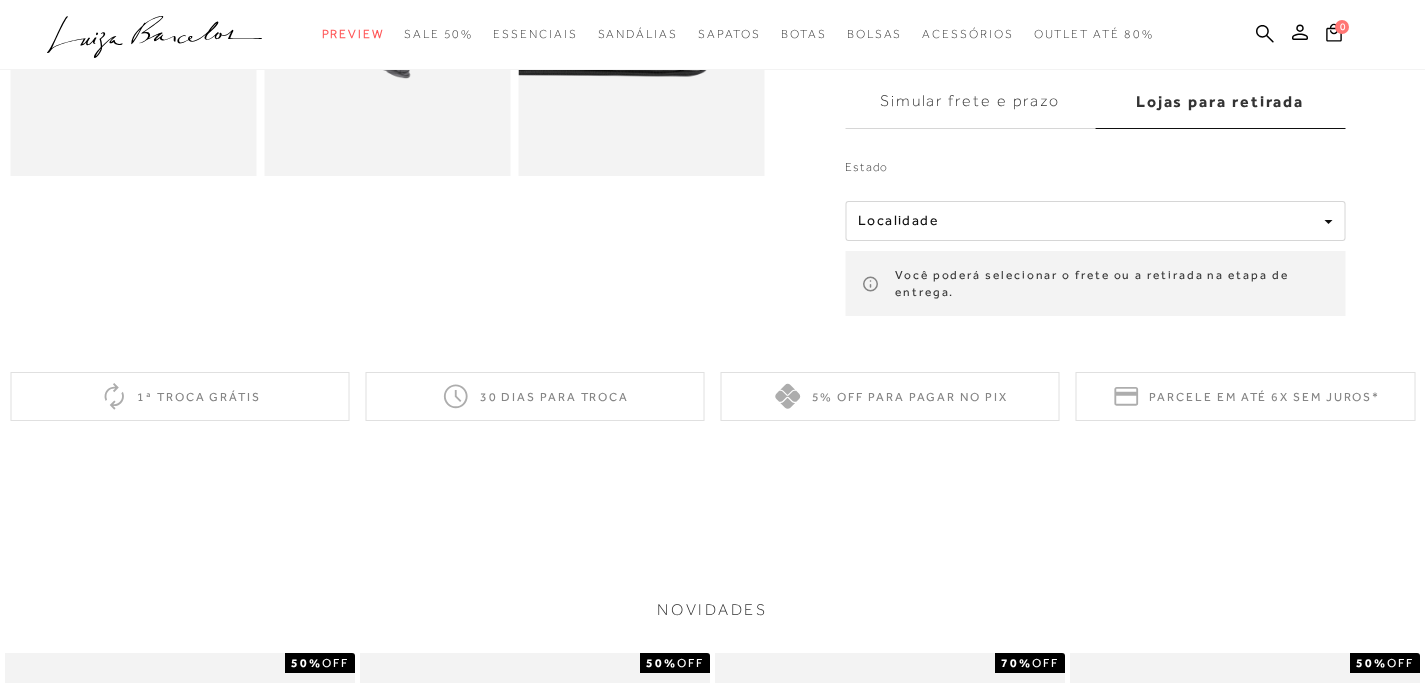scroll, scrollTop: 718, scrollLeft: 0, axis: vertical 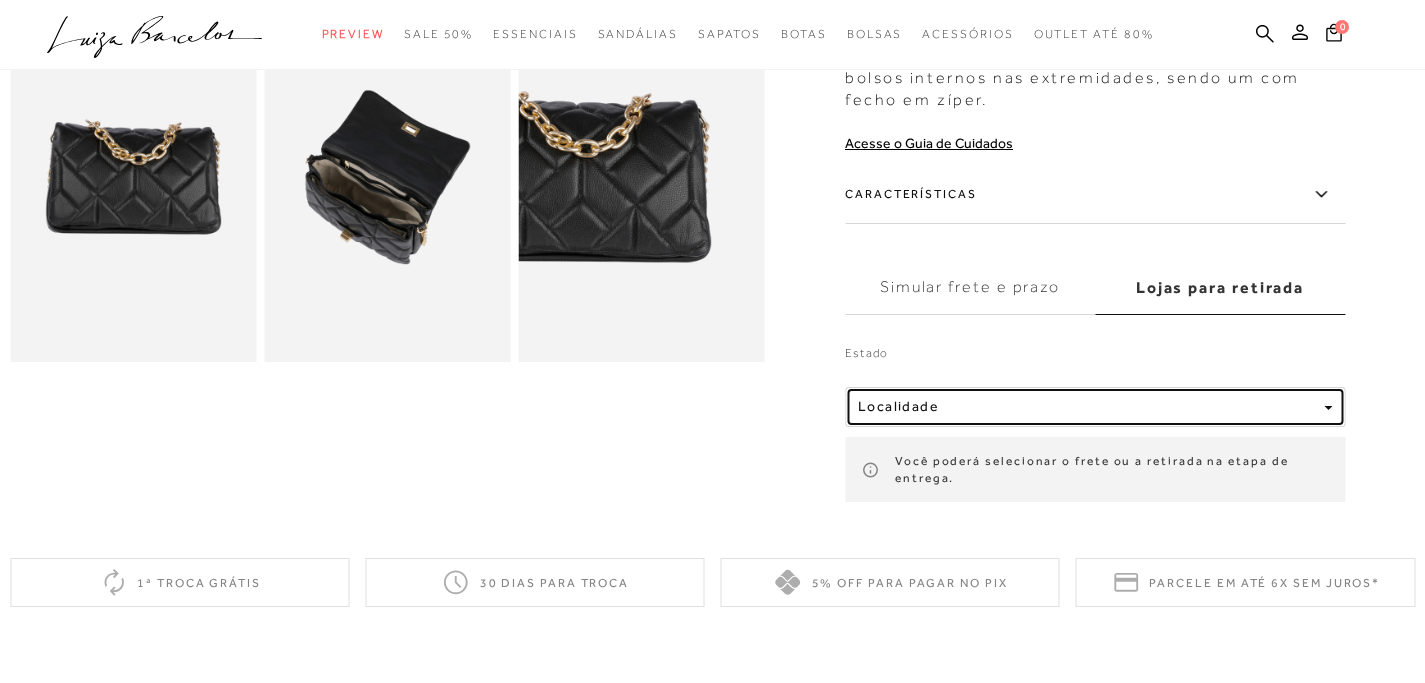 click on "Localidade" at bounding box center (1087, 406) 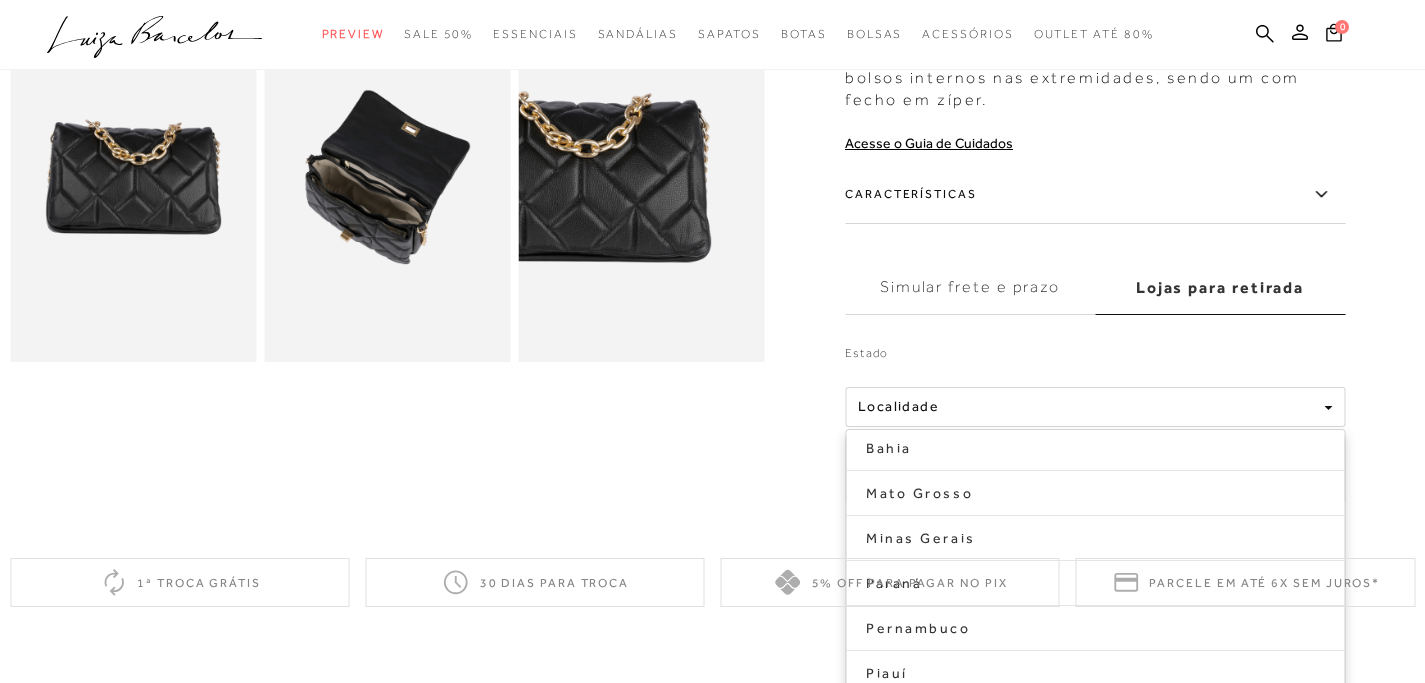 click on "5% off para pagar no PIX" at bounding box center [890, 582] 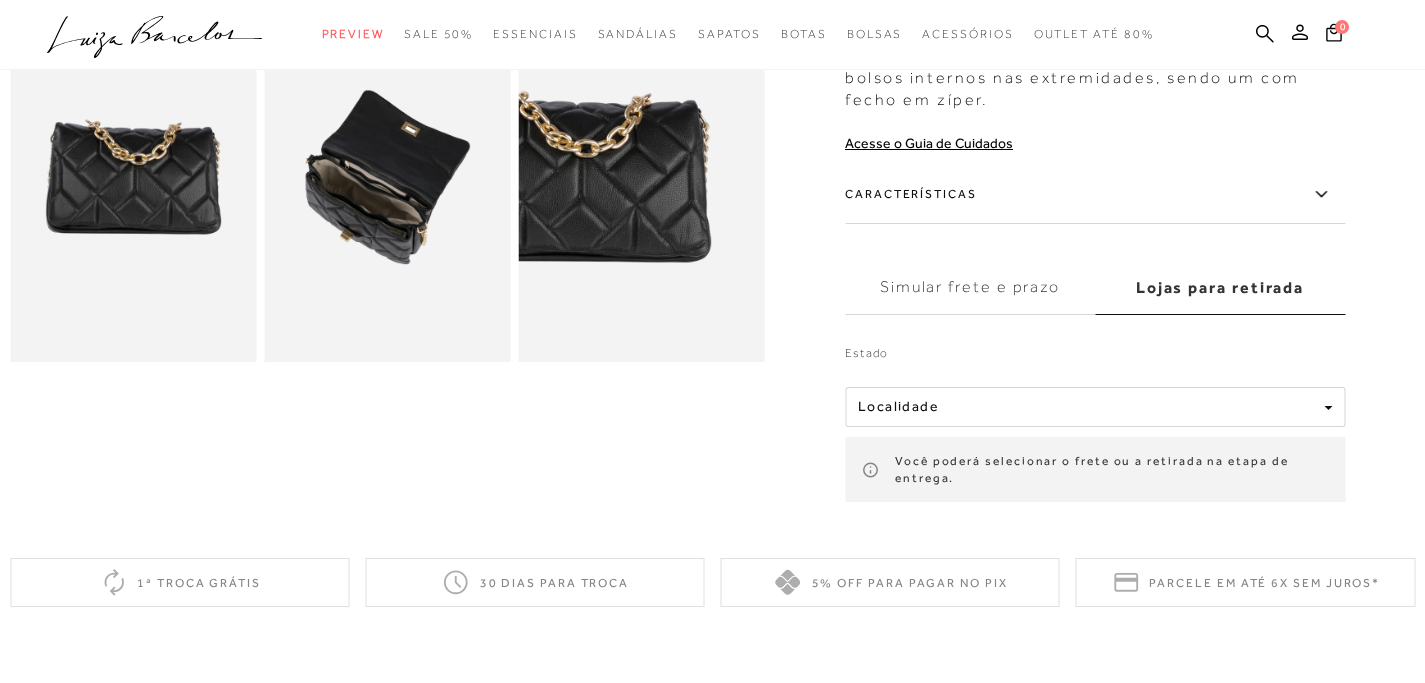 click on "Estado
Localidade
Bahia
Mato Grosso
Minas Gerais
Paraná
Pernambuco
Piauí
Rio de Janeiro" at bounding box center (1095, 411) 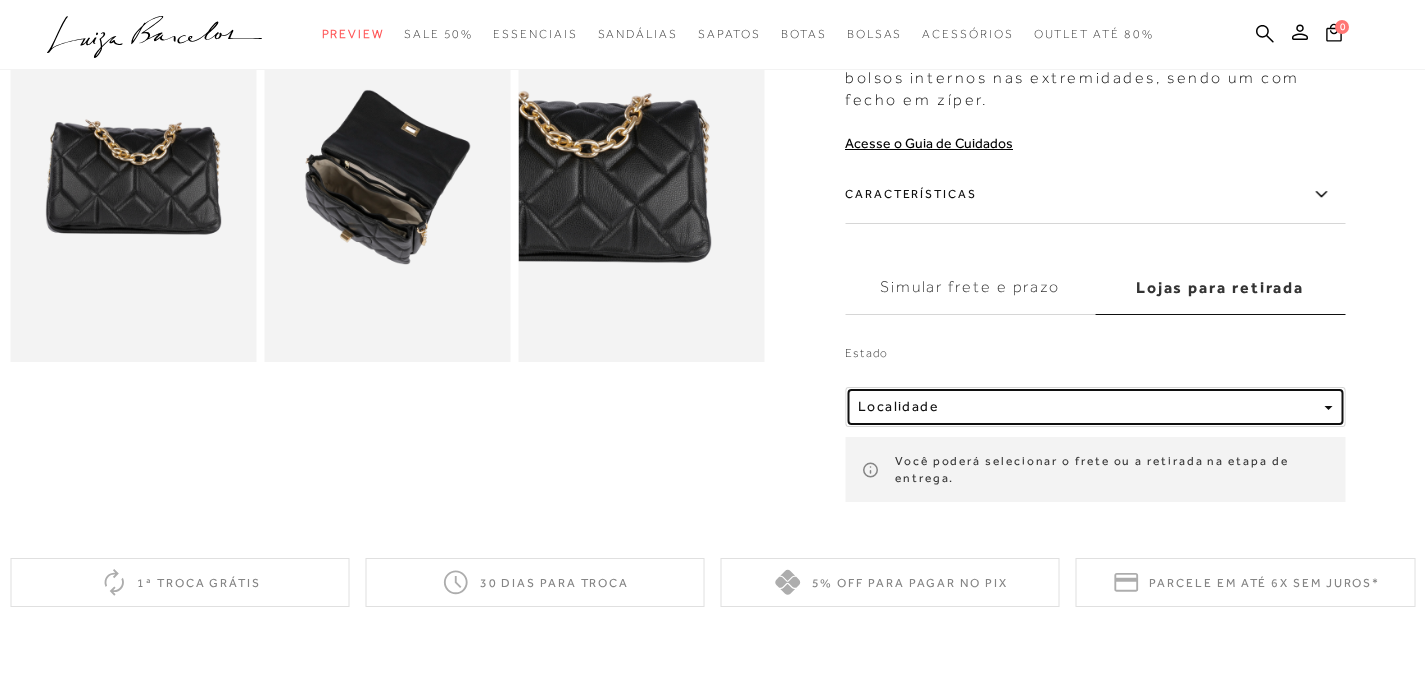 click on "Localidade" at bounding box center [1095, 407] 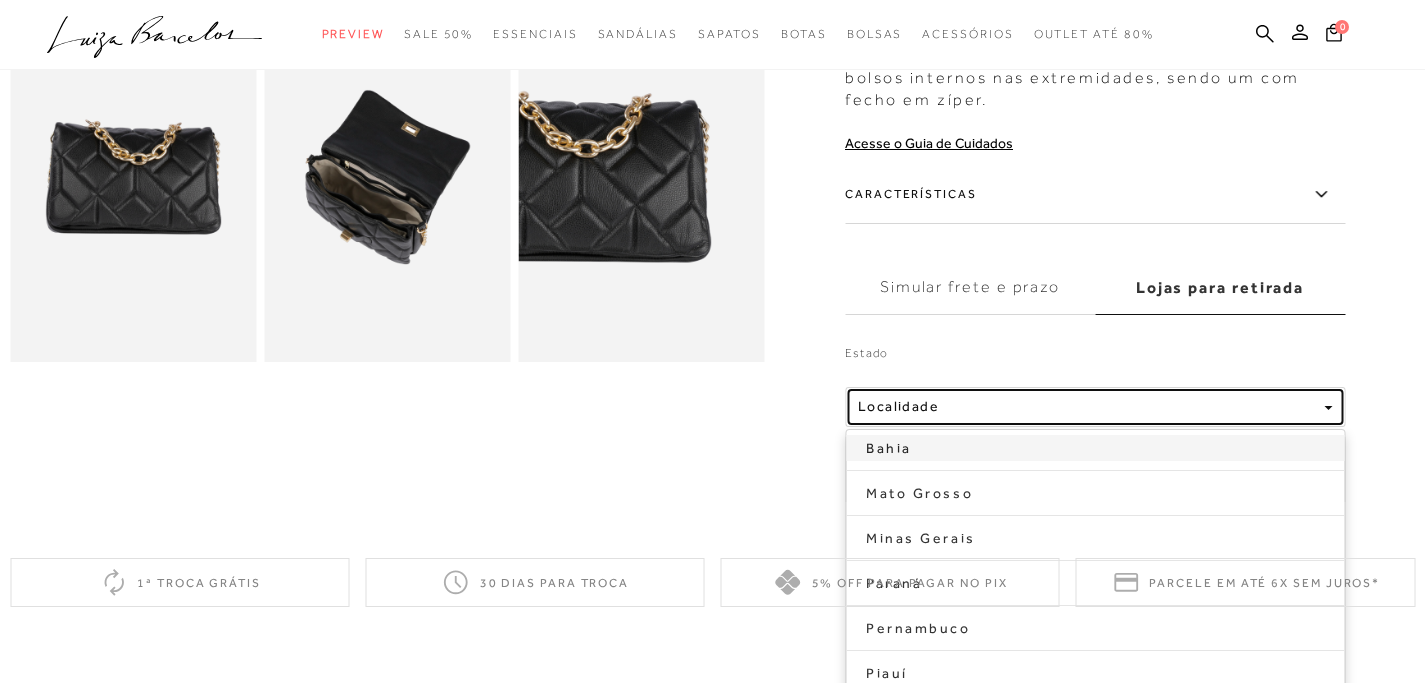 type 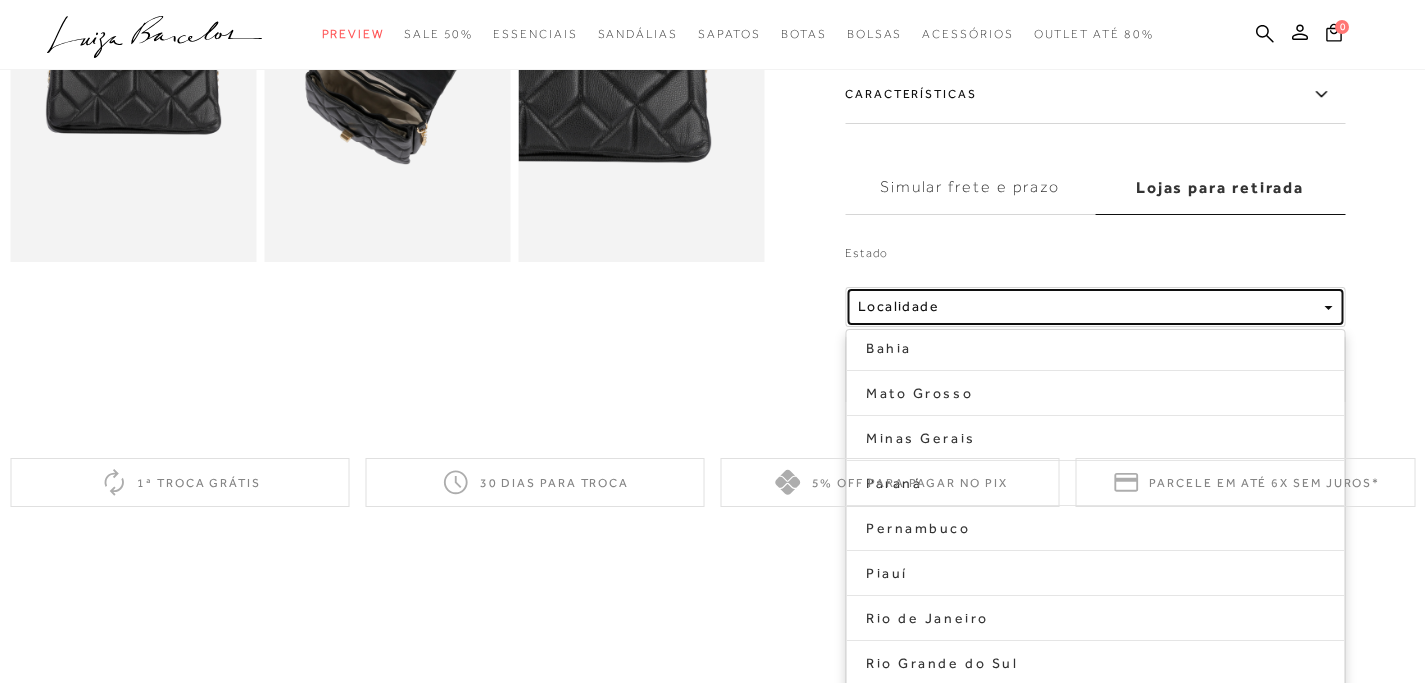 scroll, scrollTop: 1046, scrollLeft: 0, axis: vertical 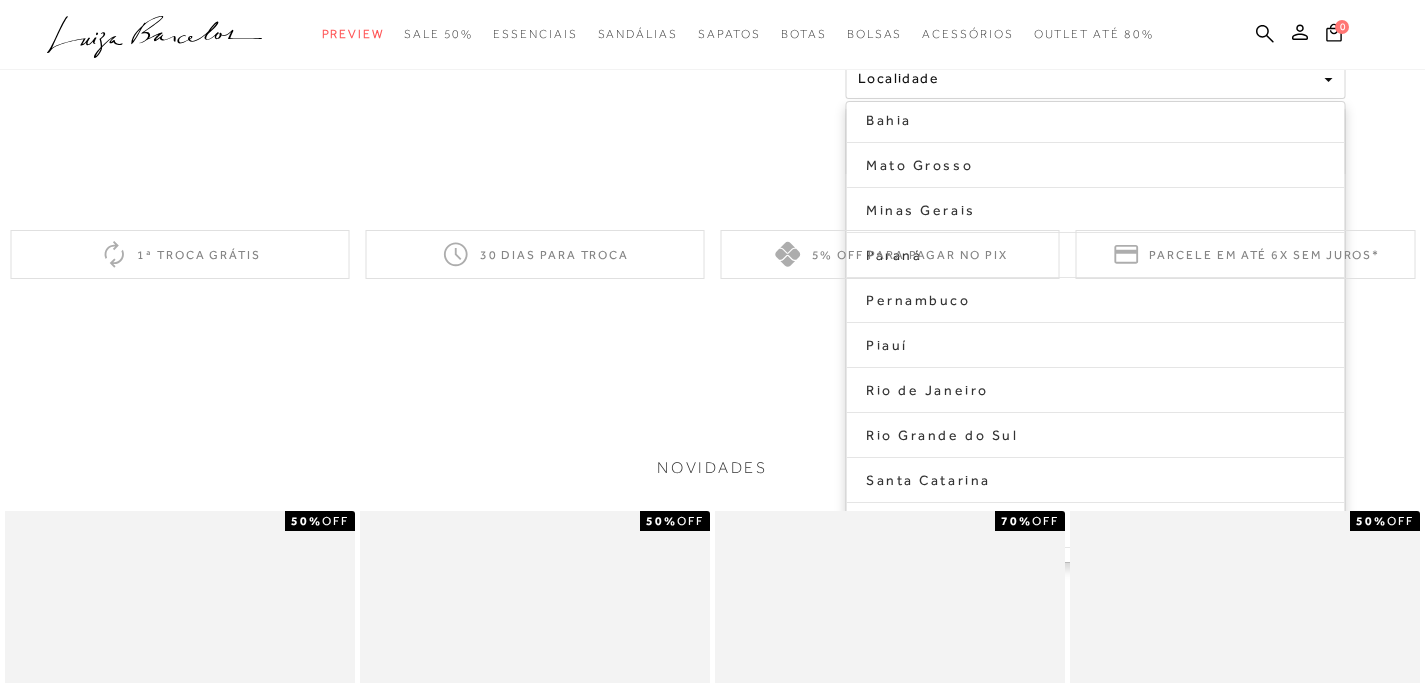 click on "5% off para pagar no PIX" at bounding box center (890, 254) 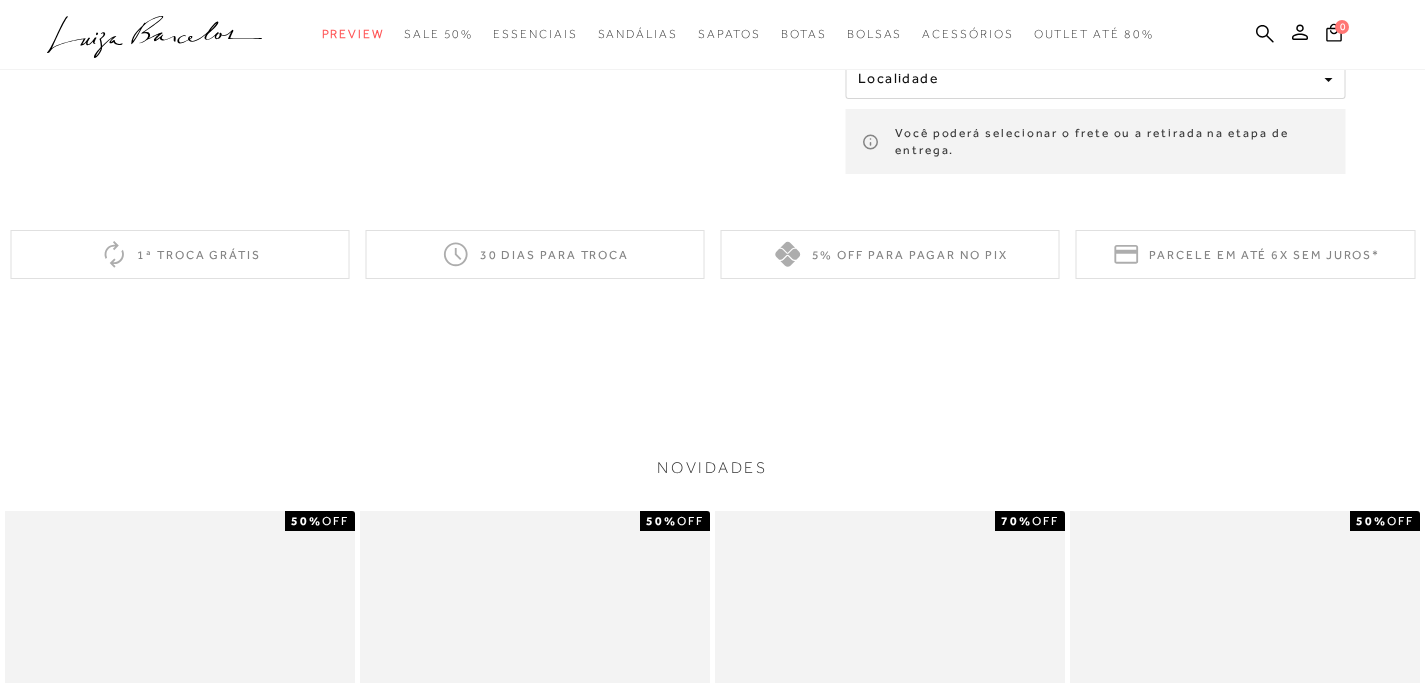 click on "Home
Bolsas
BOLSA GRANDE ALÇA CORRENTE PRETA" at bounding box center [712, -366] 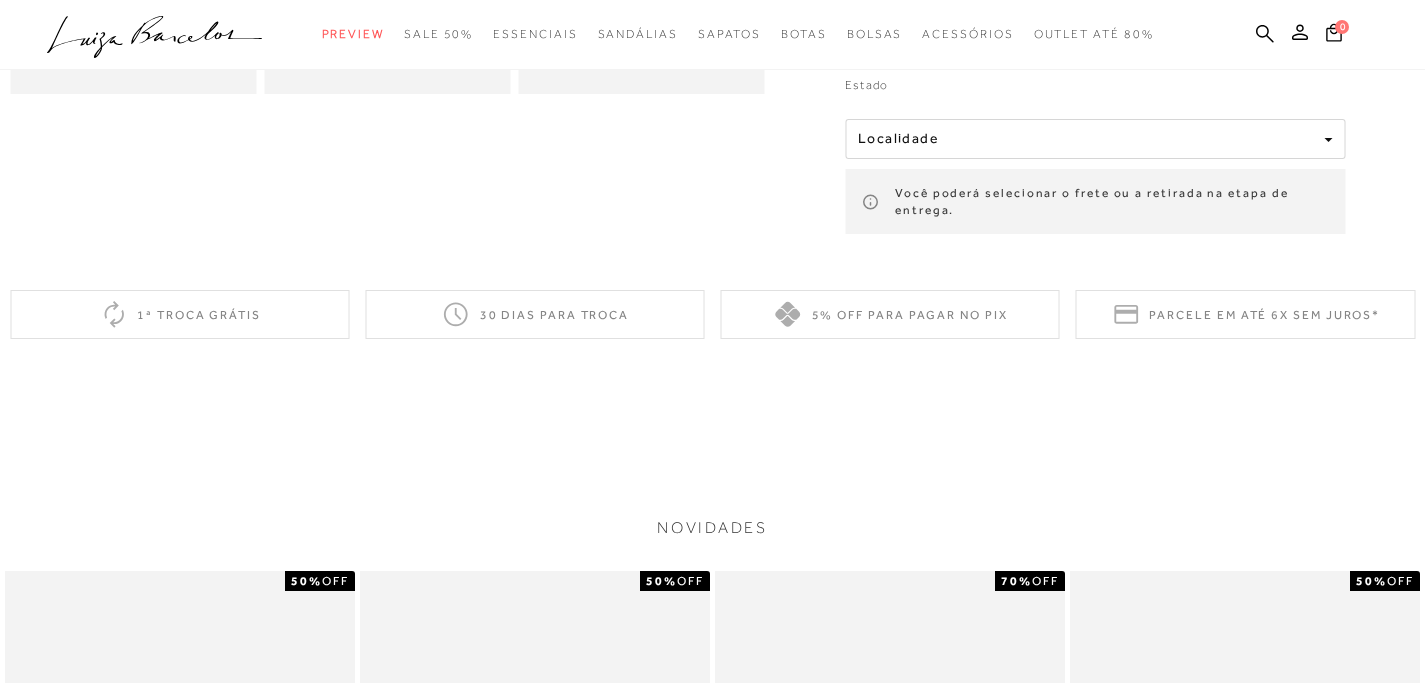 scroll, scrollTop: 723, scrollLeft: 0, axis: vertical 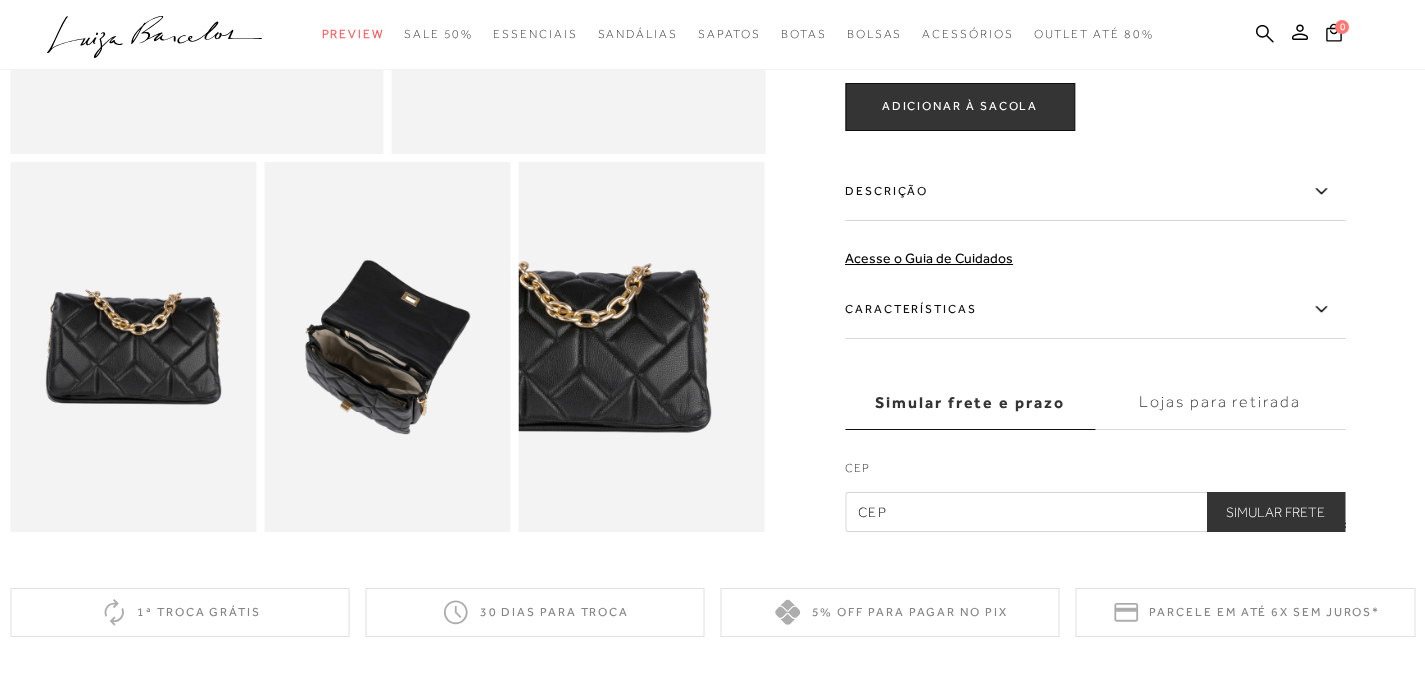 click on "Simular frete e prazo" at bounding box center [970, 403] 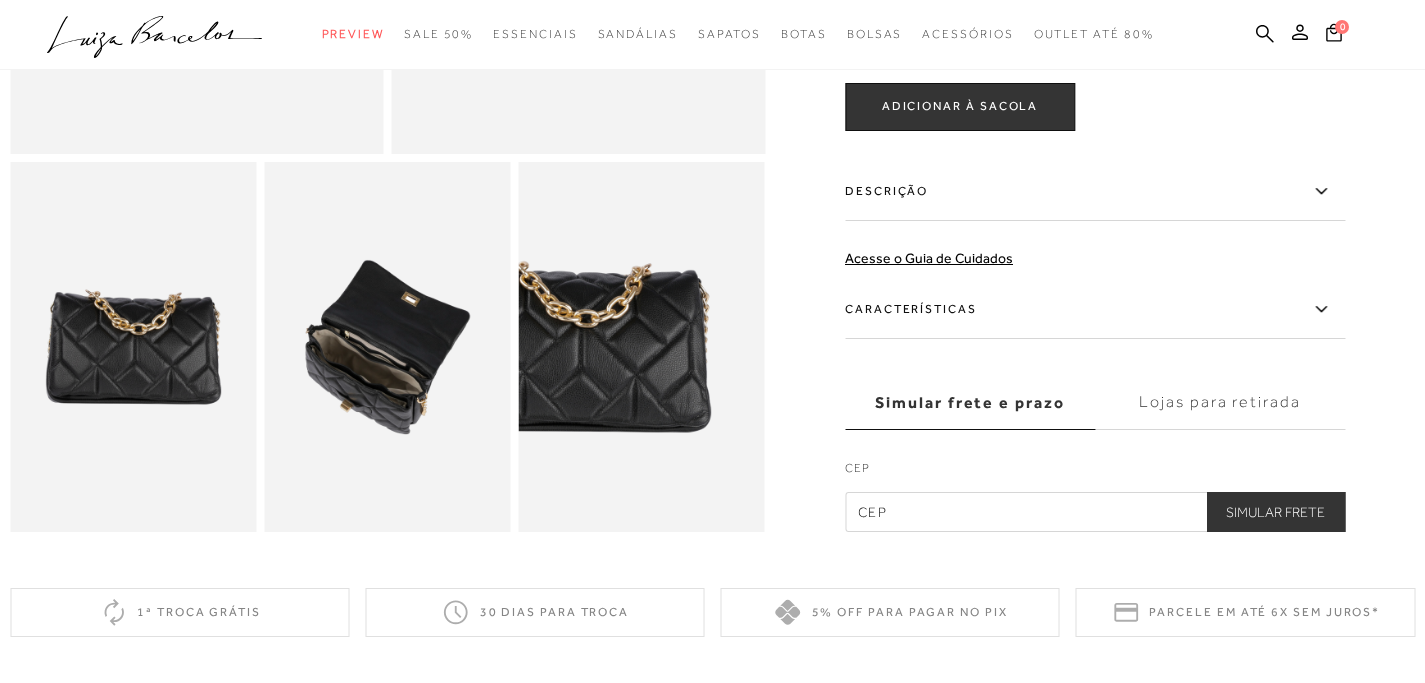 click at bounding box center [1095, 512] 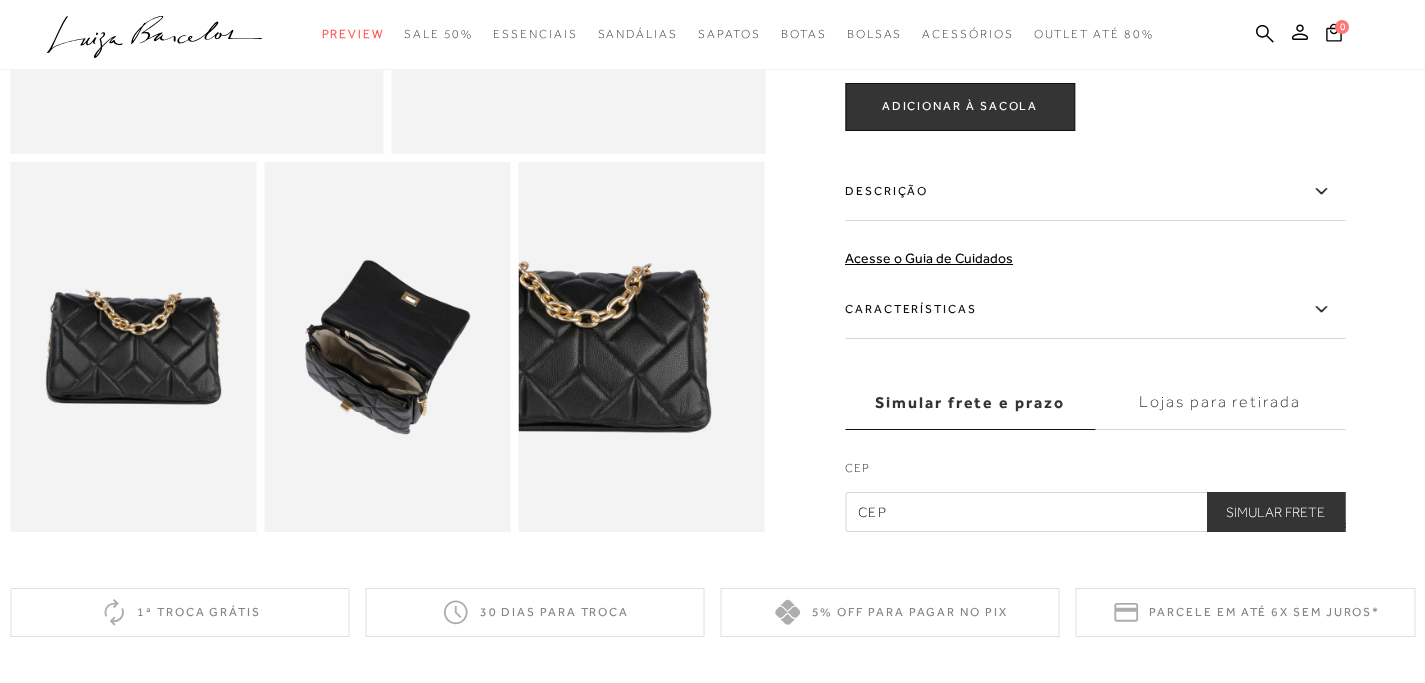 type on "[POSTAL_CODE]" 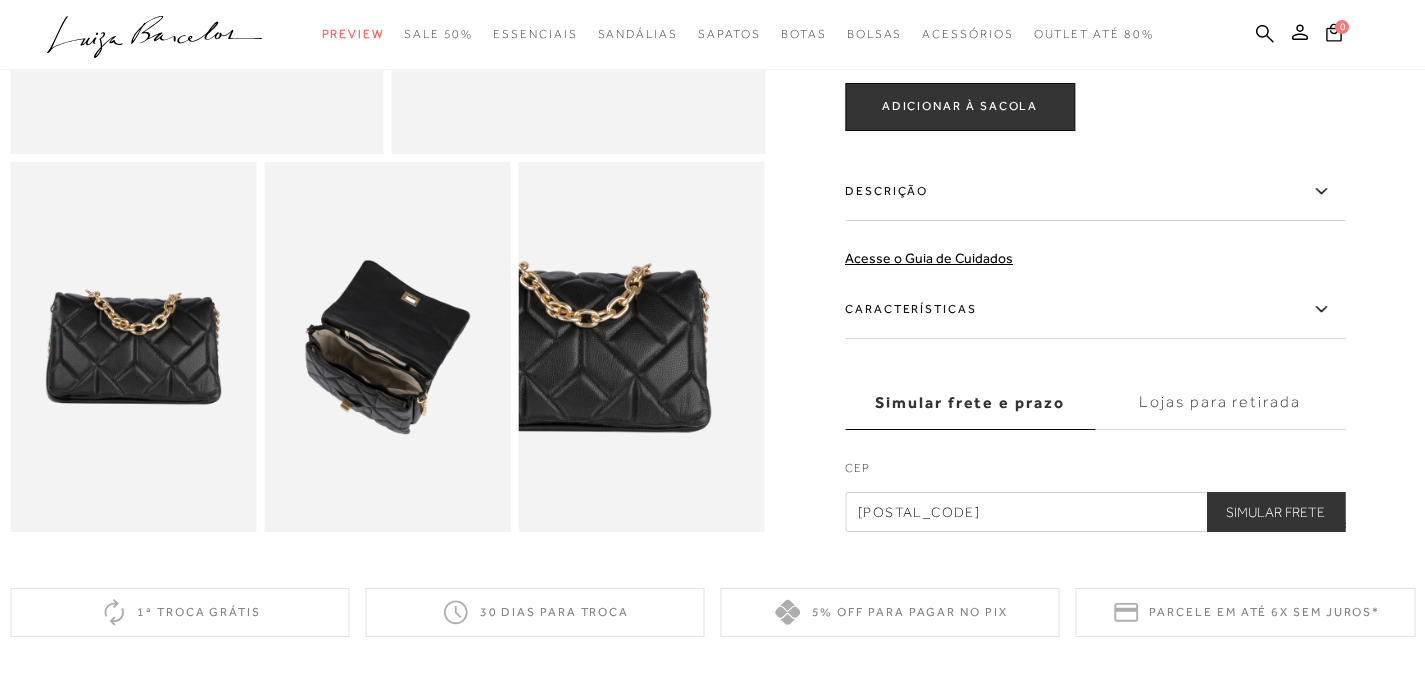 click on "Simular Frete" at bounding box center (1275, 512) 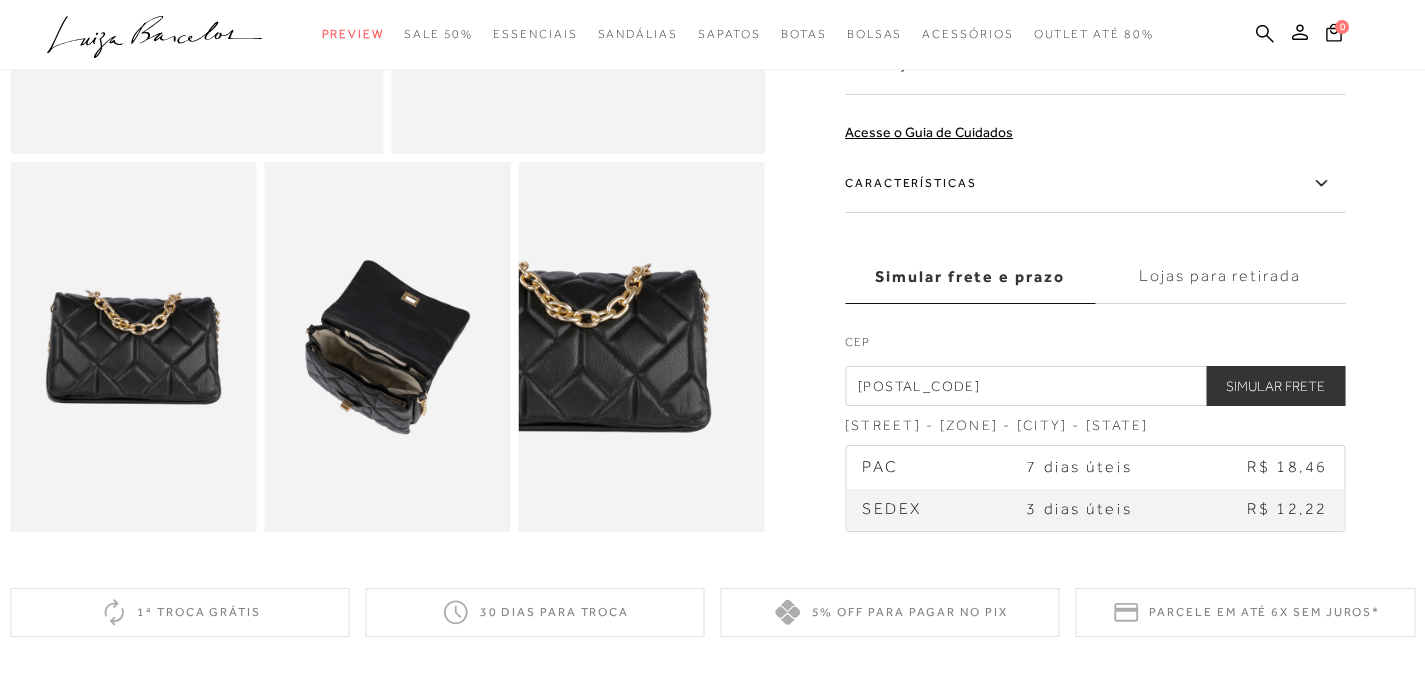 click on "Lojas para retirada" at bounding box center [1220, 276] 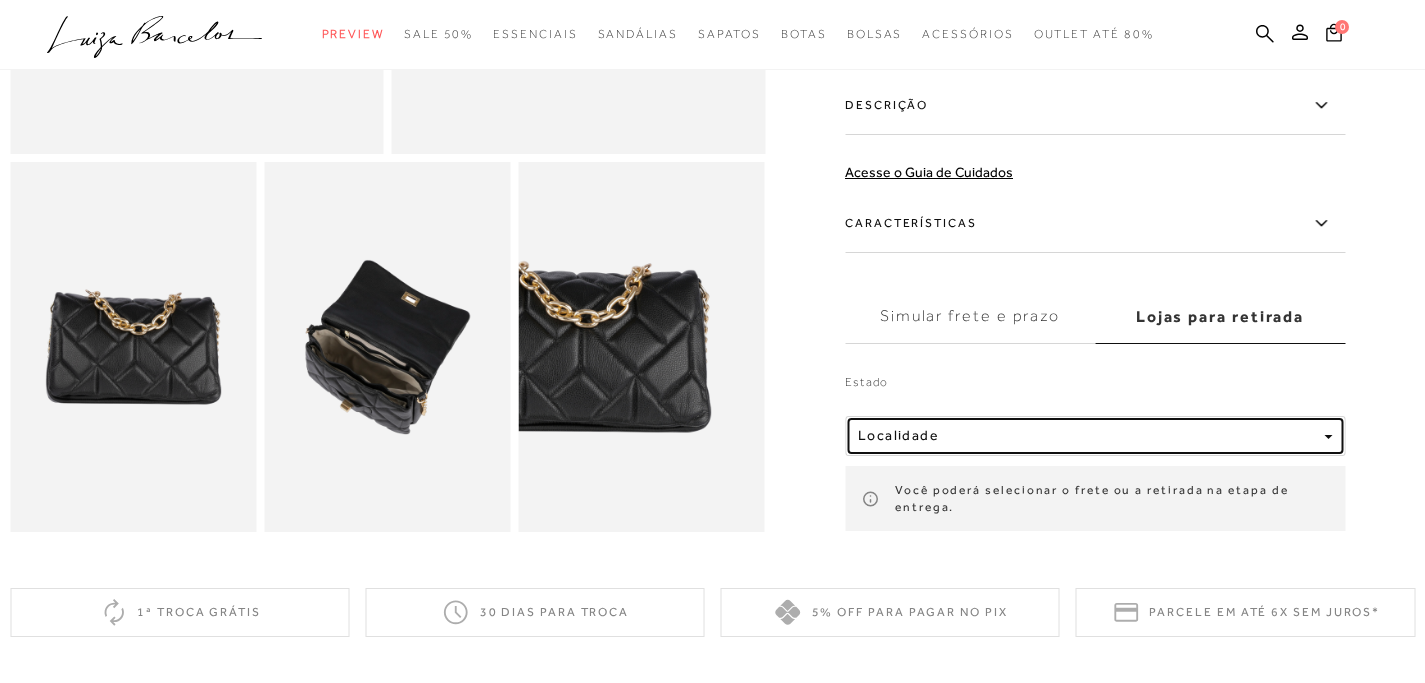 click on "Localidade" at bounding box center (1087, 436) 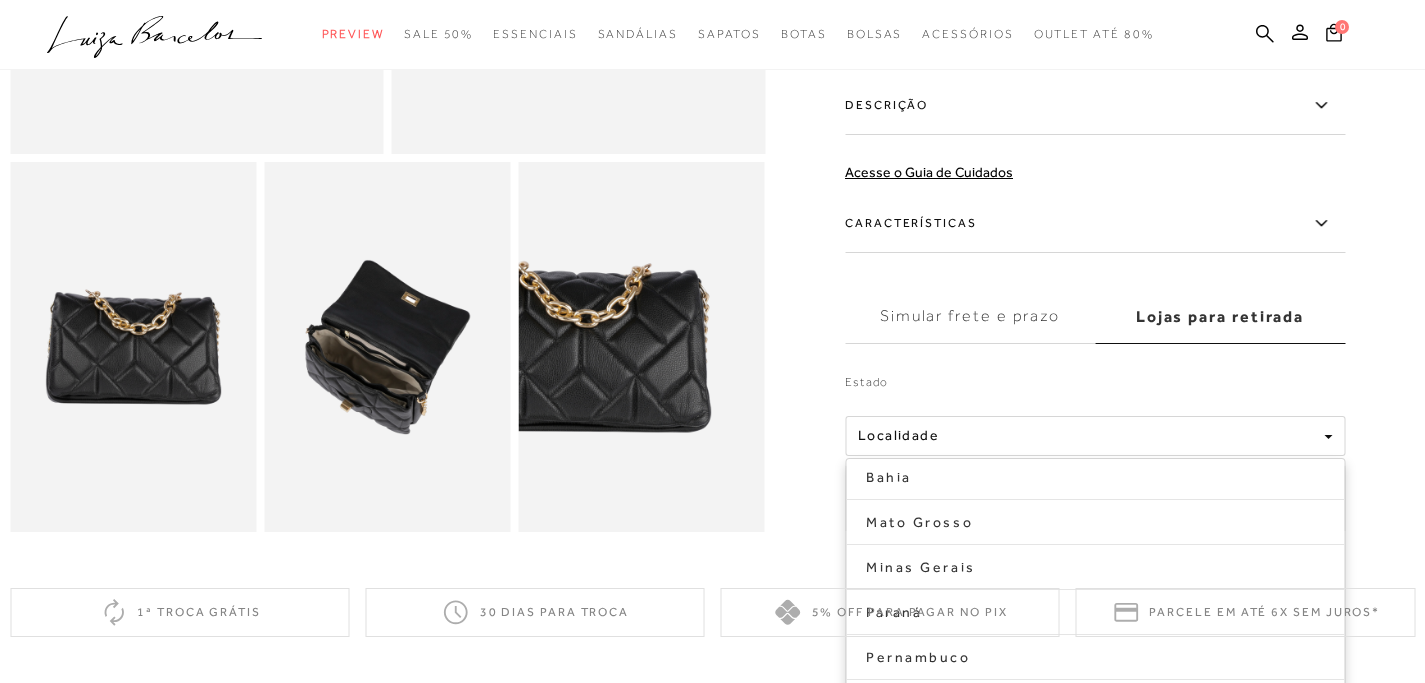 click on "5% off para pagar no PIX" at bounding box center (890, 612) 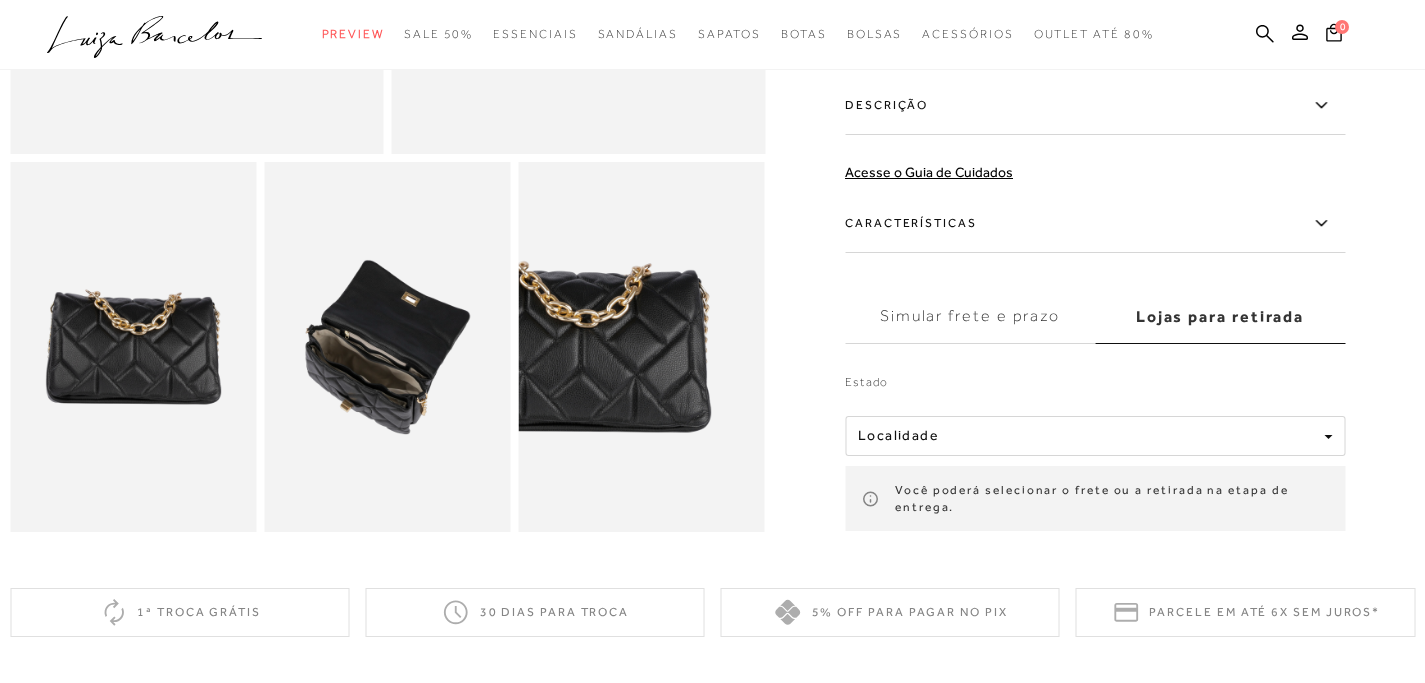 click on "Lojas para retirada" at bounding box center [1220, 317] 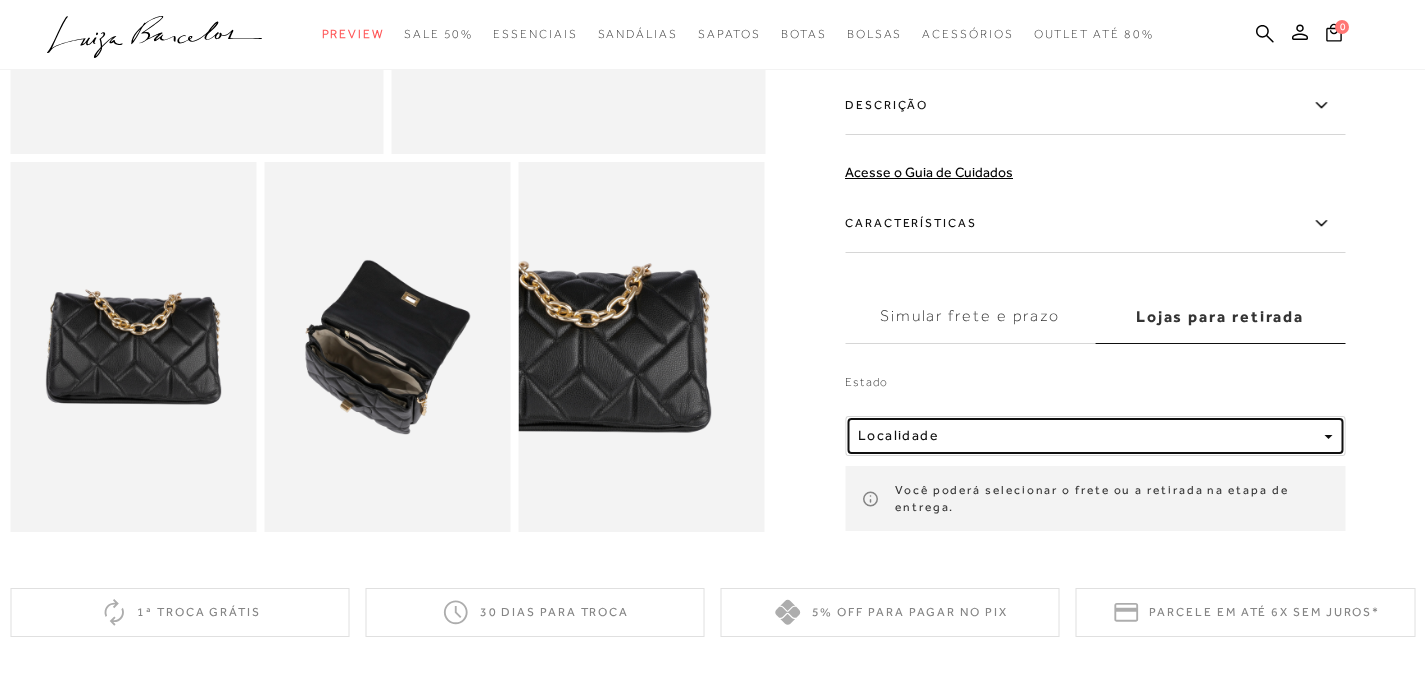 click on "Localidade" at bounding box center (1087, 436) 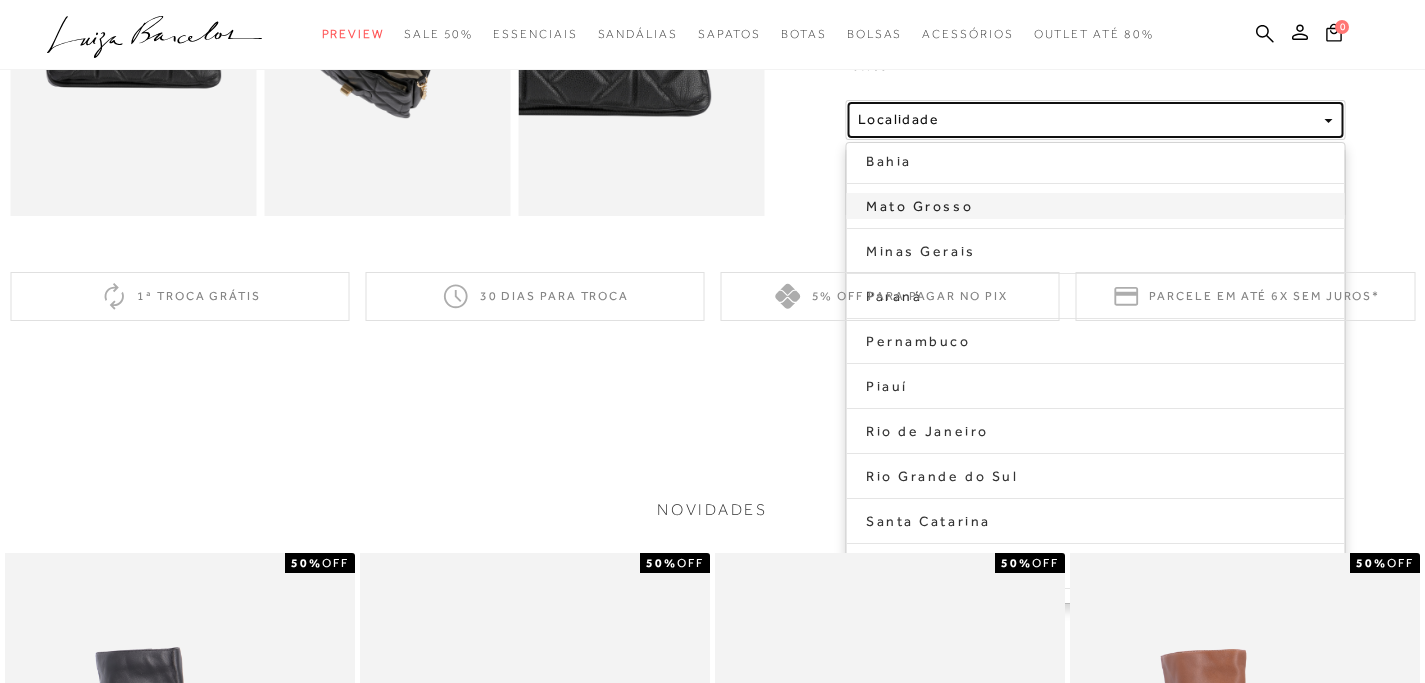 scroll, scrollTop: 849, scrollLeft: 0, axis: vertical 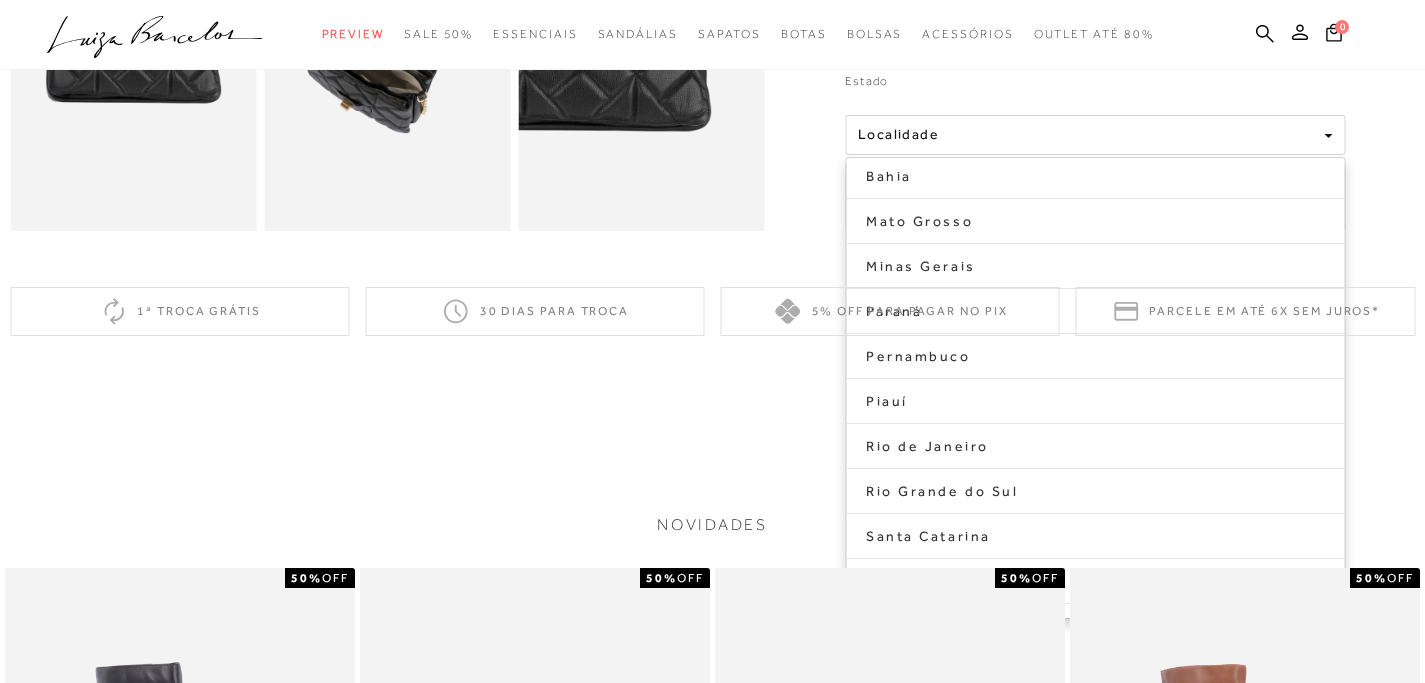 click on "5% off para pagar no PIX" at bounding box center (890, 311) 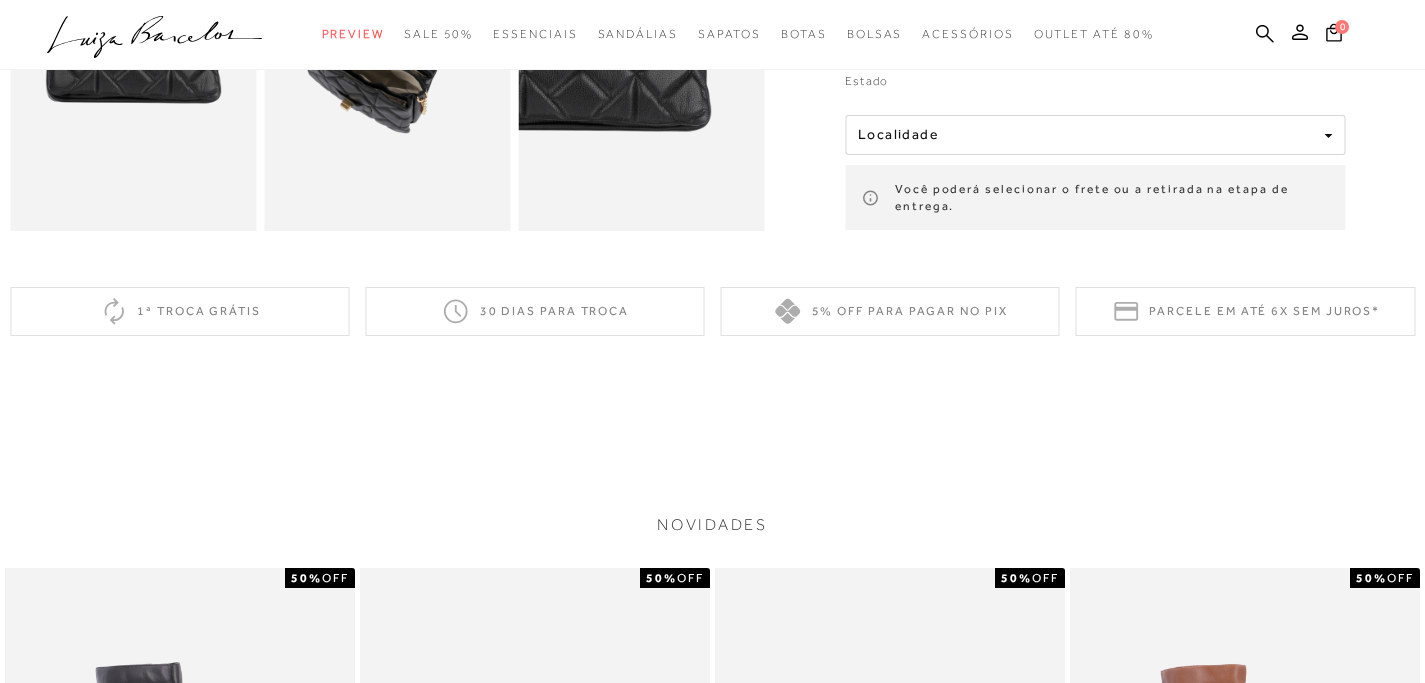 click on "Home
Voltar
BOLSA GRANDE ALÇA CORRENTE PRETA" at bounding box center [712, -239] 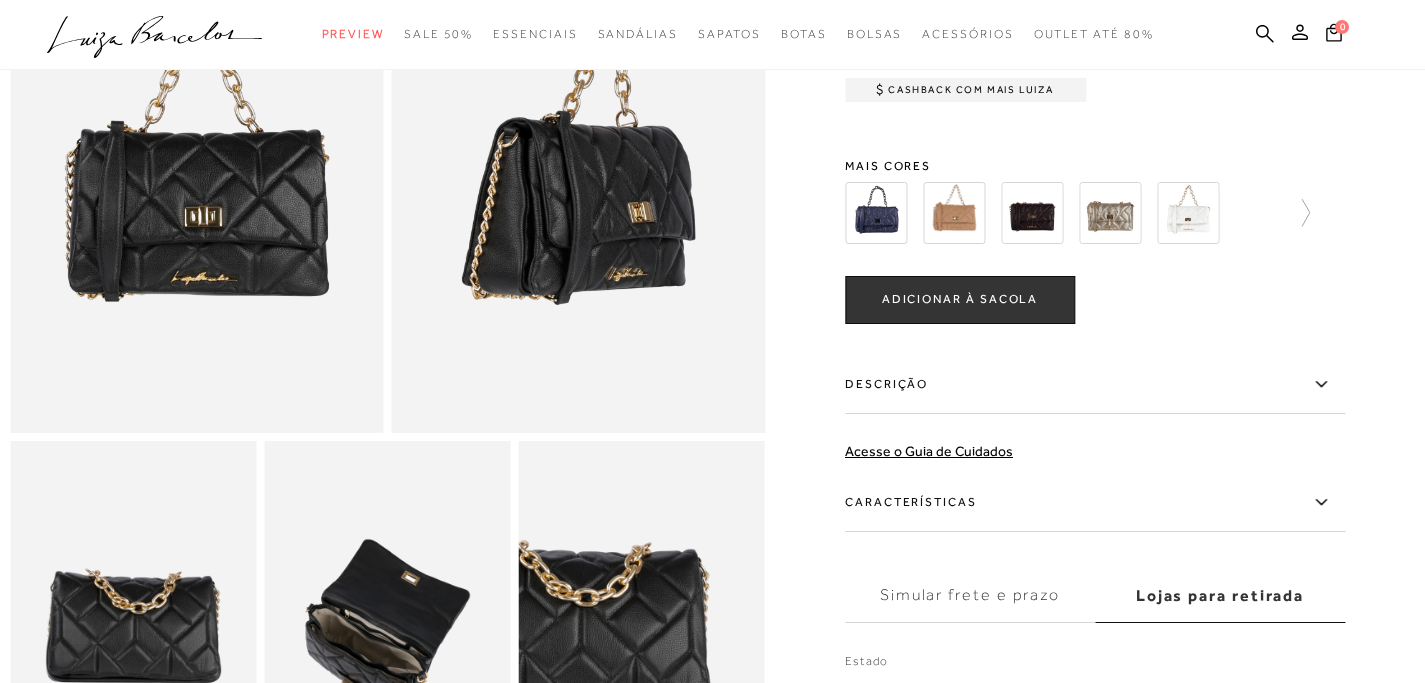 scroll, scrollTop: 263, scrollLeft: 0, axis: vertical 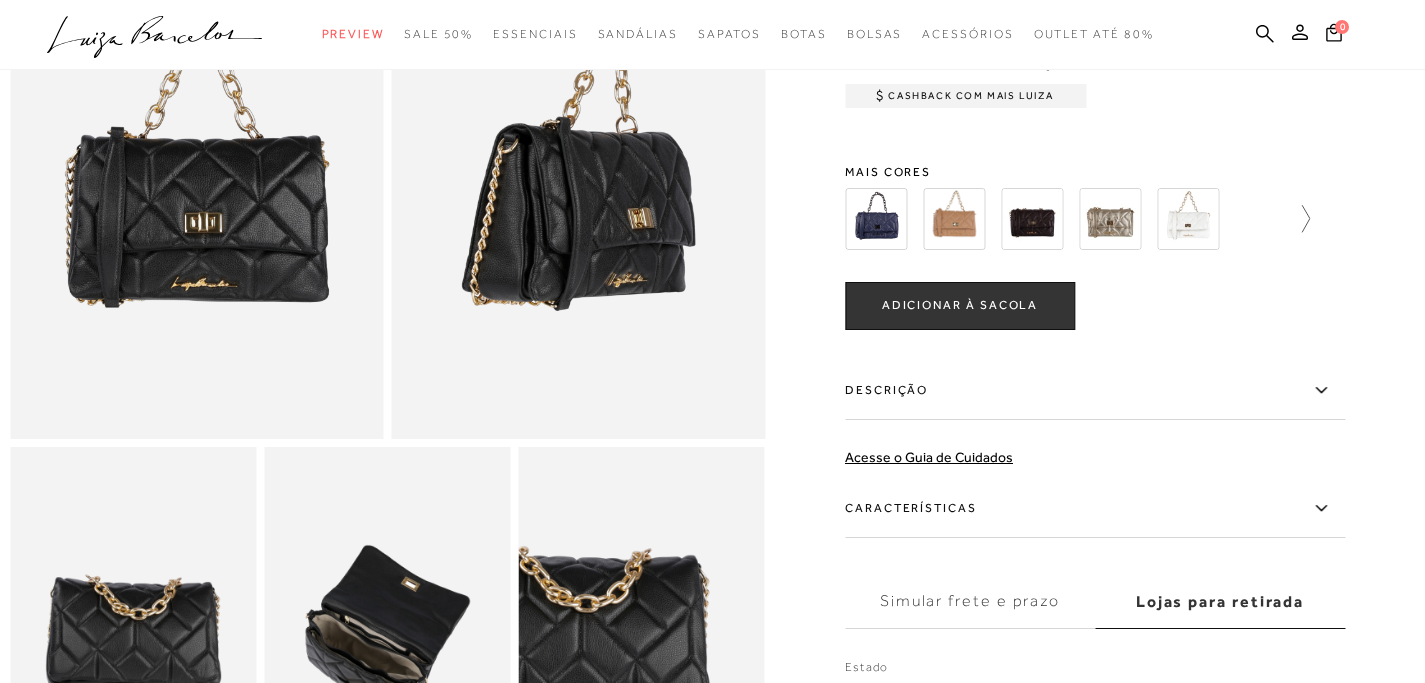 click 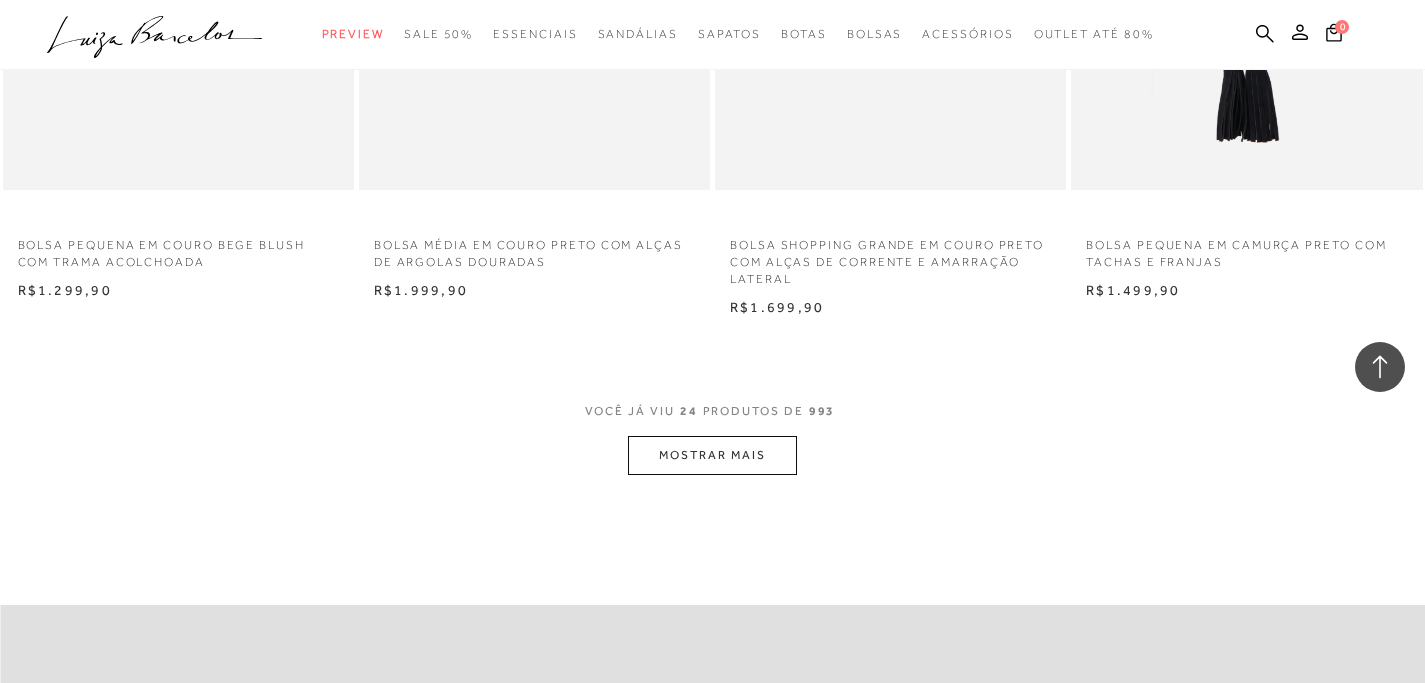 scroll, scrollTop: 3972, scrollLeft: 0, axis: vertical 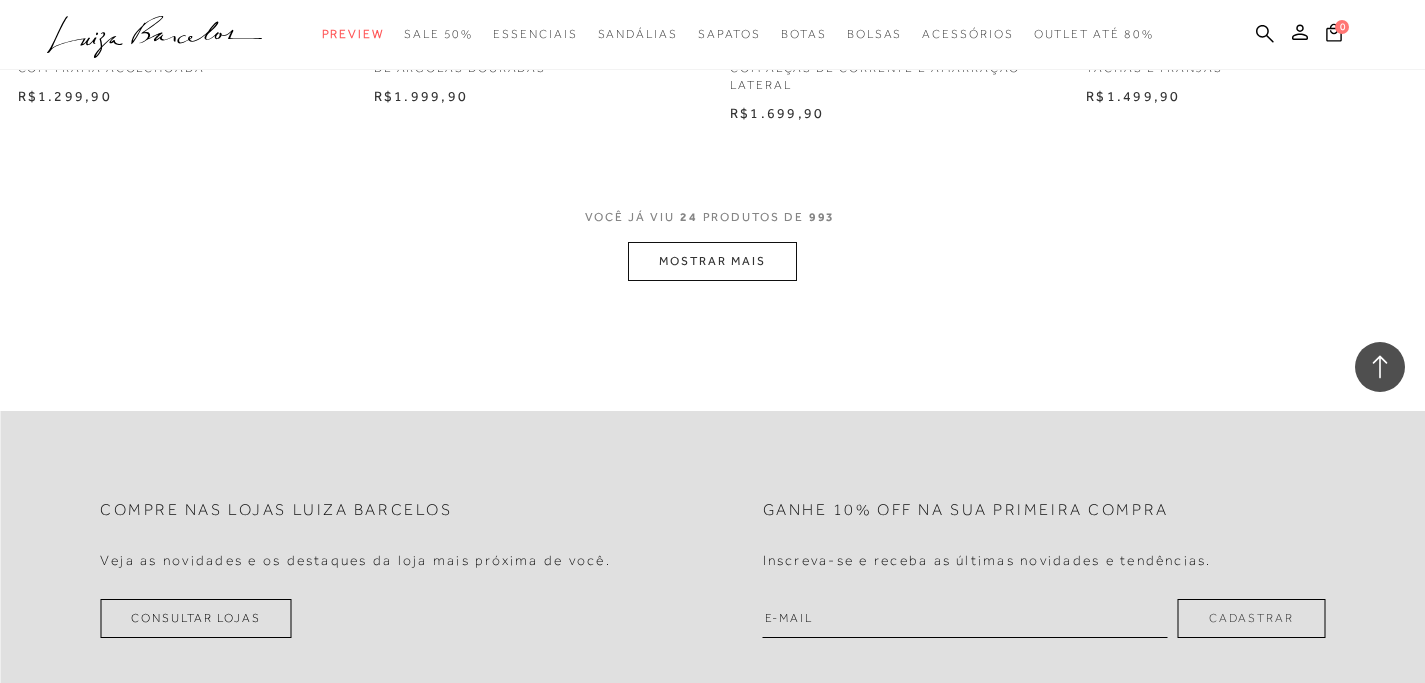 click on "MOSTRAR MAIS" at bounding box center [712, 261] 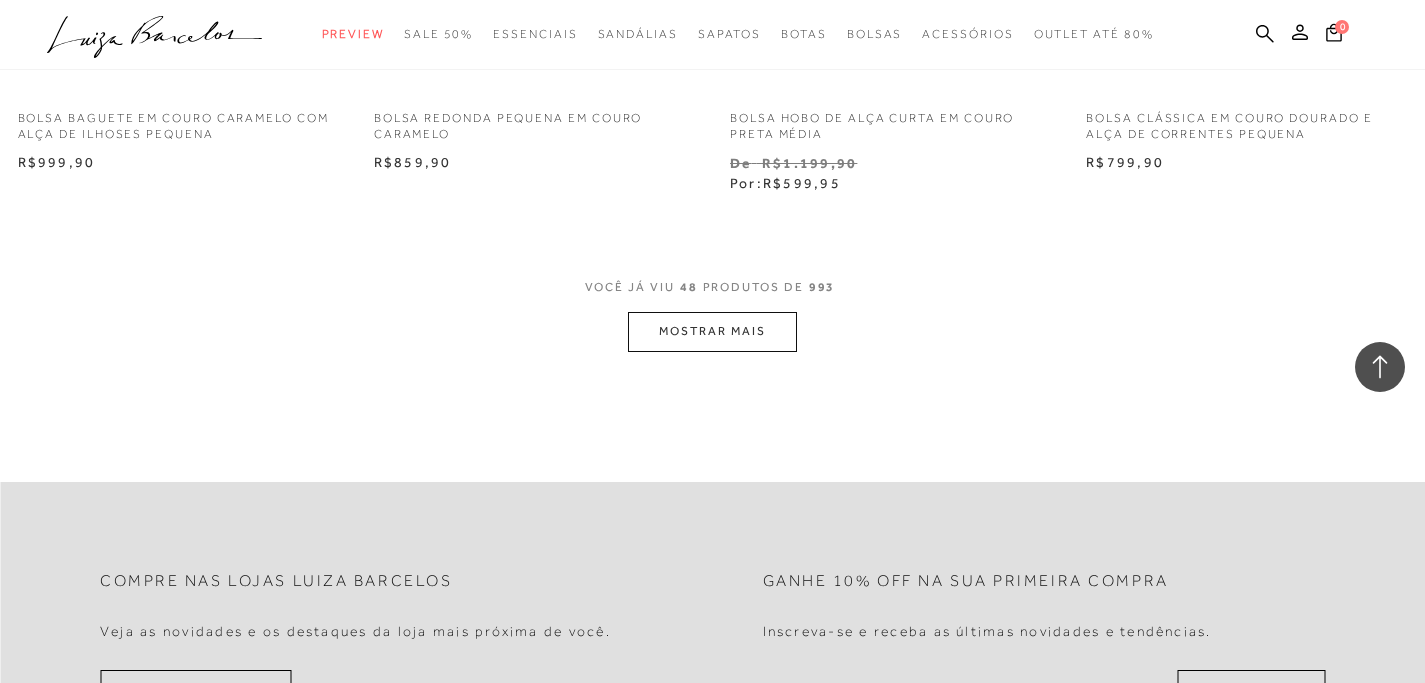 scroll, scrollTop: 7894, scrollLeft: 0, axis: vertical 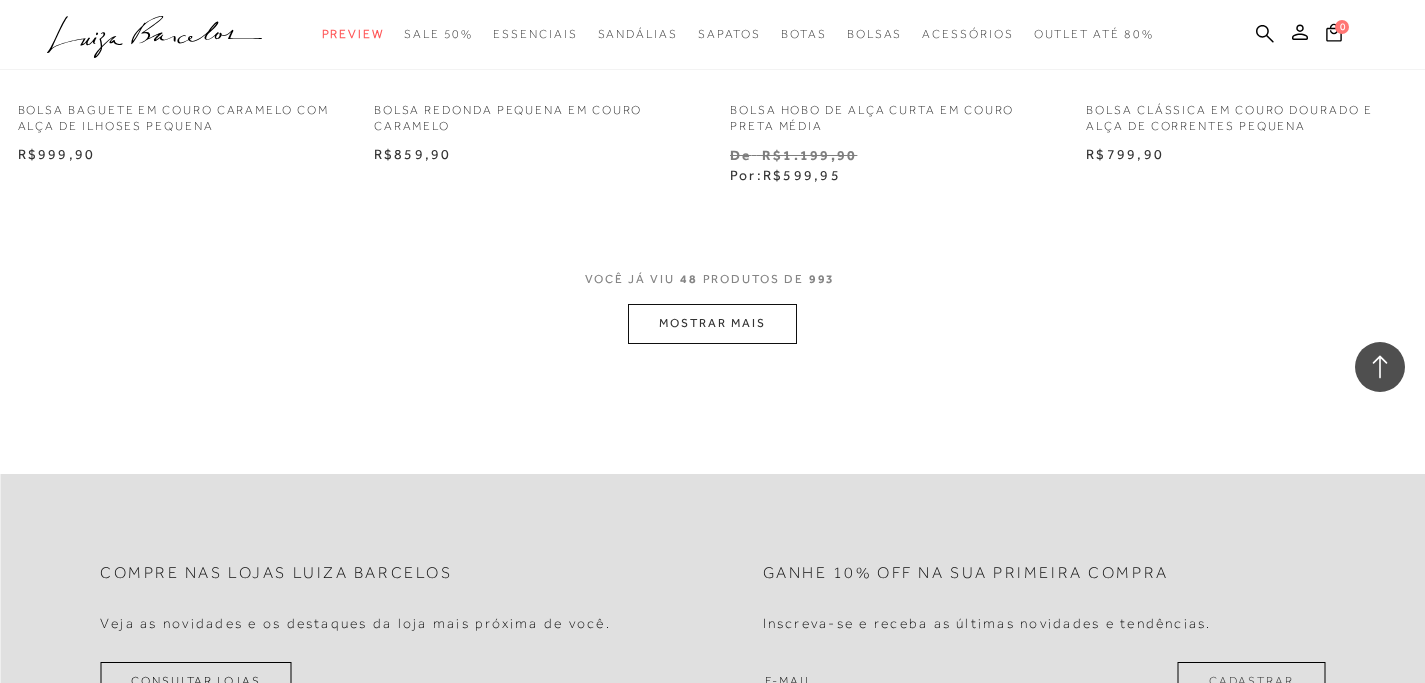 click on "MOSTRAR MAIS" at bounding box center (712, 323) 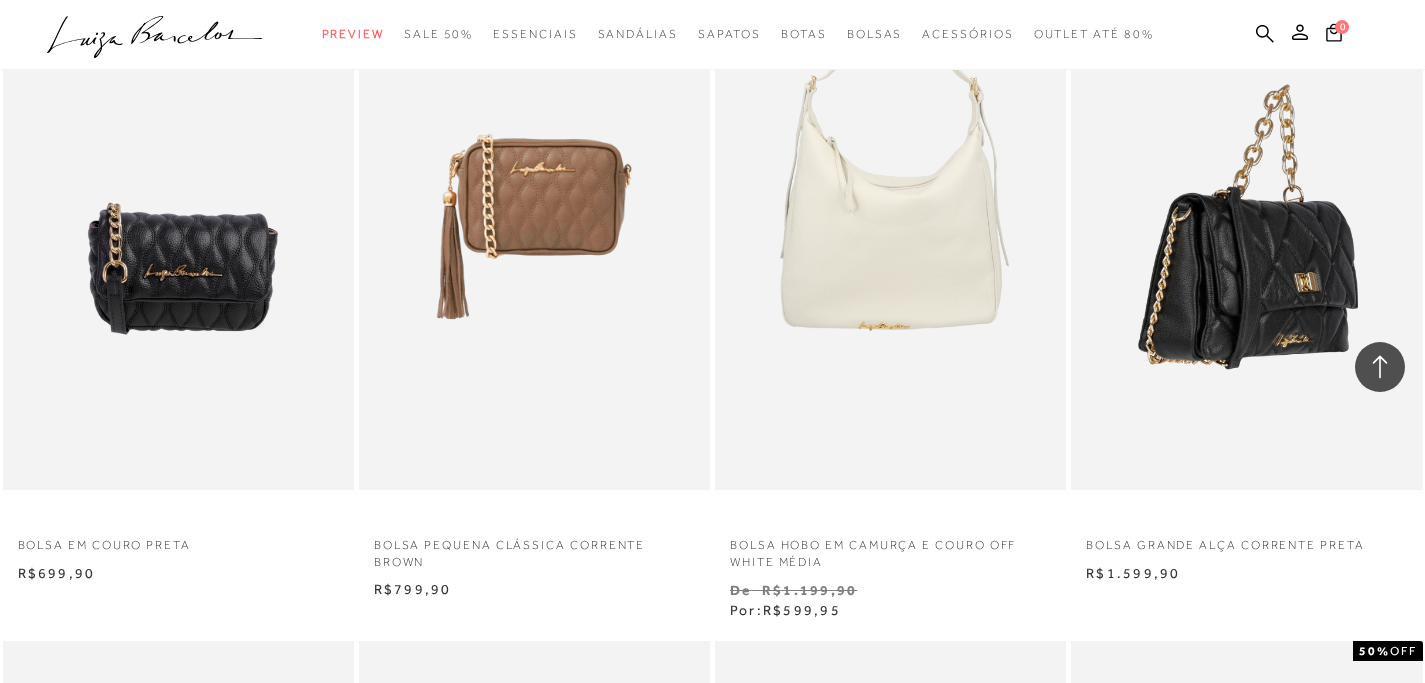 scroll, scrollTop: 8119, scrollLeft: 0, axis: vertical 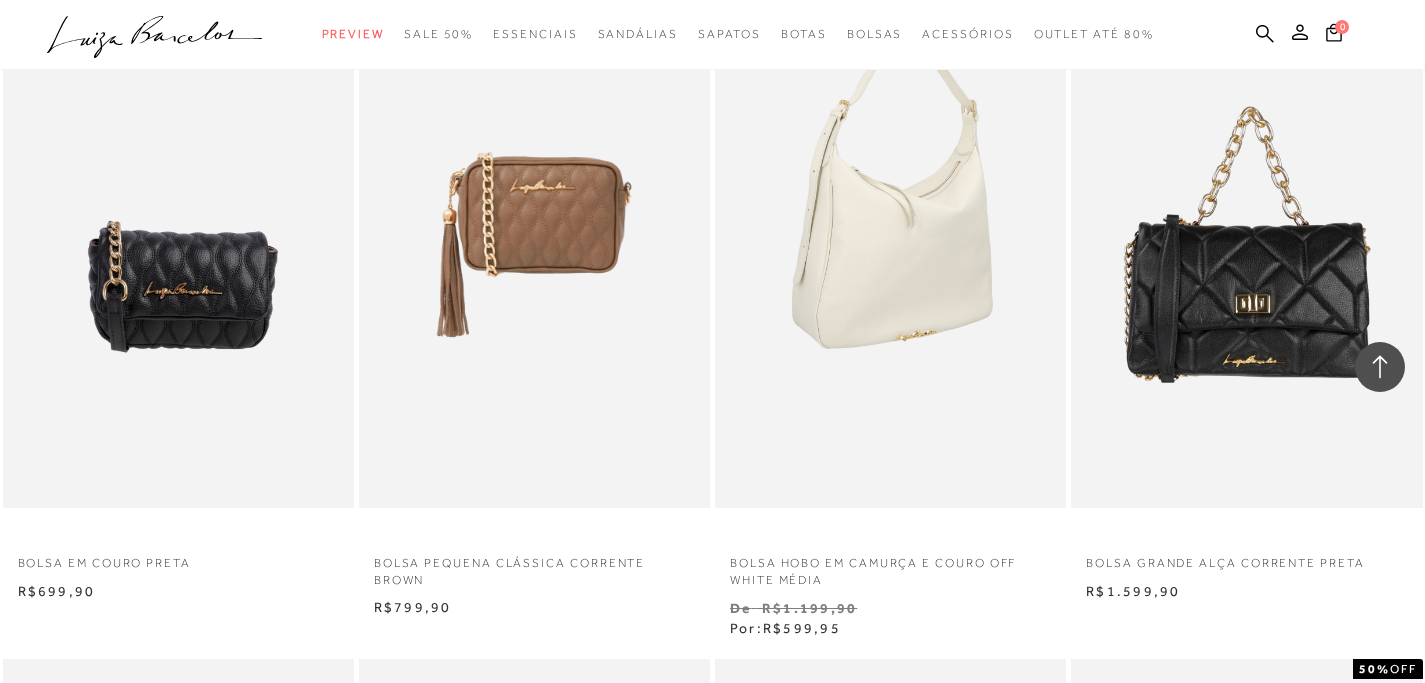 click at bounding box center [891, 244] 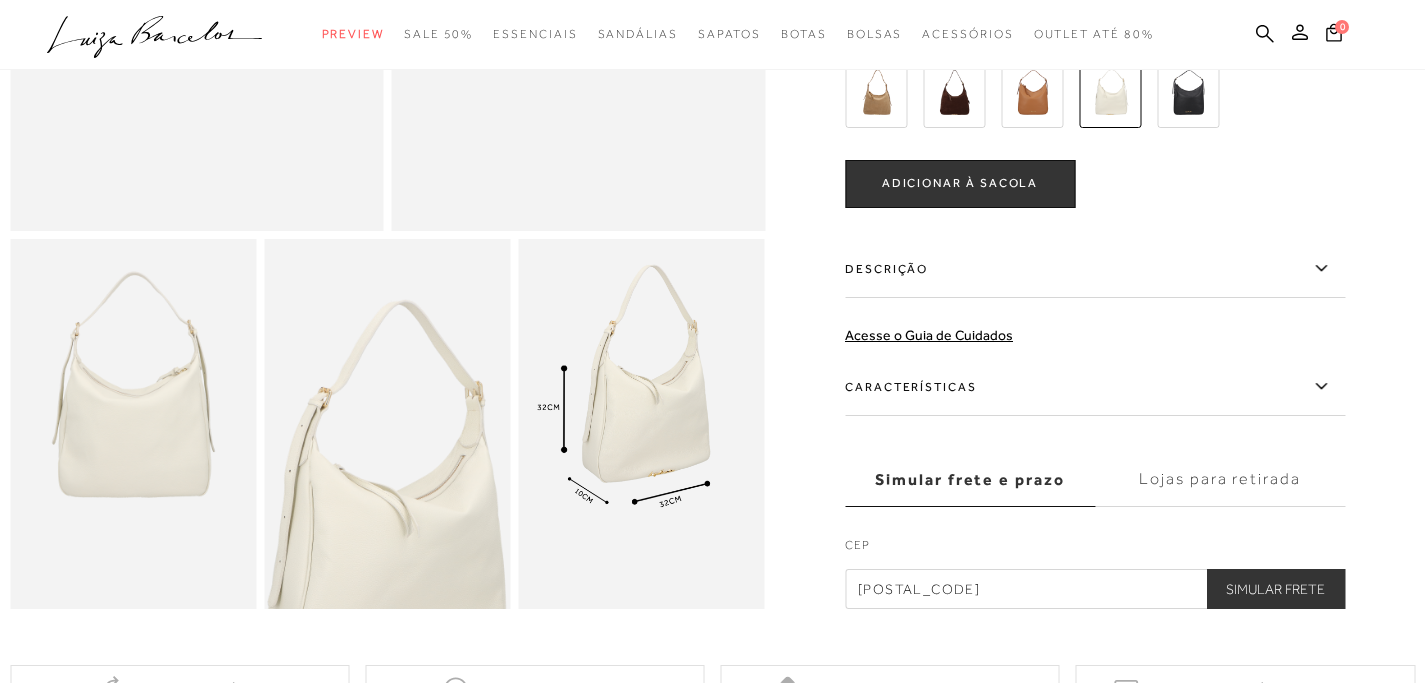 scroll, scrollTop: 568, scrollLeft: 0, axis: vertical 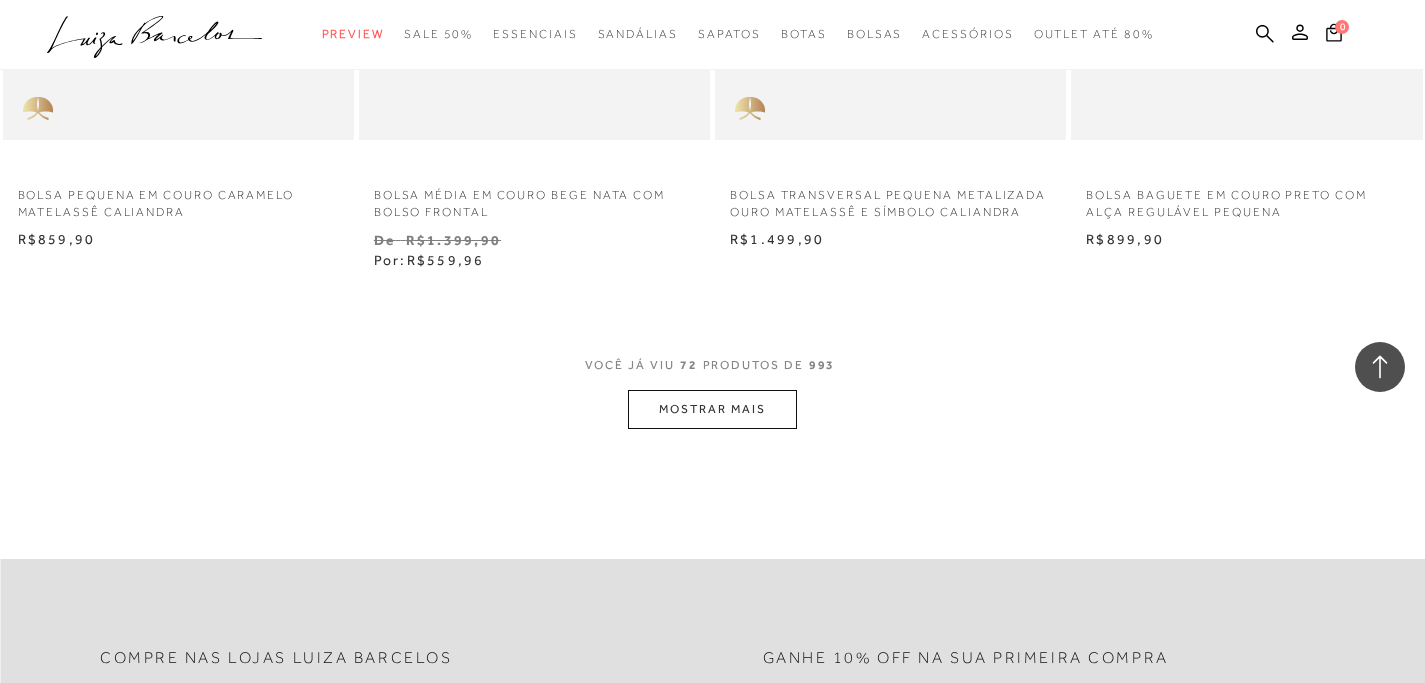 click on "MOSTRAR MAIS" at bounding box center (712, 409) 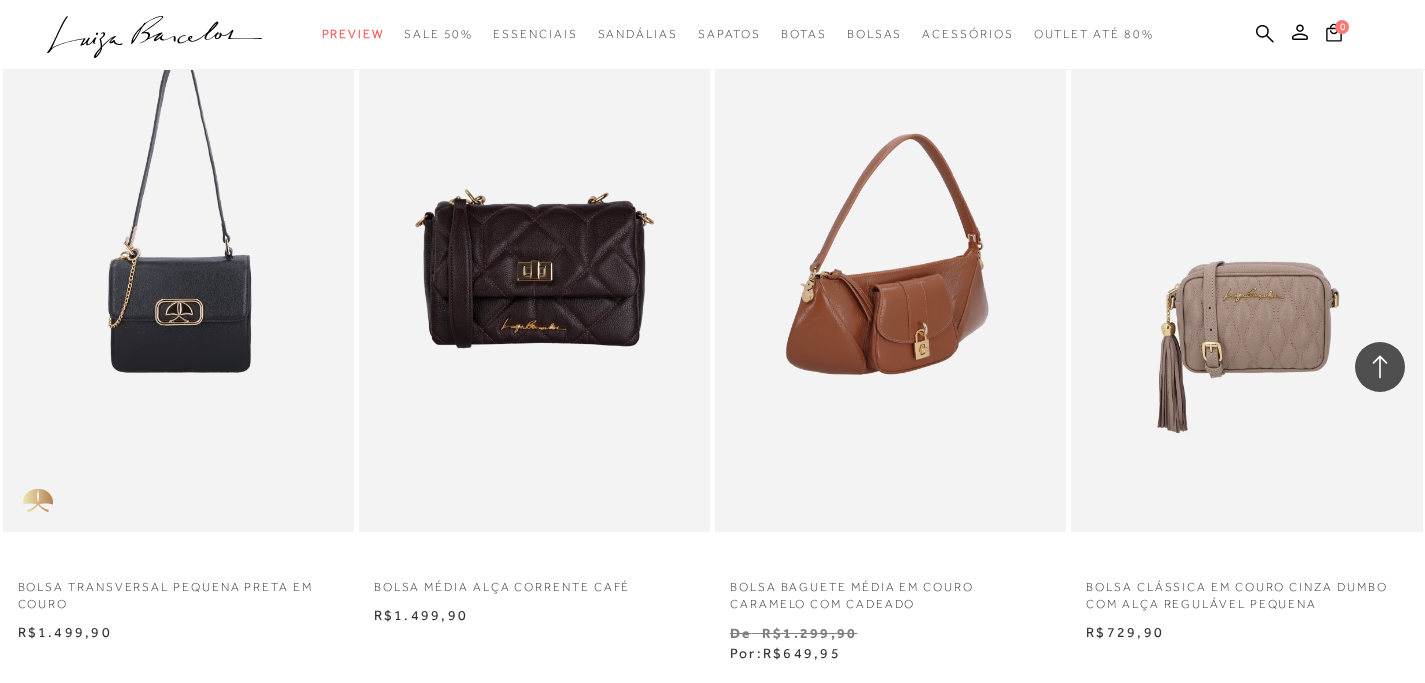 scroll, scrollTop: 13511, scrollLeft: 0, axis: vertical 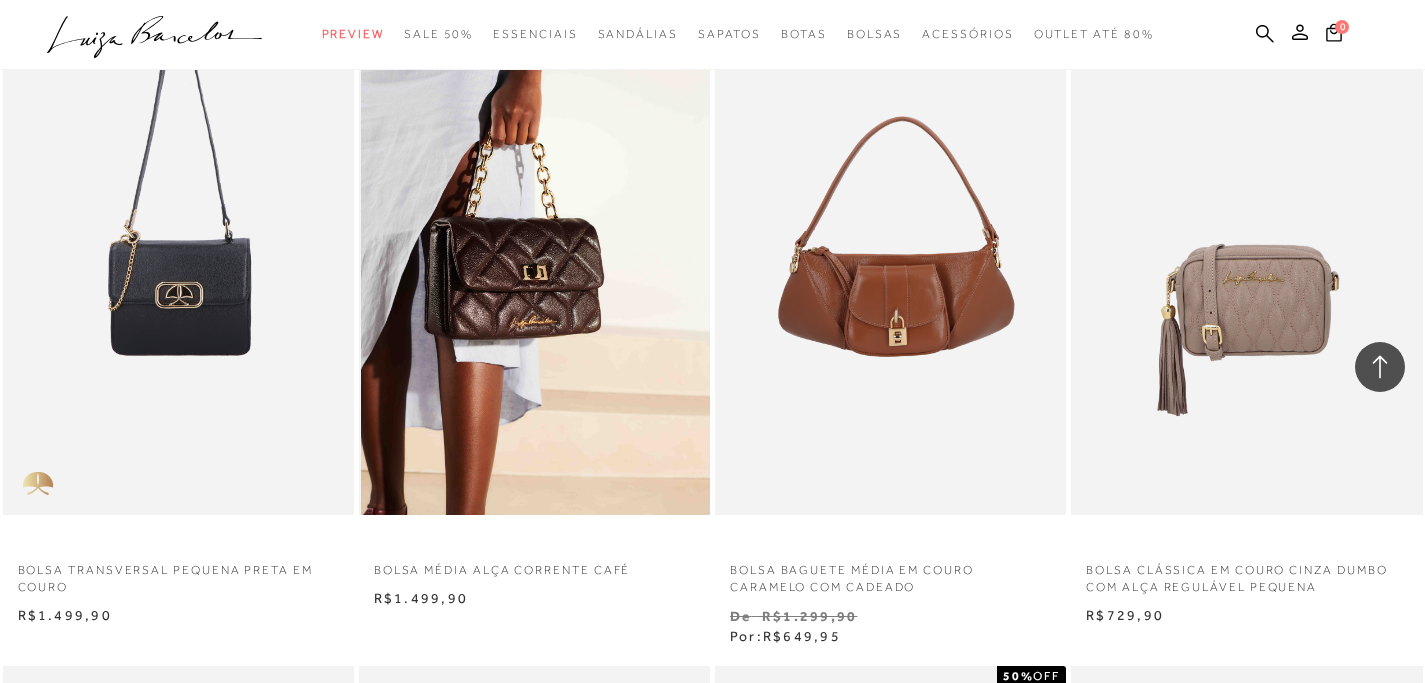 click at bounding box center (535, 251) 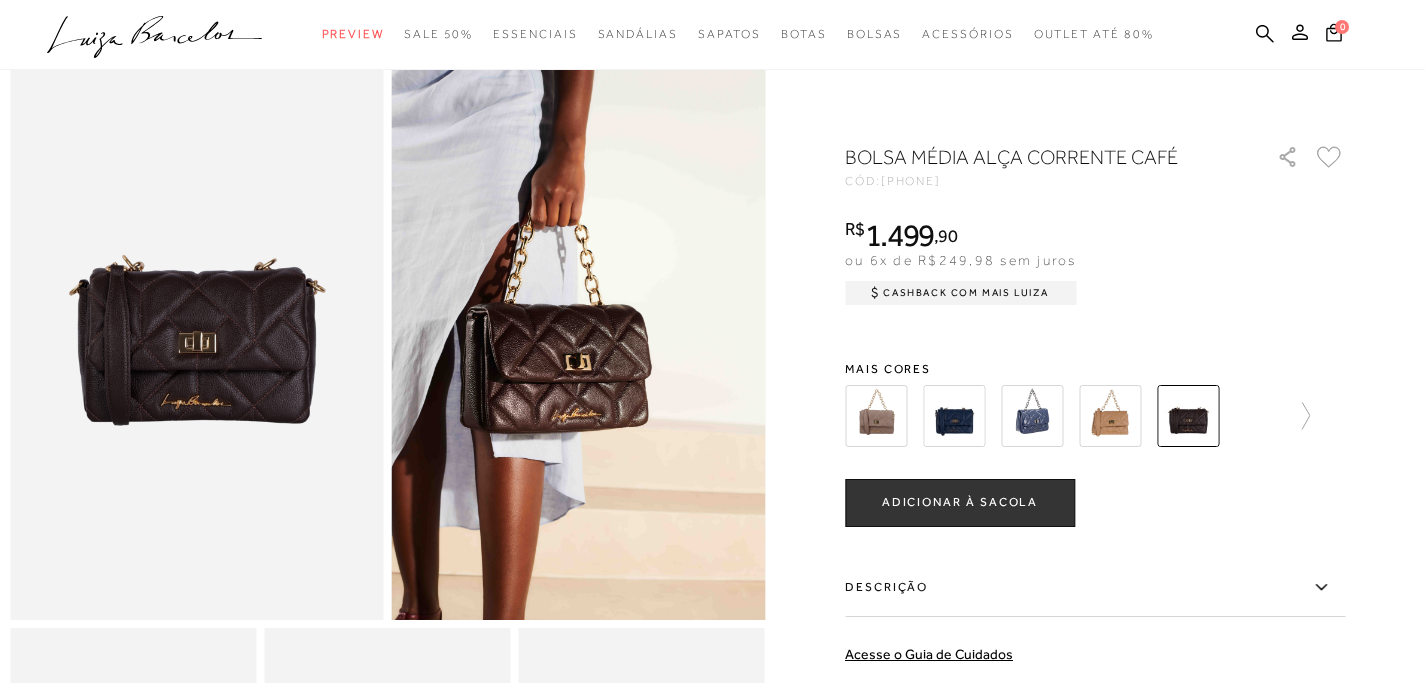 scroll, scrollTop: 82, scrollLeft: 0, axis: vertical 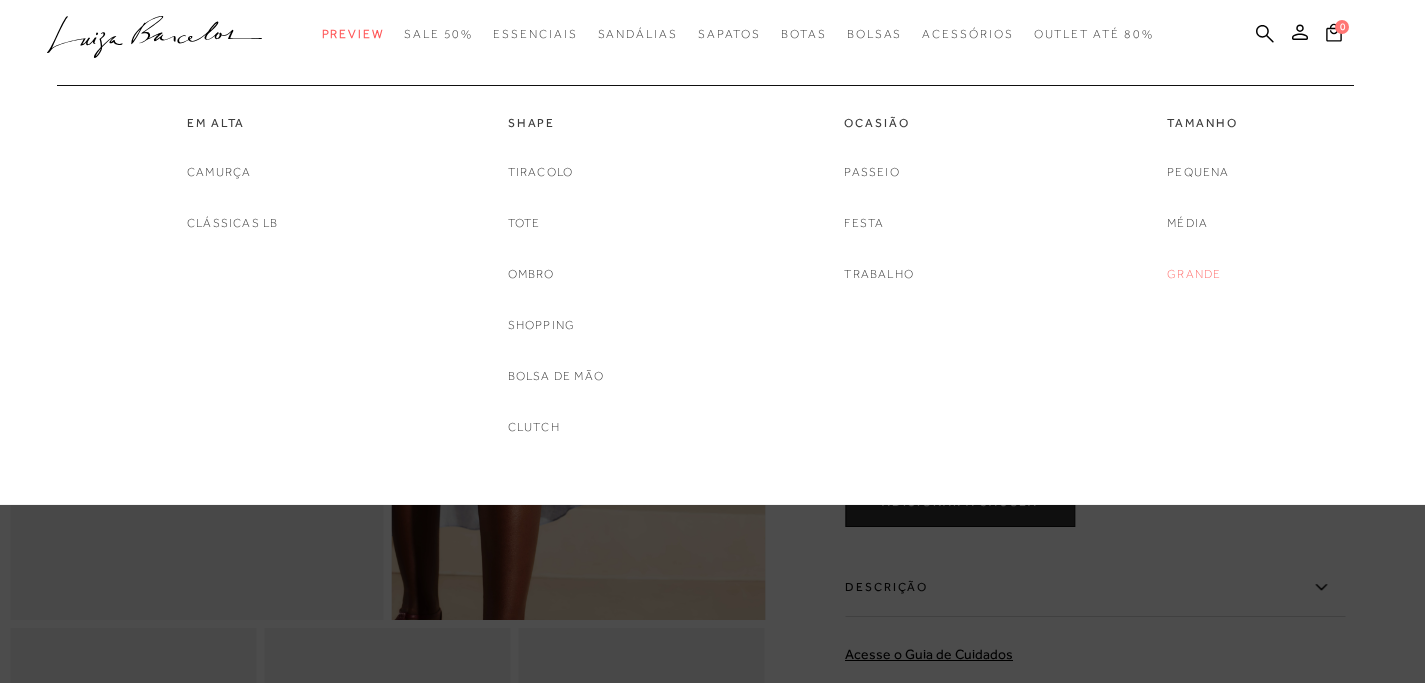 click on "Grande" at bounding box center (1194, 274) 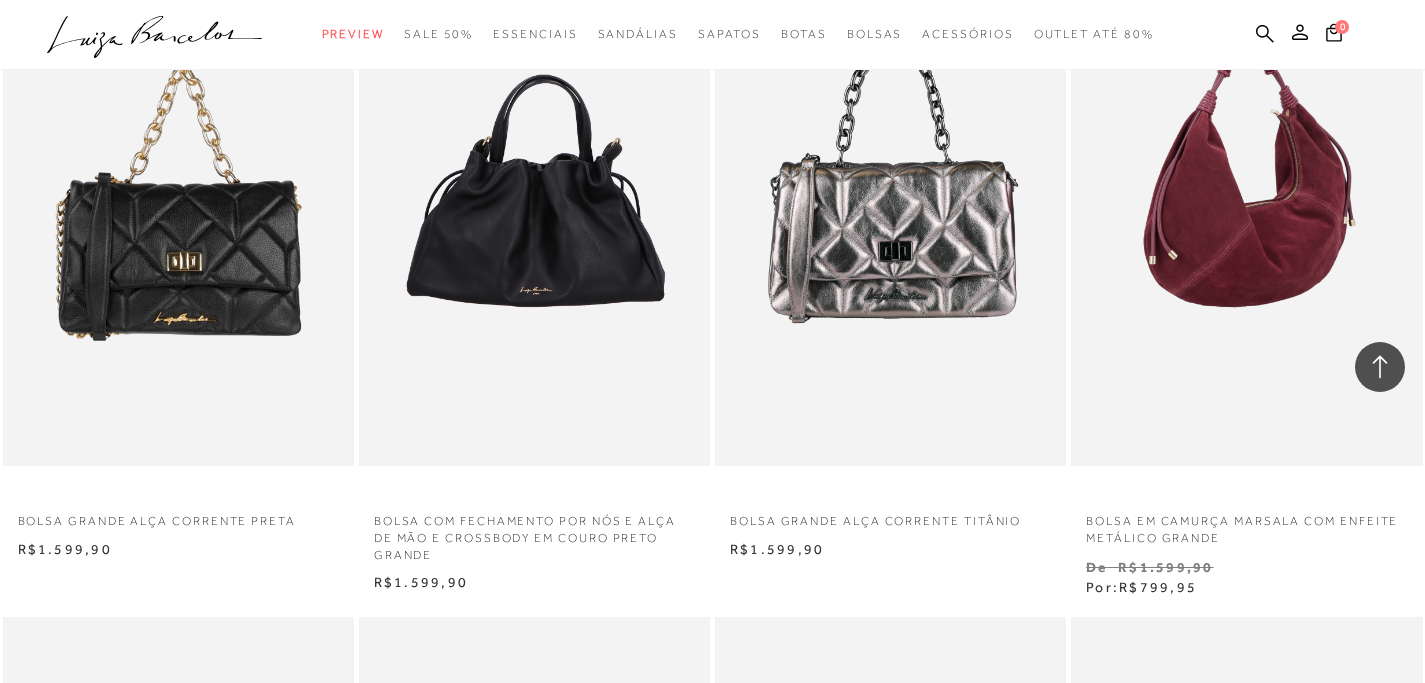 scroll, scrollTop: 1553, scrollLeft: 0, axis: vertical 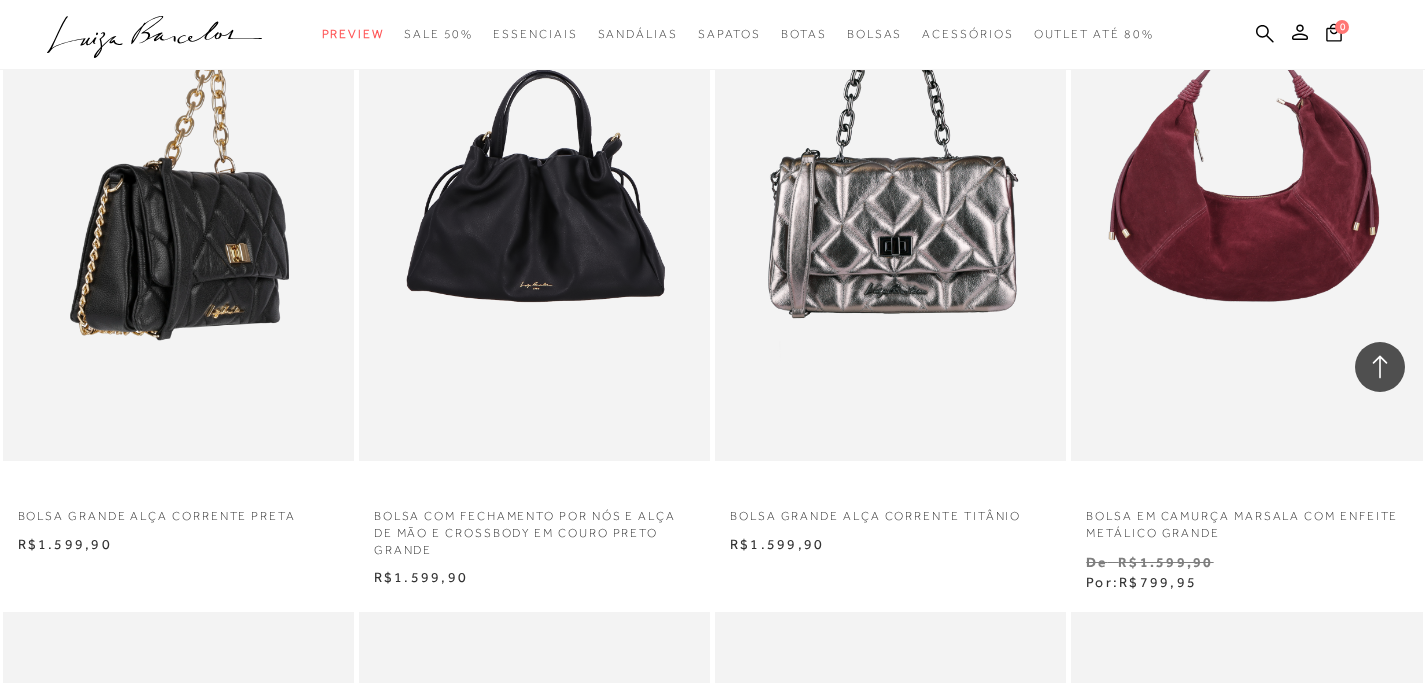 click at bounding box center [179, 197] 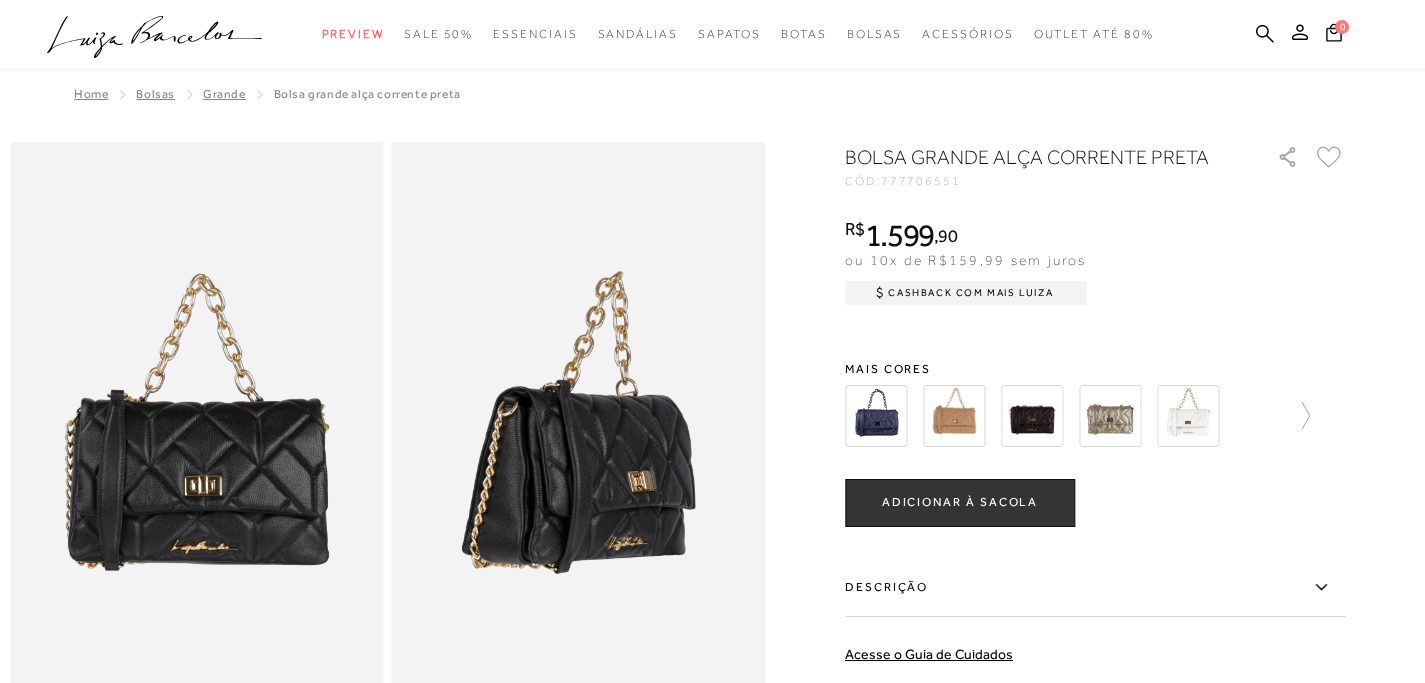 scroll, scrollTop: 0, scrollLeft: 0, axis: both 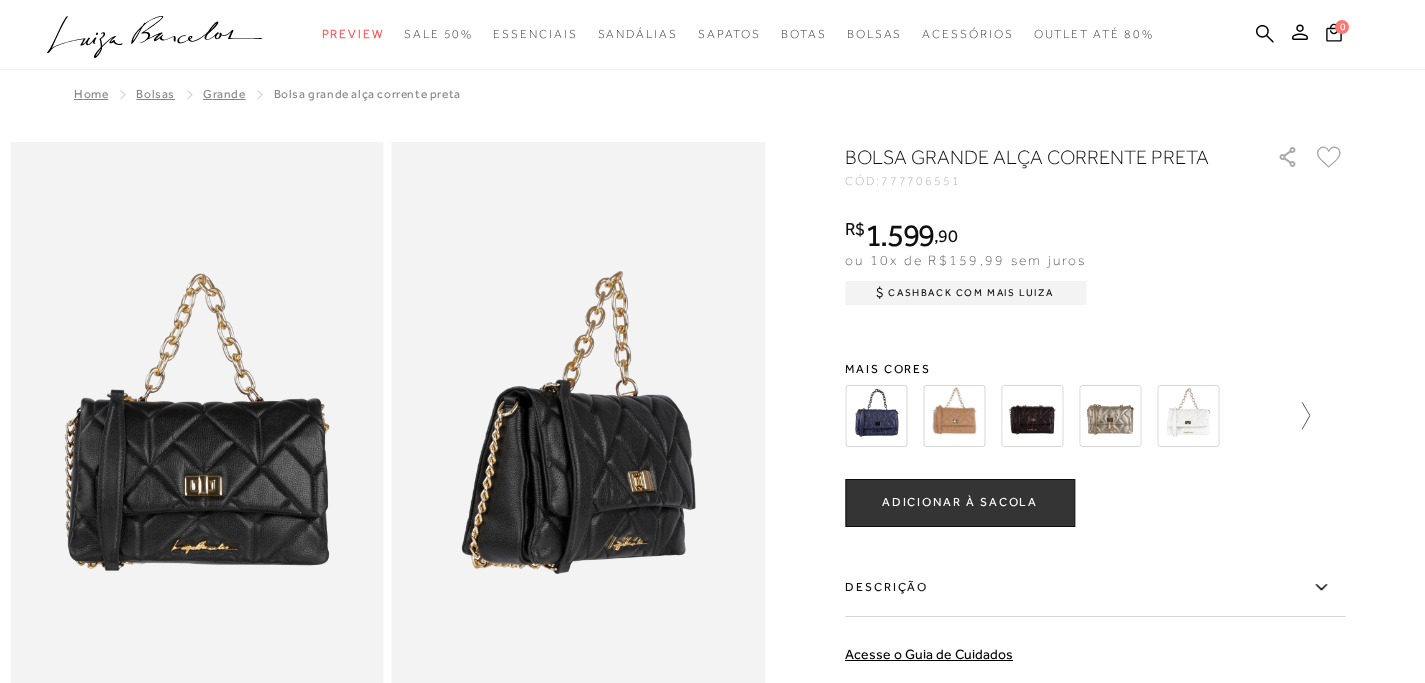 click 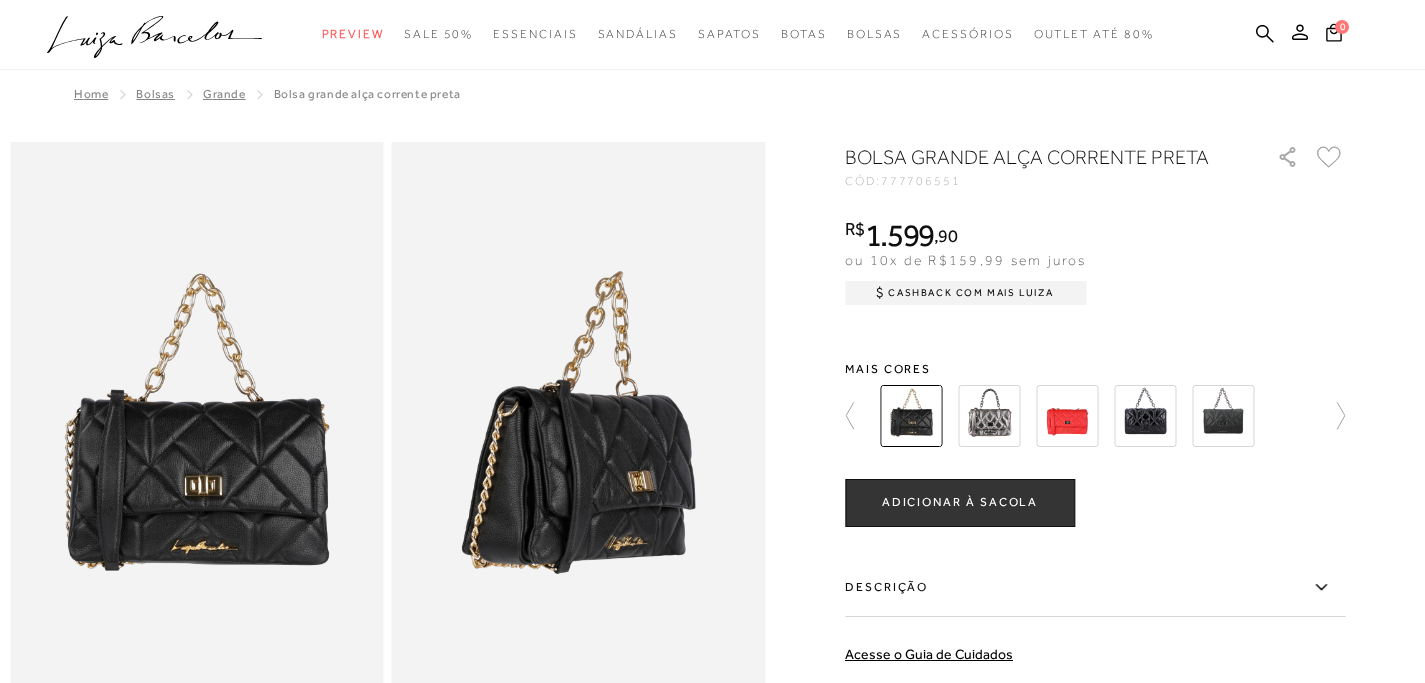 click at bounding box center [1089, 416] 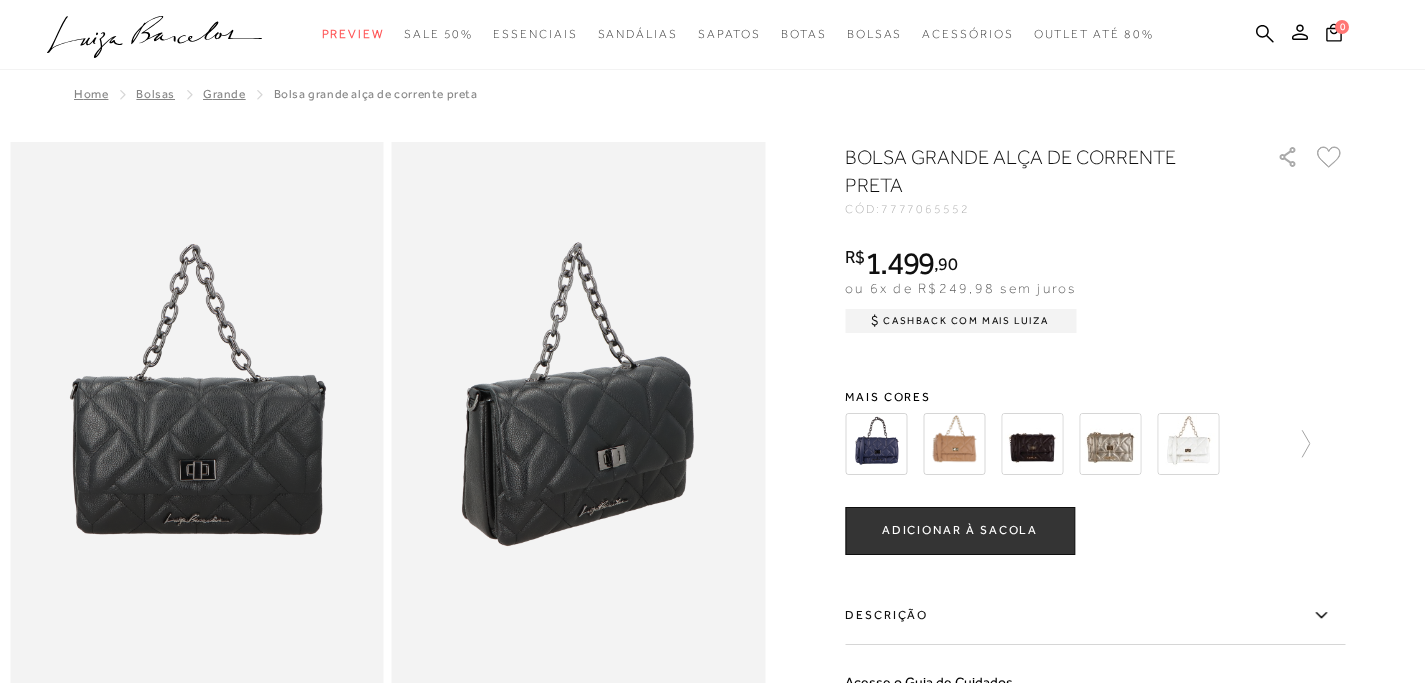 scroll, scrollTop: 0, scrollLeft: 0, axis: both 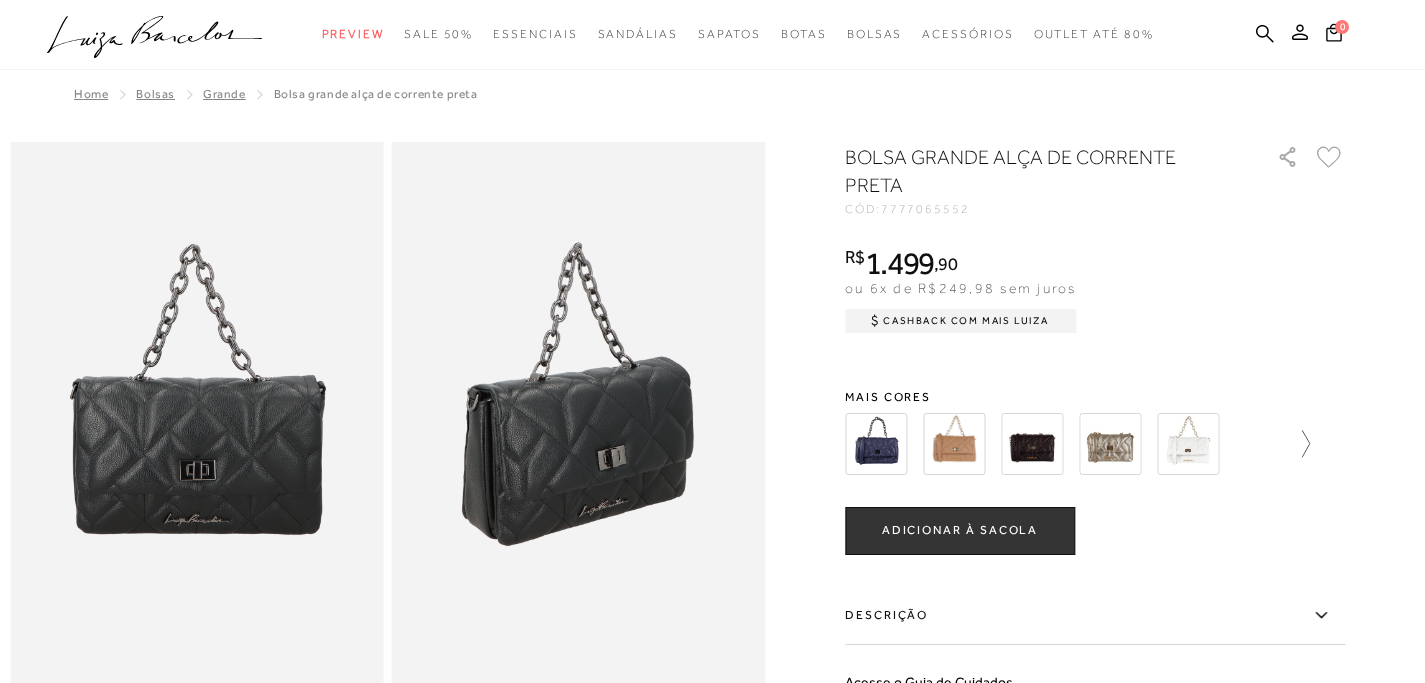 click 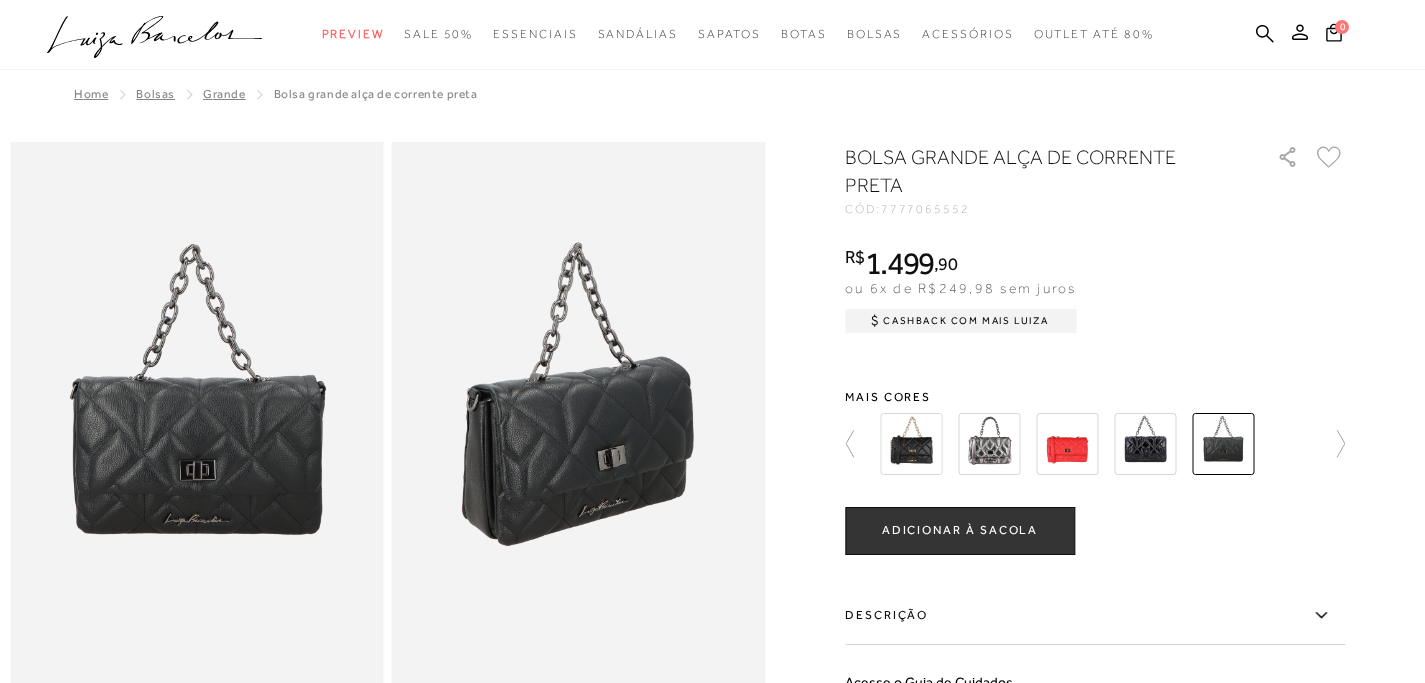 click at bounding box center (1145, 444) 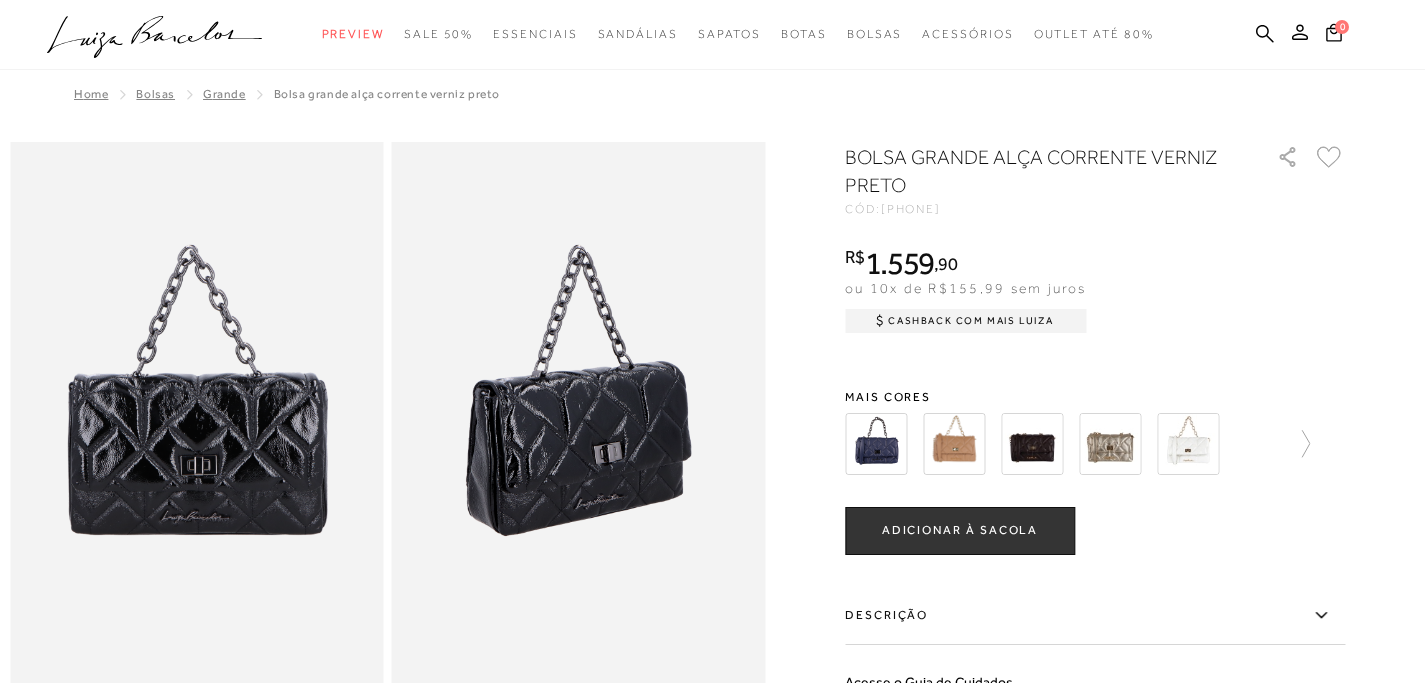 scroll, scrollTop: 0, scrollLeft: 0, axis: both 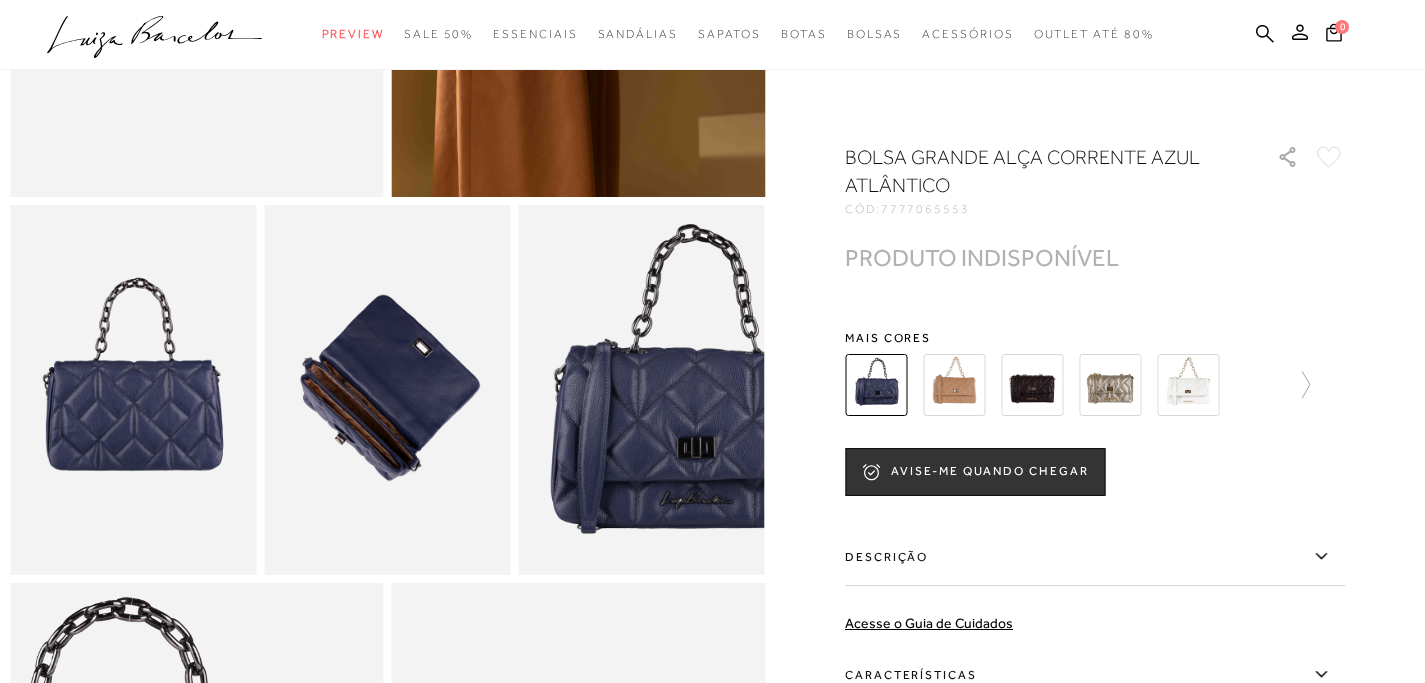 click at bounding box center [954, 385] 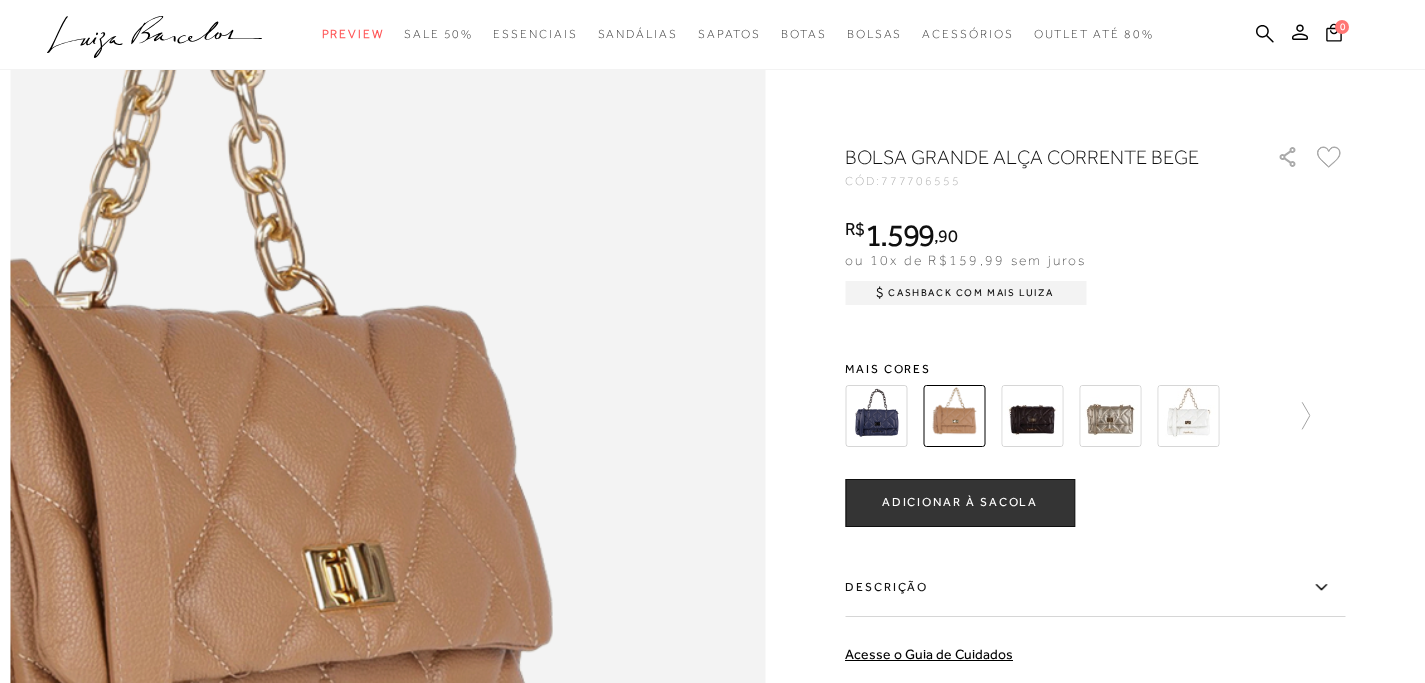 scroll, scrollTop: 1049, scrollLeft: 0, axis: vertical 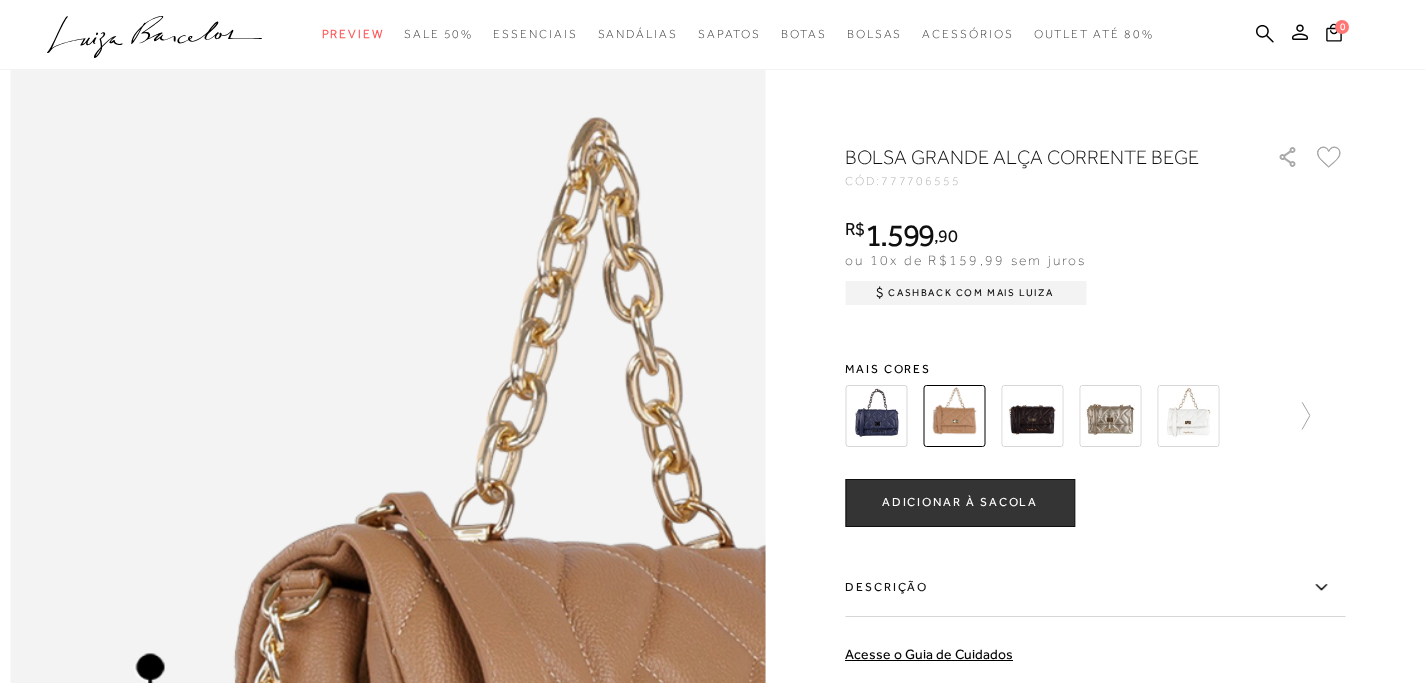 click at bounding box center (521, 780) 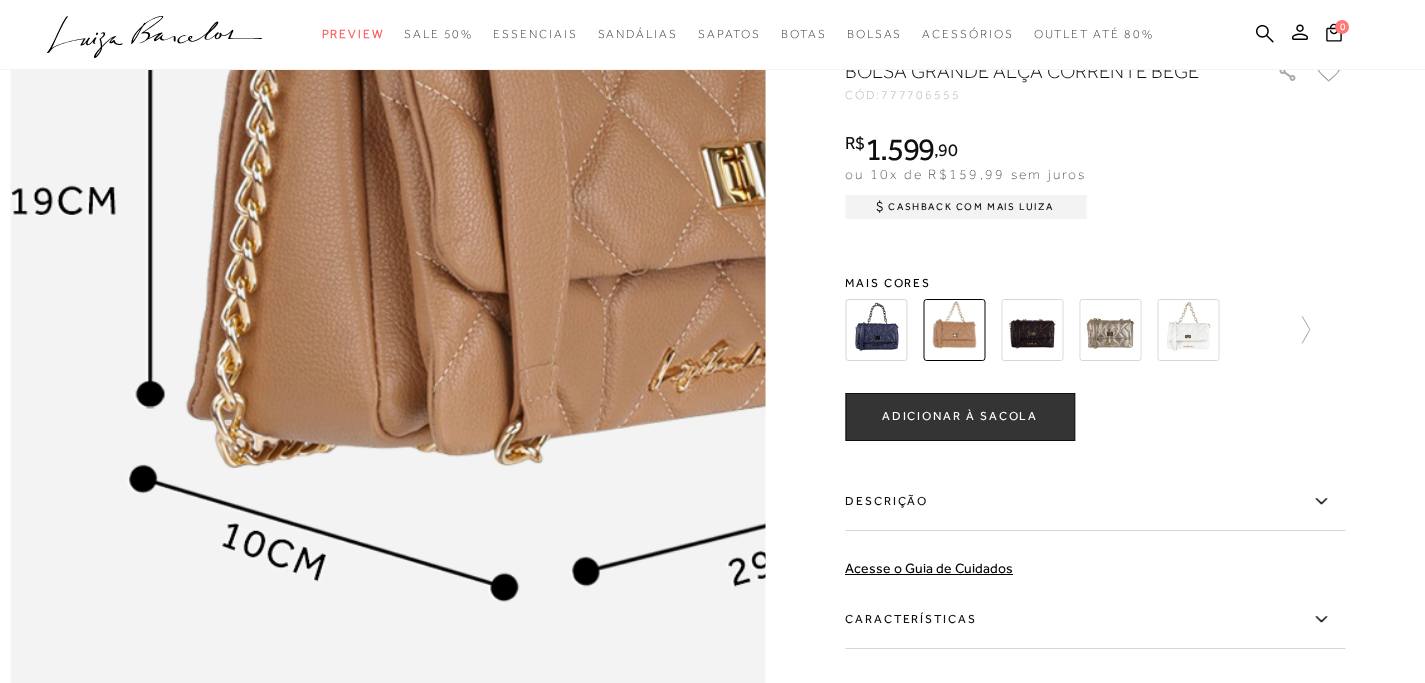 scroll, scrollTop: 1421, scrollLeft: 0, axis: vertical 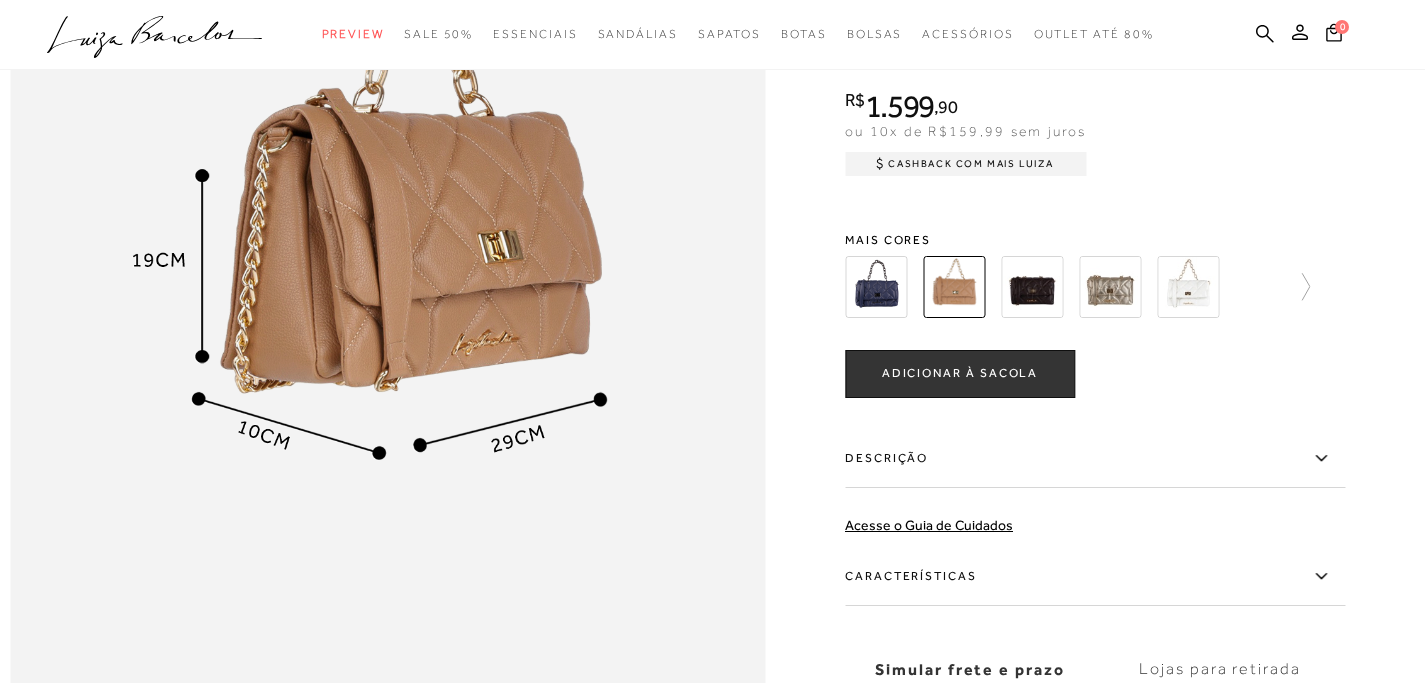 click at bounding box center (1032, 287) 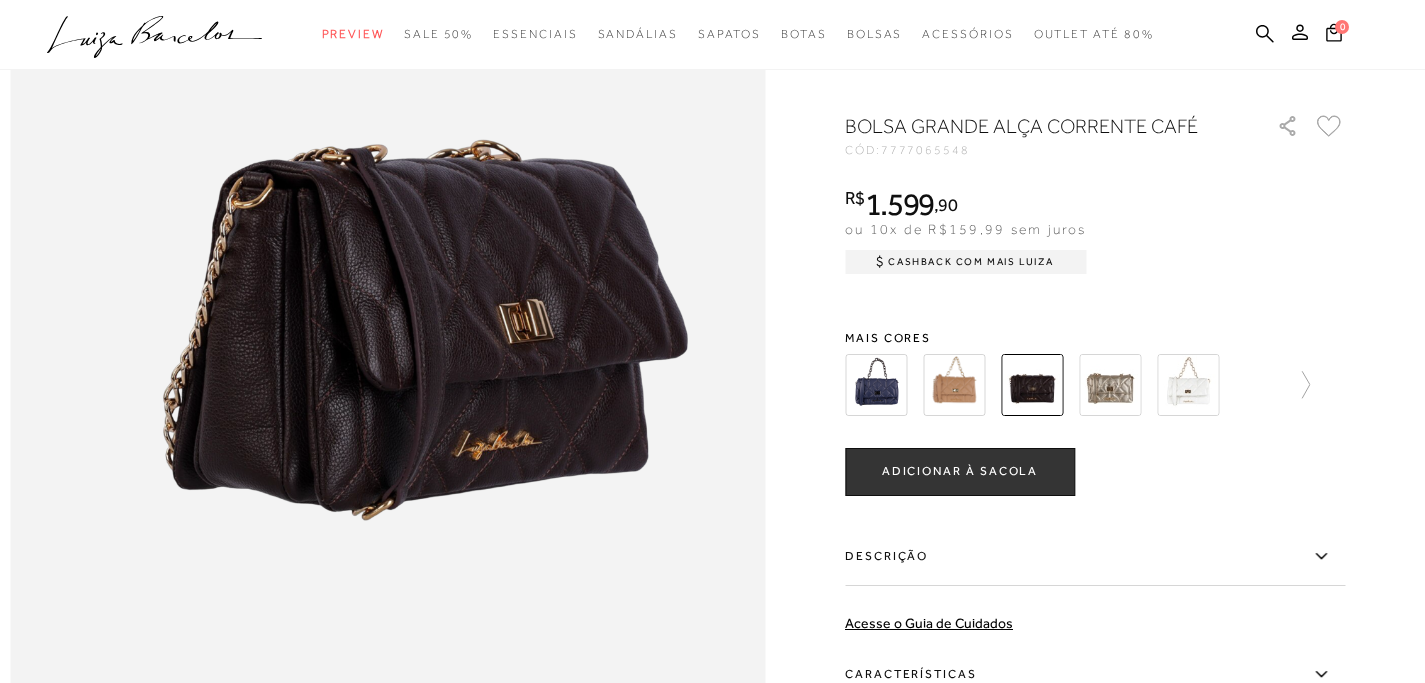 scroll, scrollTop: 1539, scrollLeft: 0, axis: vertical 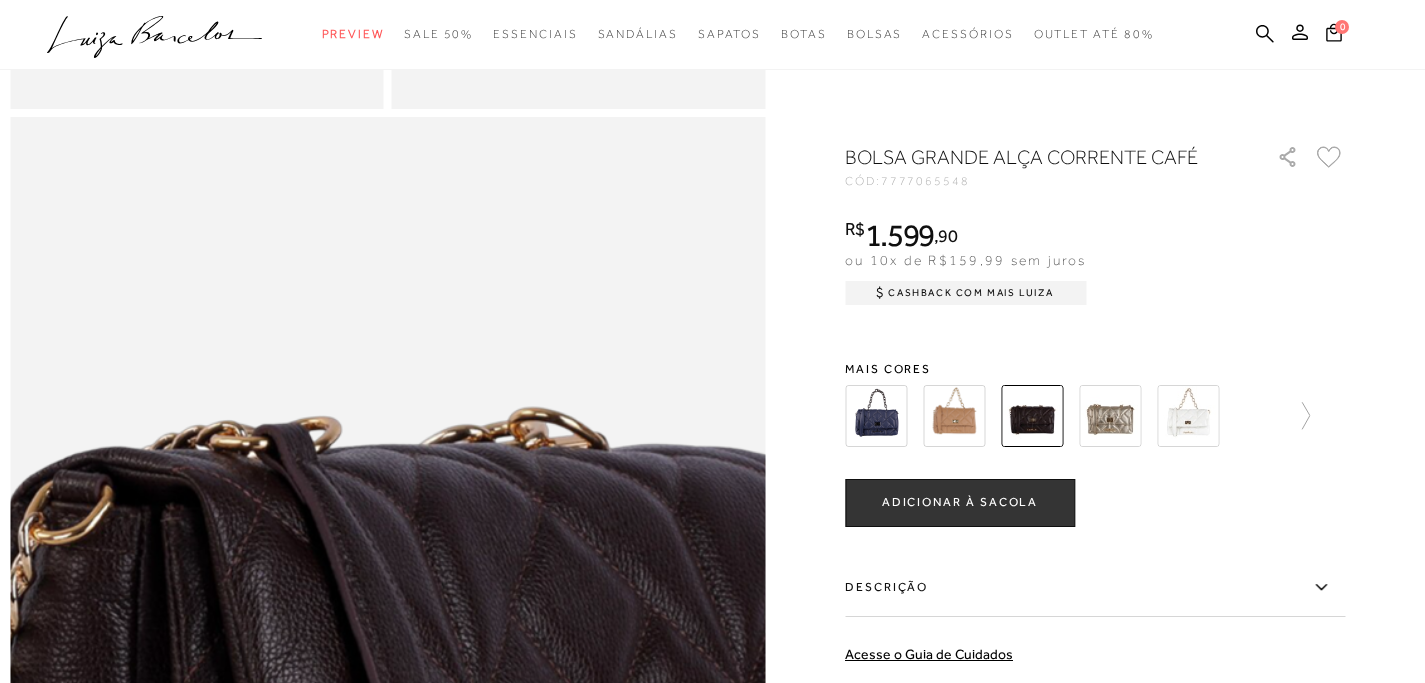 click at bounding box center [342, 787] 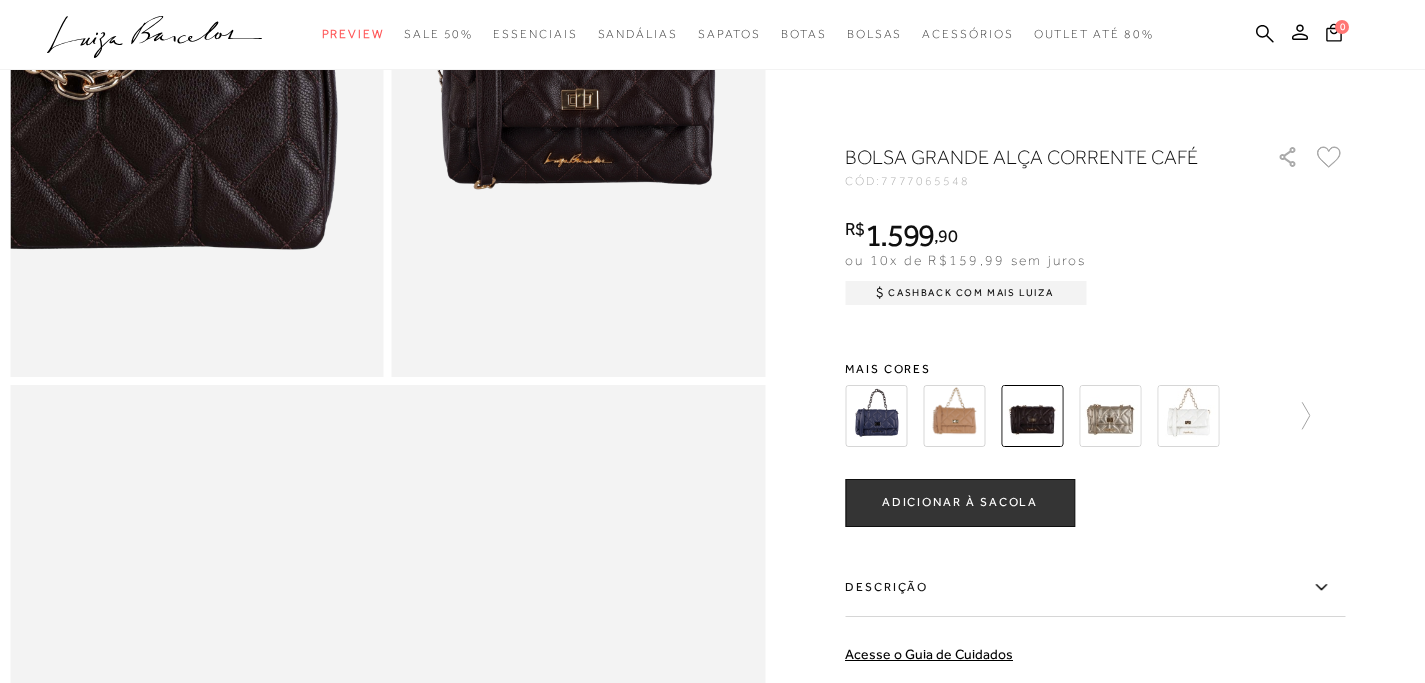scroll, scrollTop: 942, scrollLeft: 0, axis: vertical 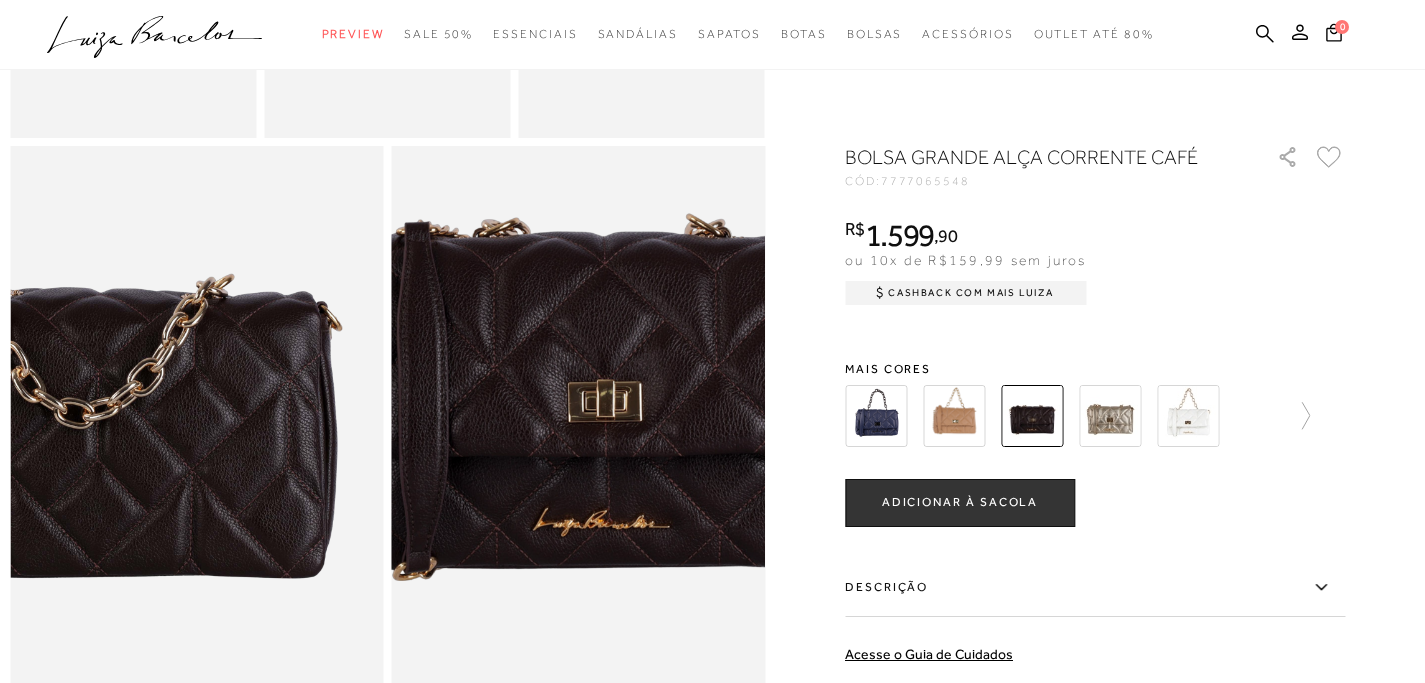 click at bounding box center [601, 396] 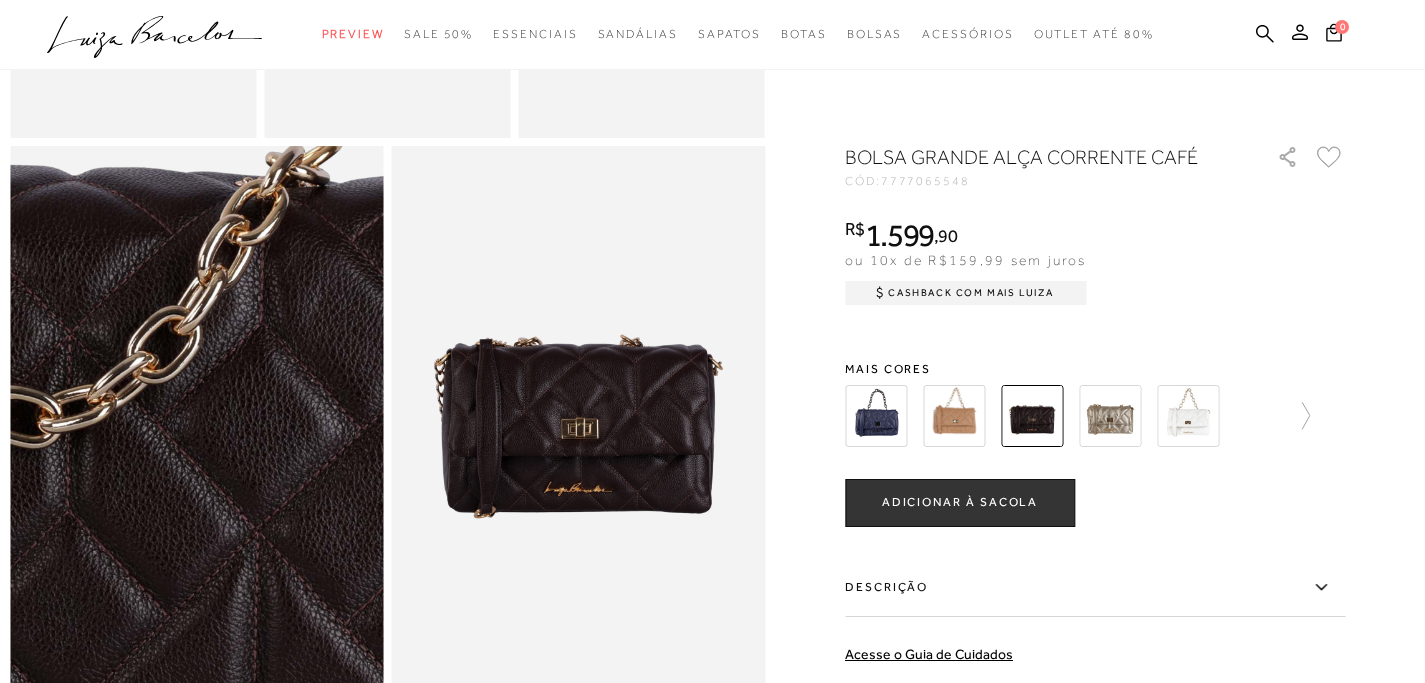 click at bounding box center (266, 442) 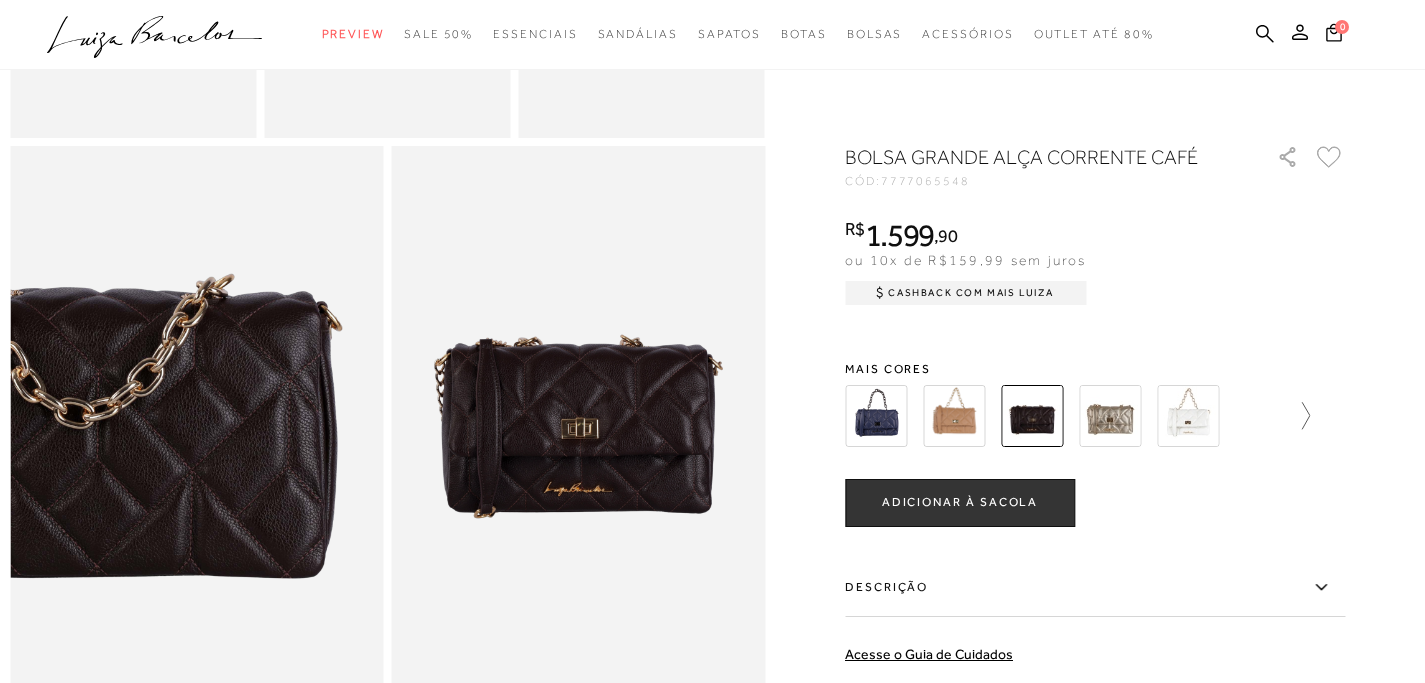 click 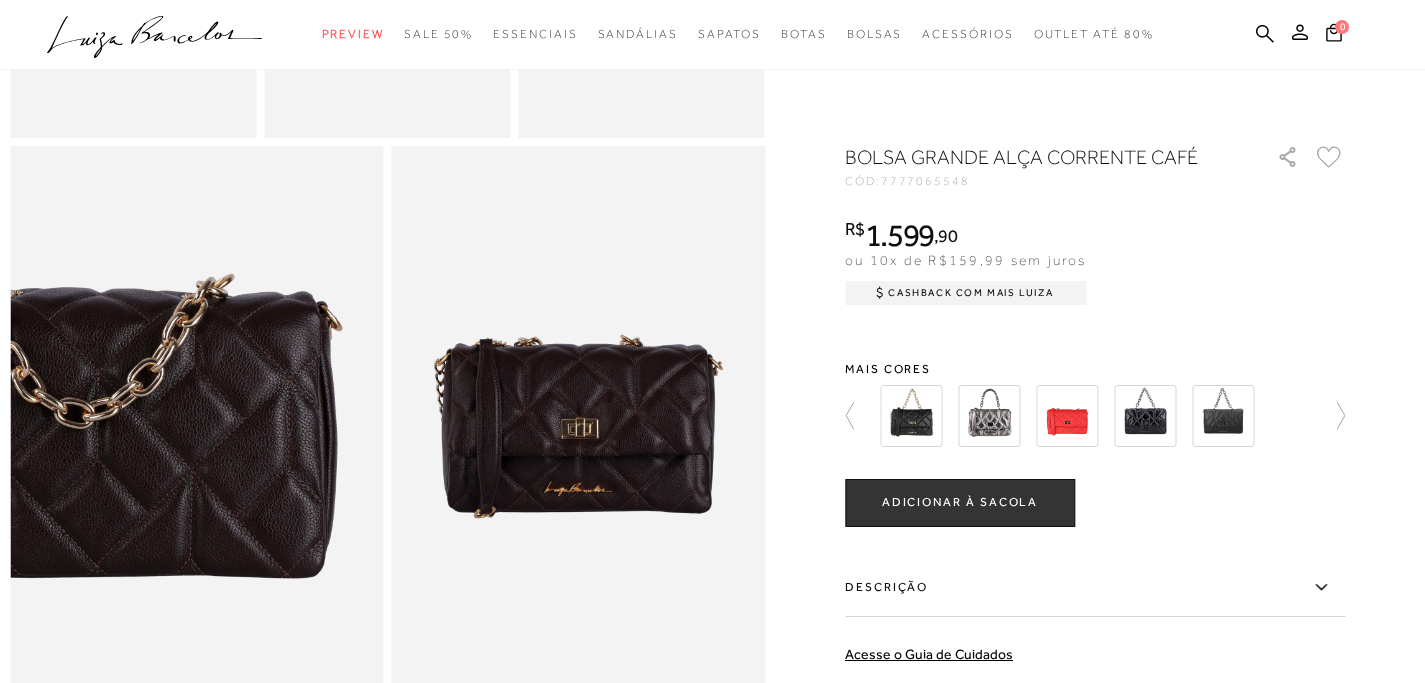 click at bounding box center [911, 416] 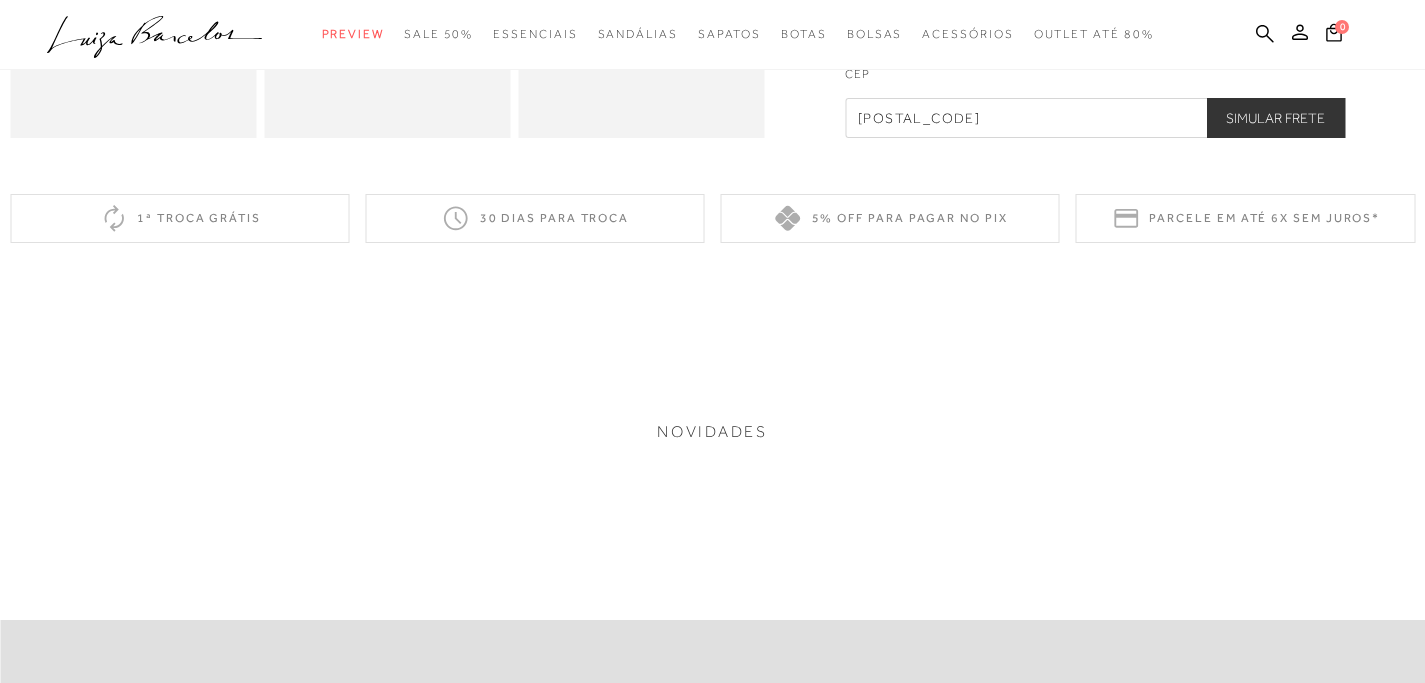 scroll, scrollTop: 0, scrollLeft: 0, axis: both 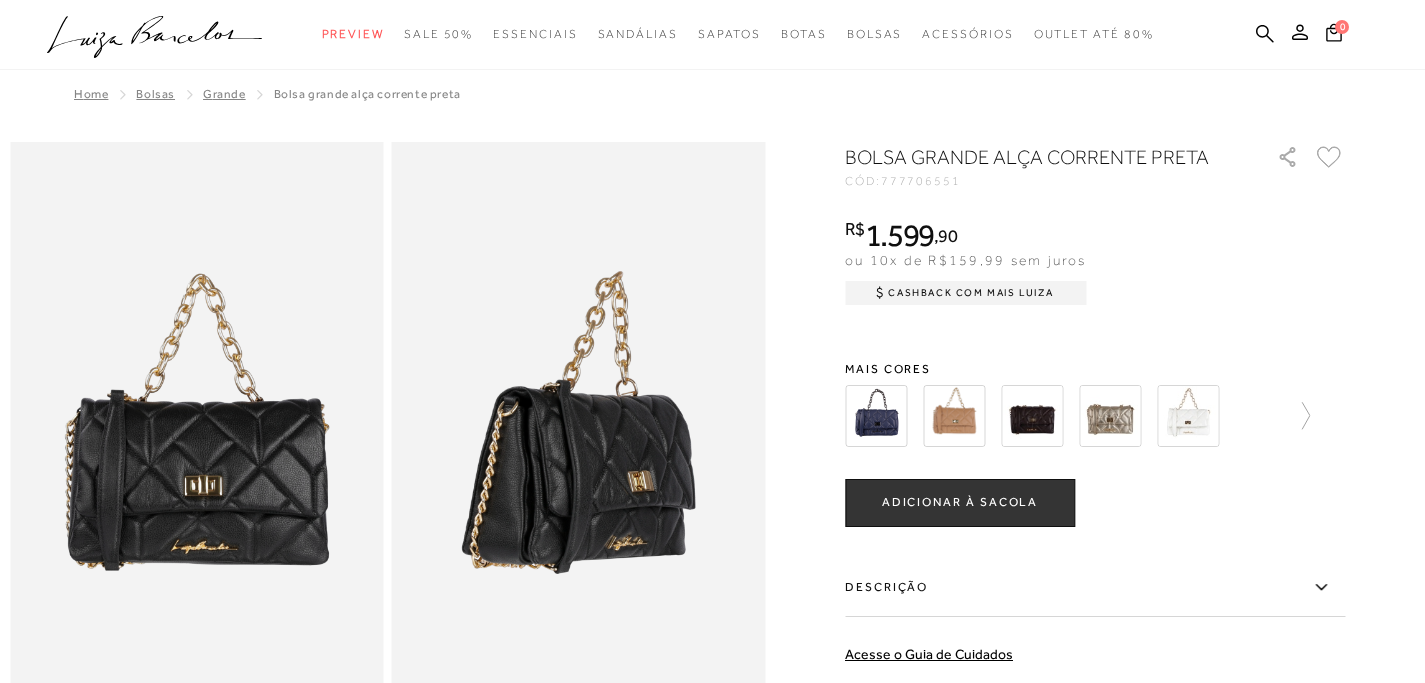 click at bounding box center (954, 416) 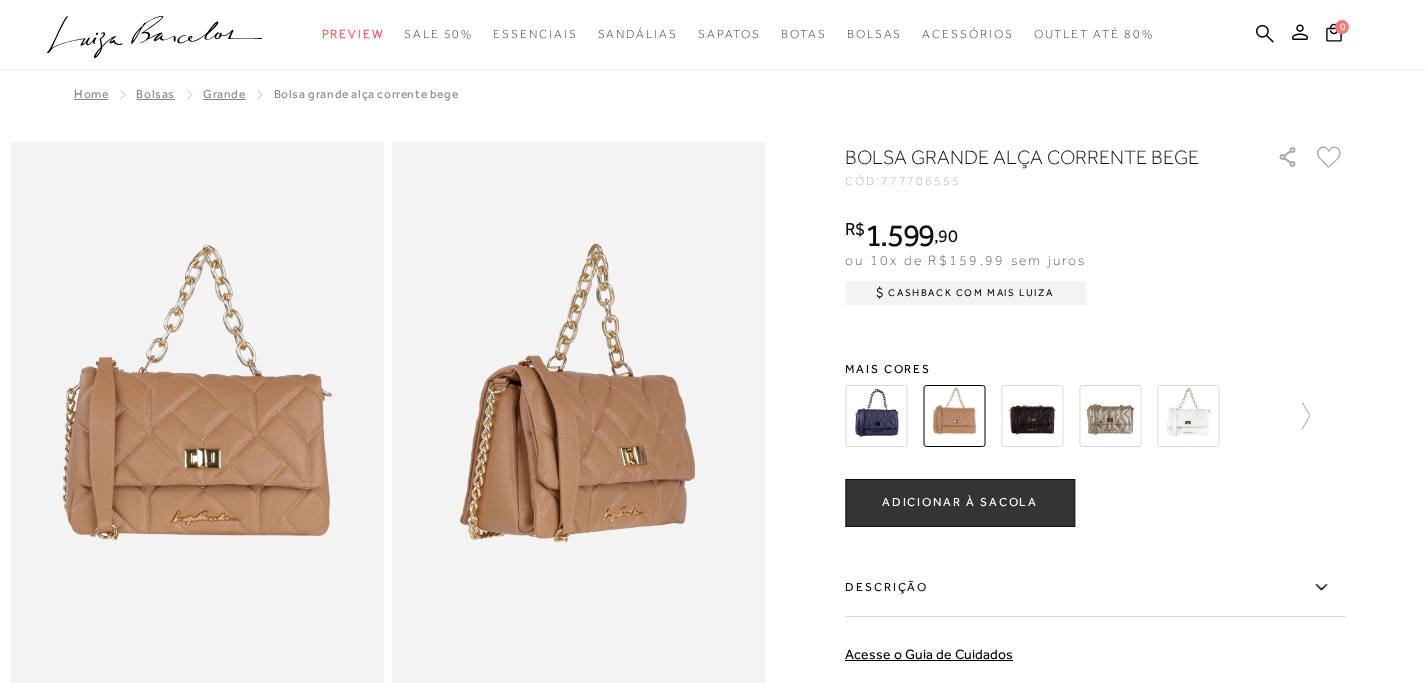 click at bounding box center [1032, 416] 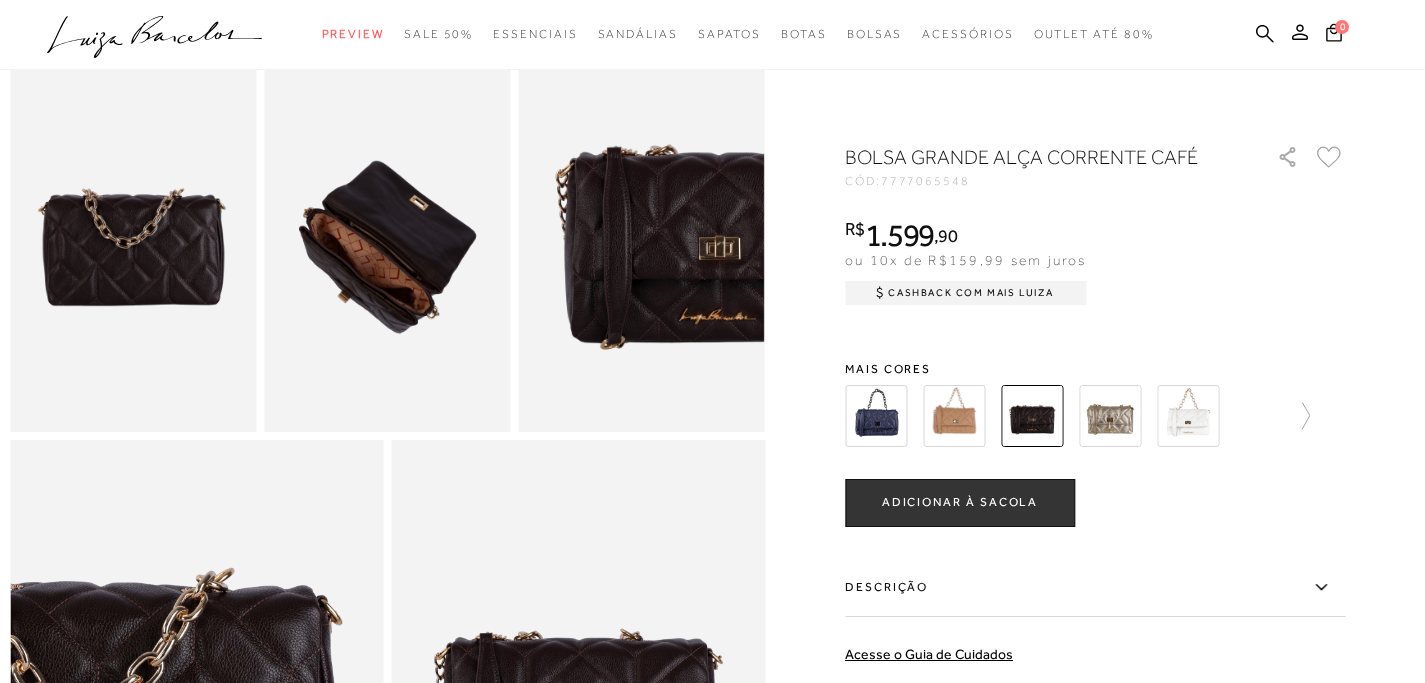 scroll, scrollTop: 739, scrollLeft: 0, axis: vertical 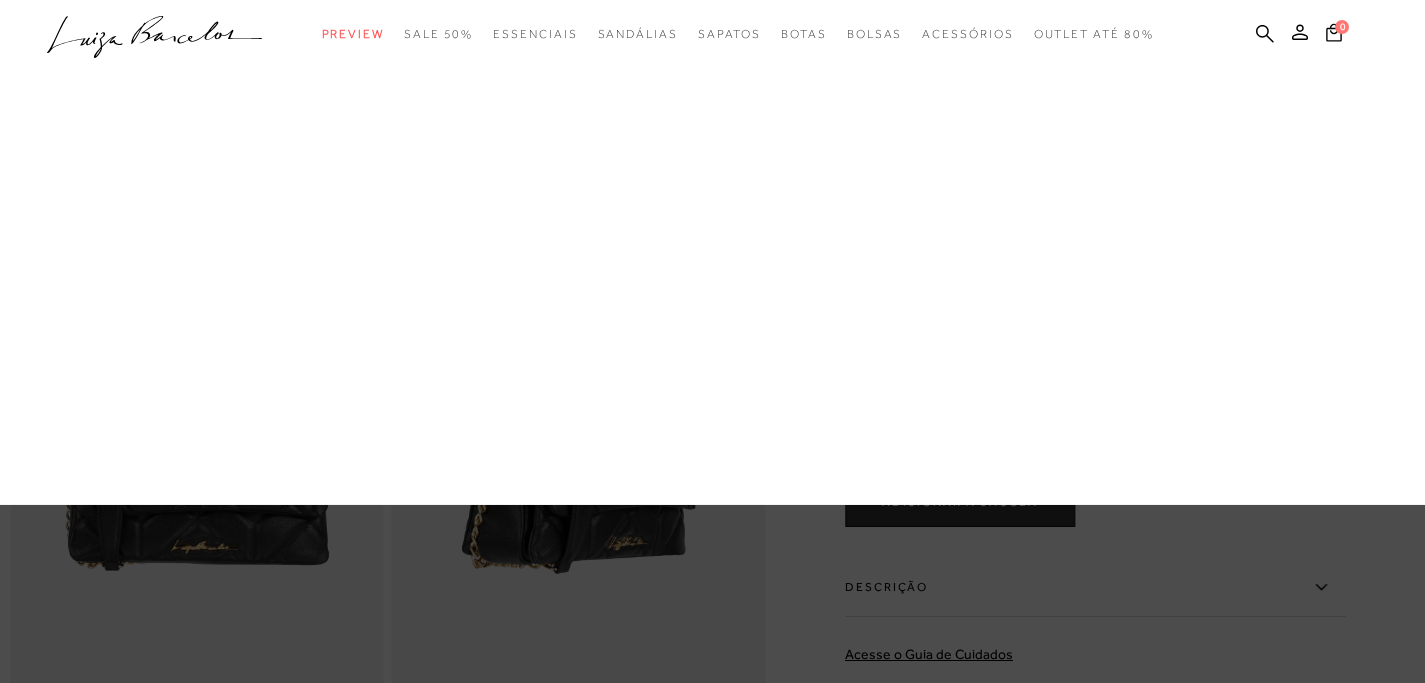 click on "Grande" at bounding box center [0, 0] 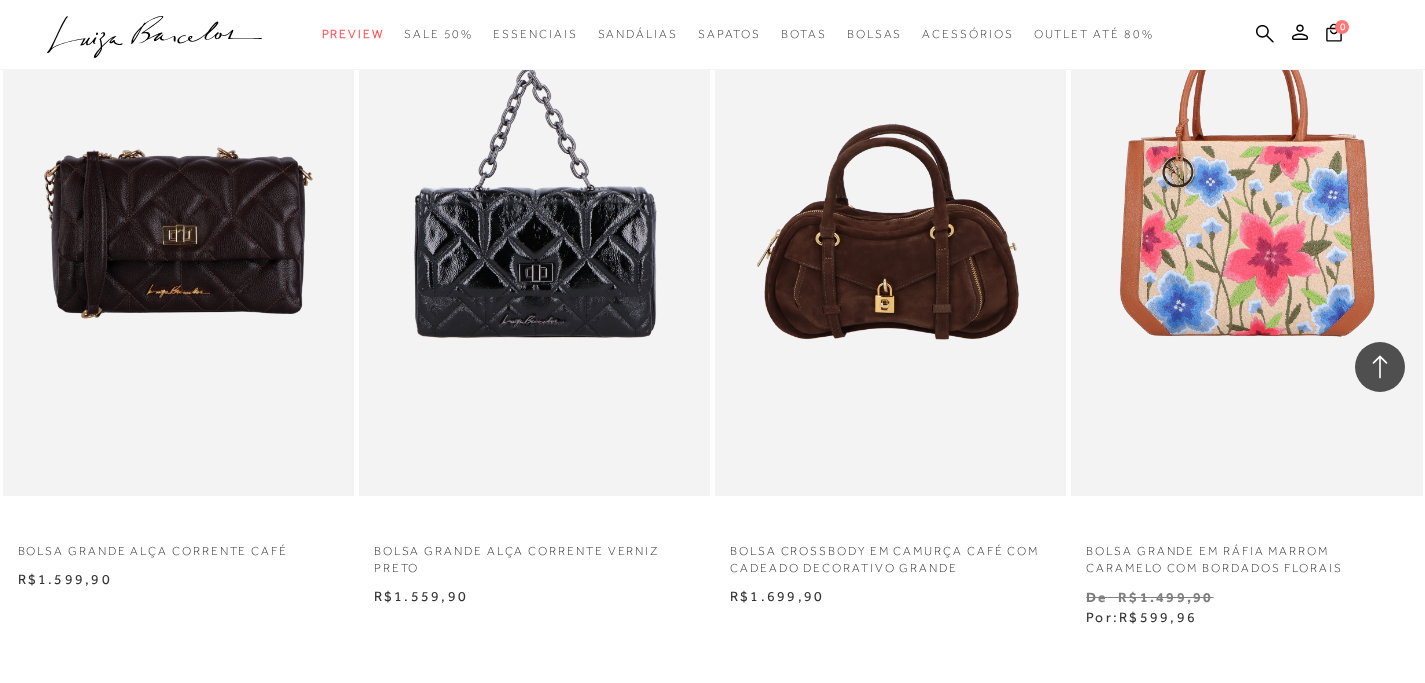scroll, scrollTop: 3627, scrollLeft: 0, axis: vertical 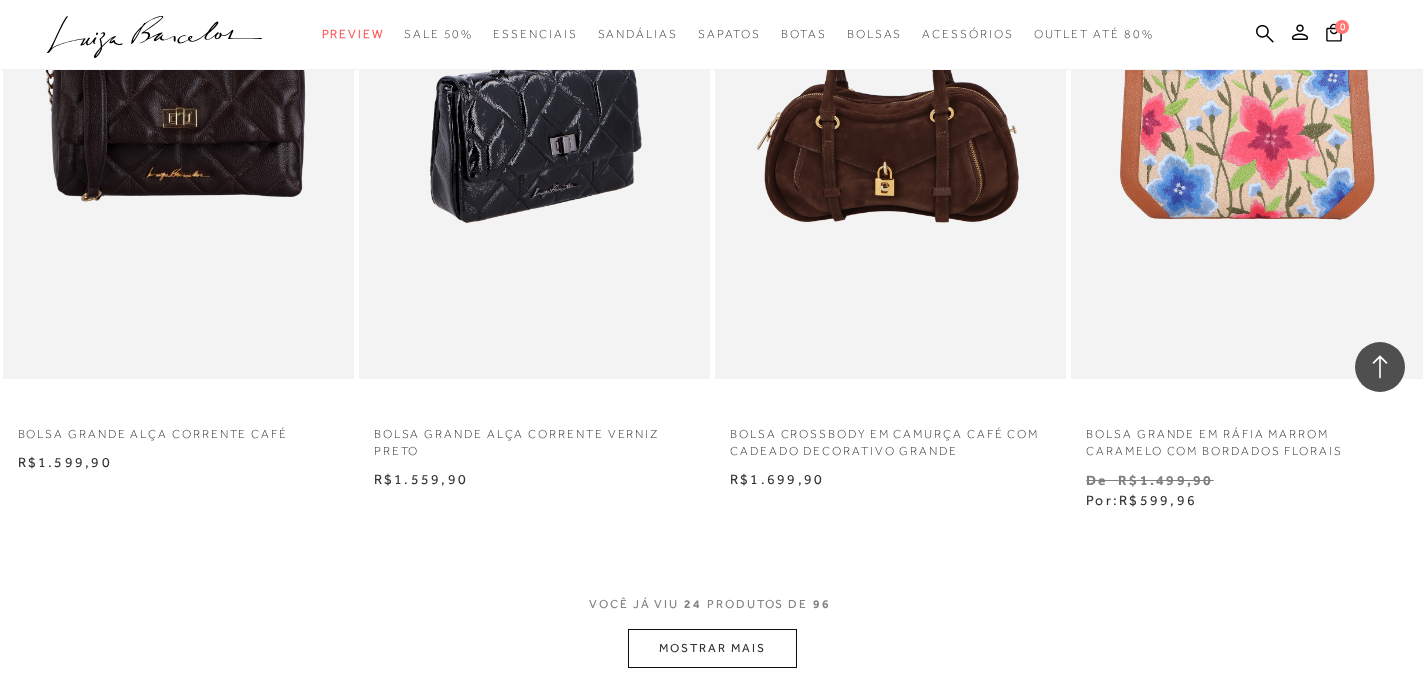 click at bounding box center (535, 115) 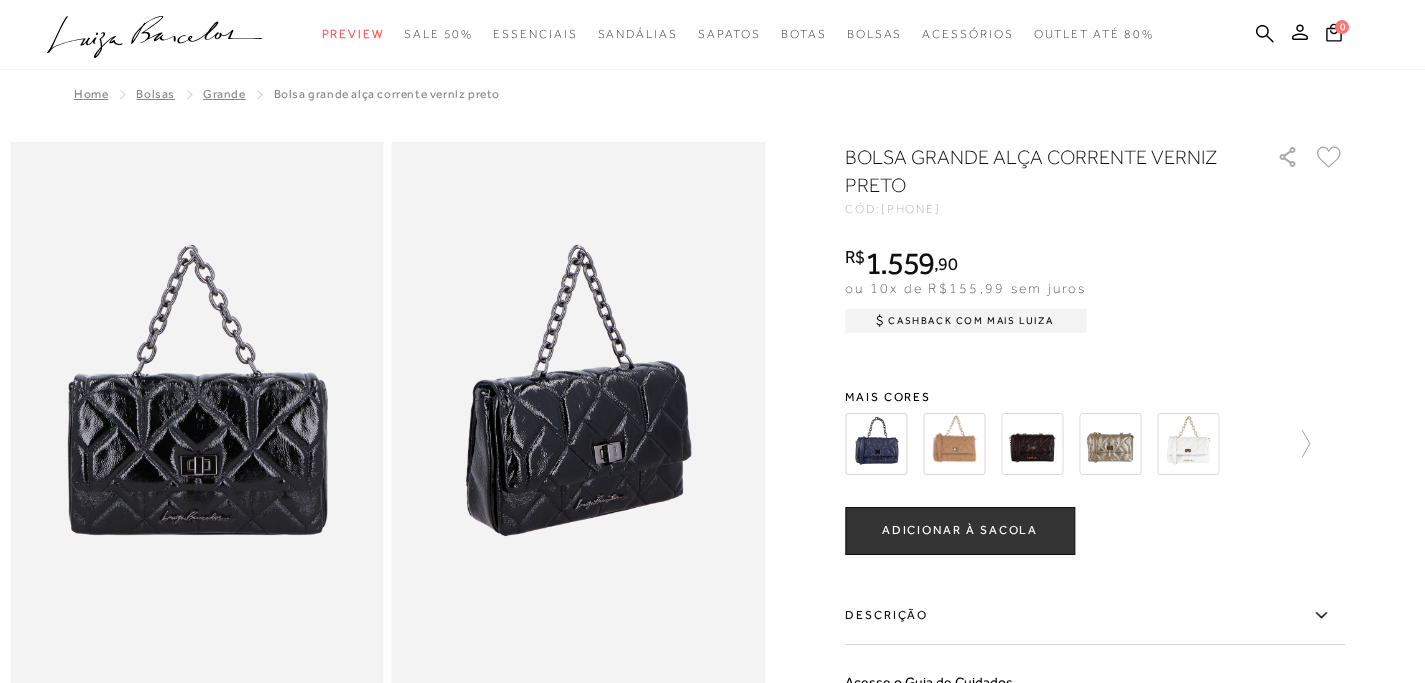 scroll, scrollTop: 0, scrollLeft: 0, axis: both 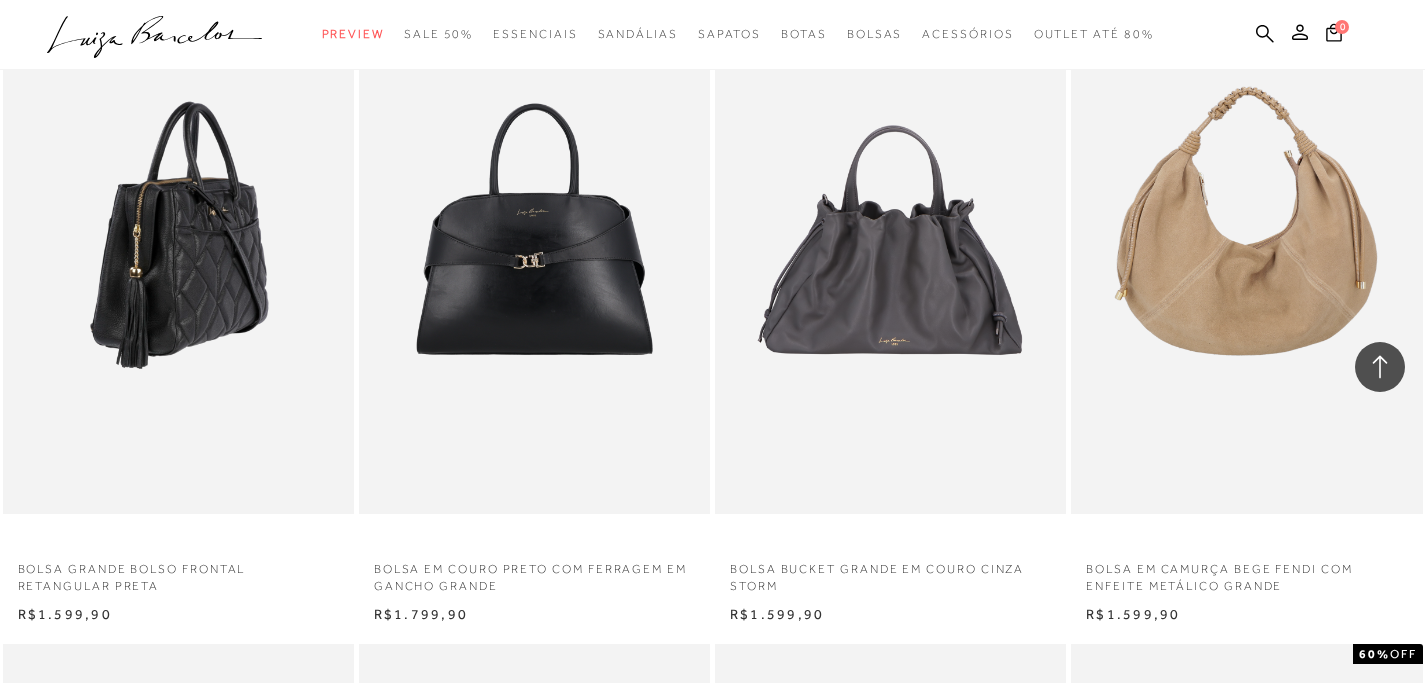 click at bounding box center [179, 250] 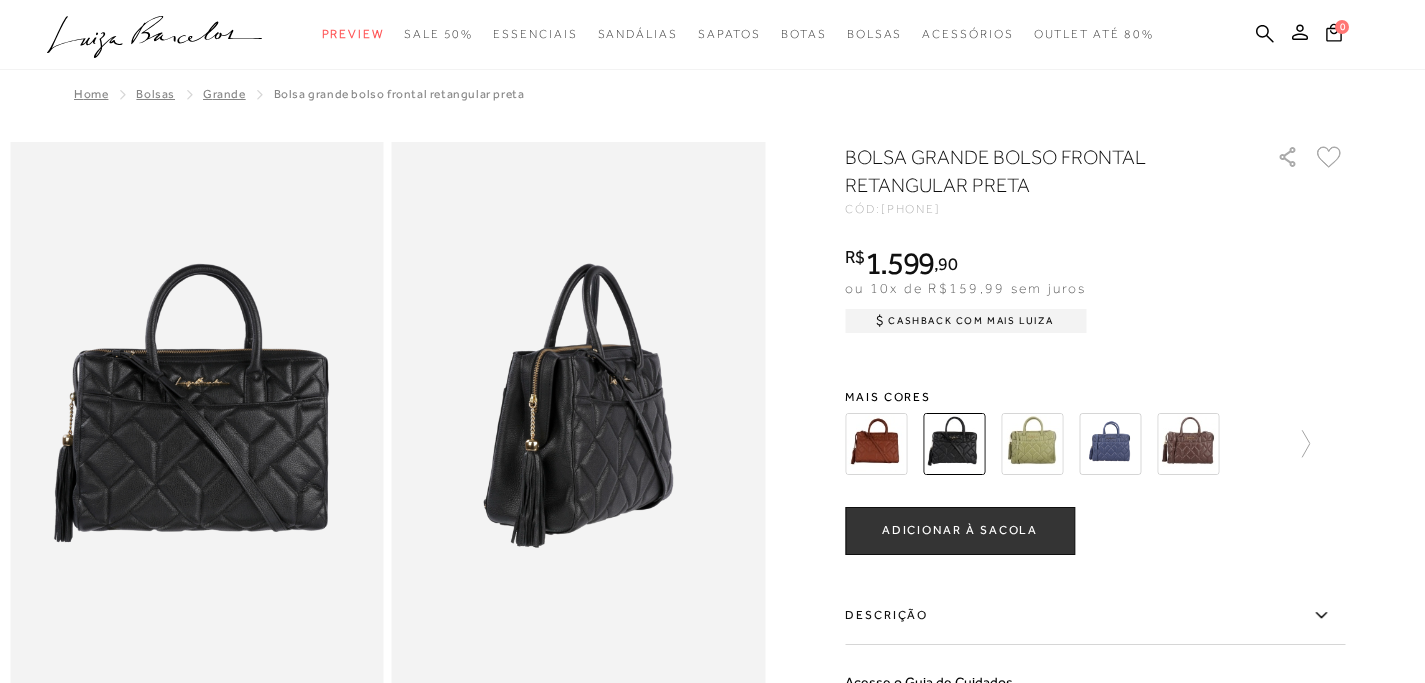 click at bounding box center [1188, 444] 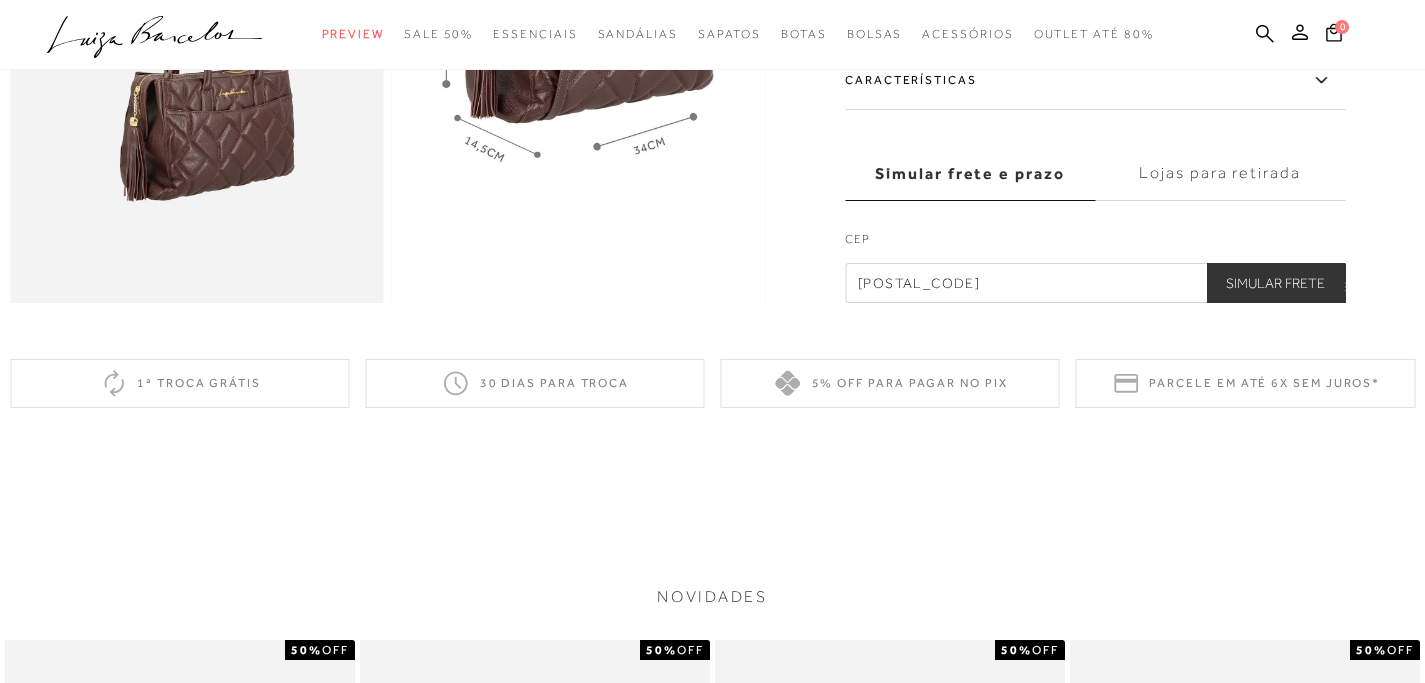 scroll, scrollTop: 1441, scrollLeft: 0, axis: vertical 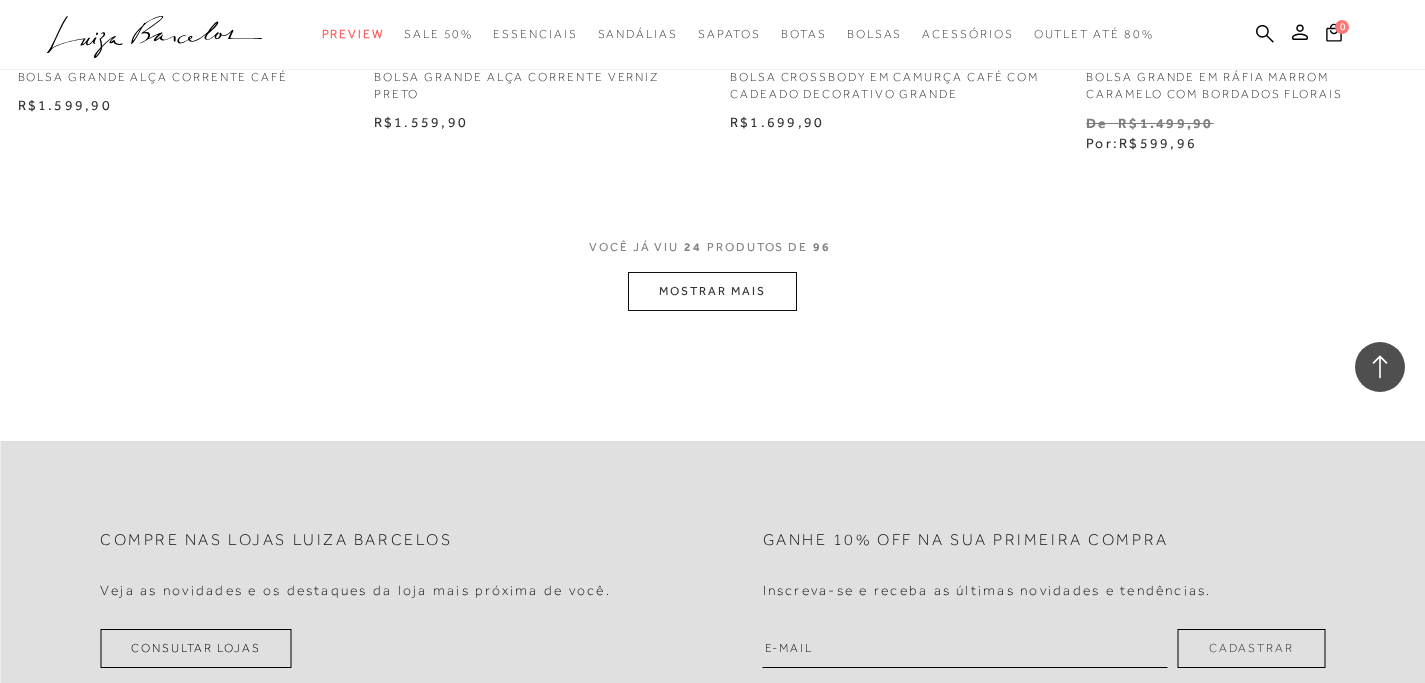click on "MOSTRAR MAIS" at bounding box center [712, 291] 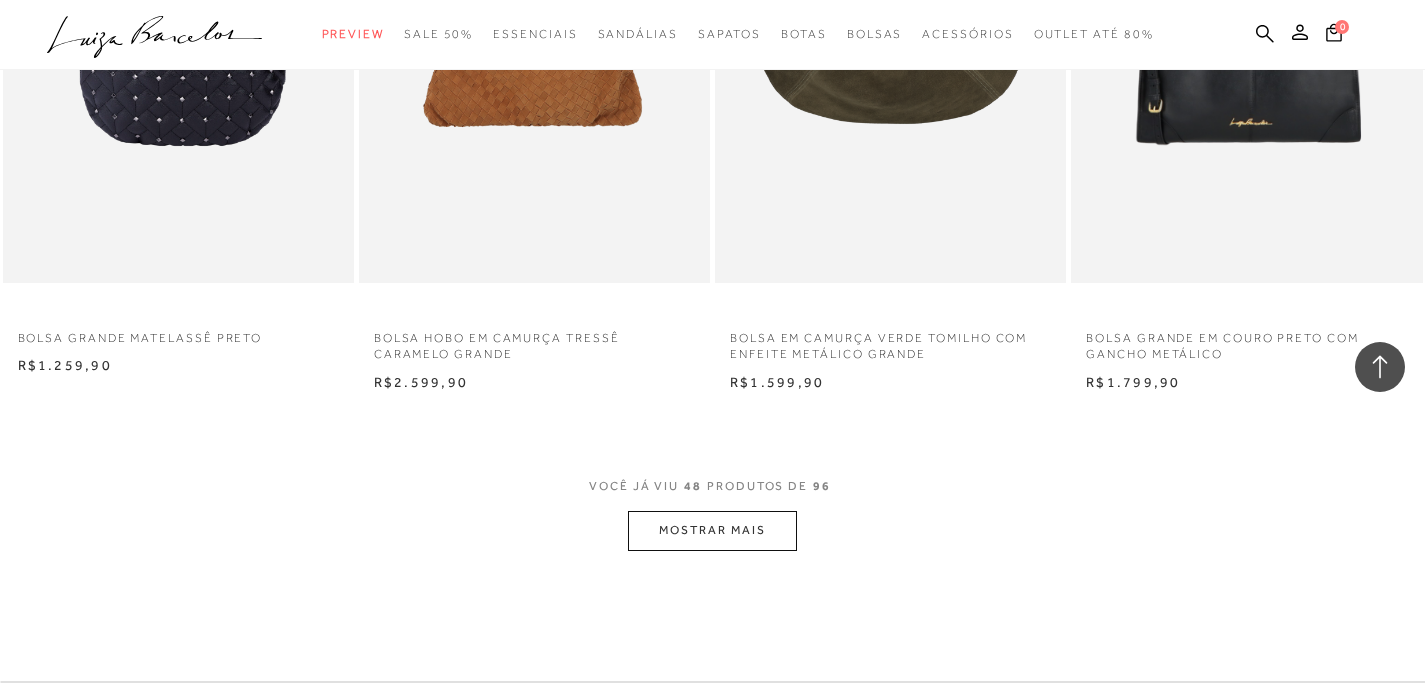 scroll, scrollTop: 7751, scrollLeft: 0, axis: vertical 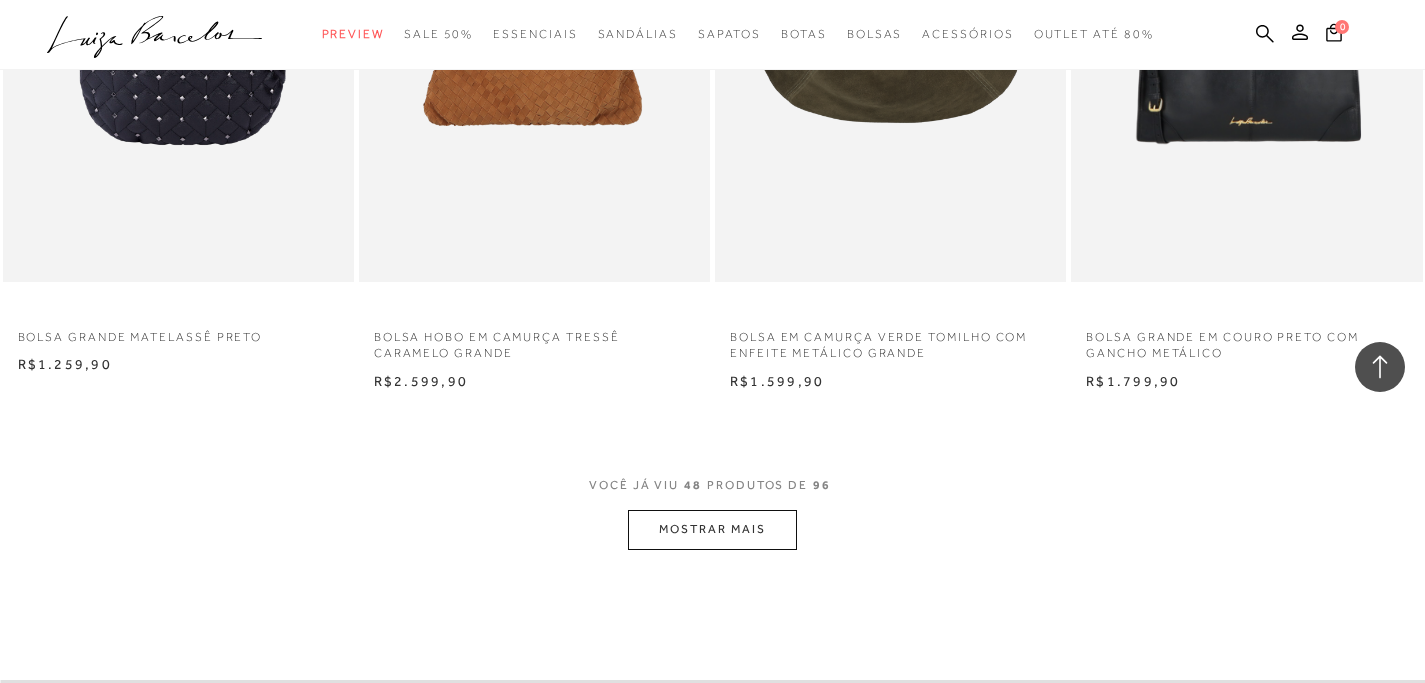 click on "MOSTRAR MAIS" at bounding box center [712, 529] 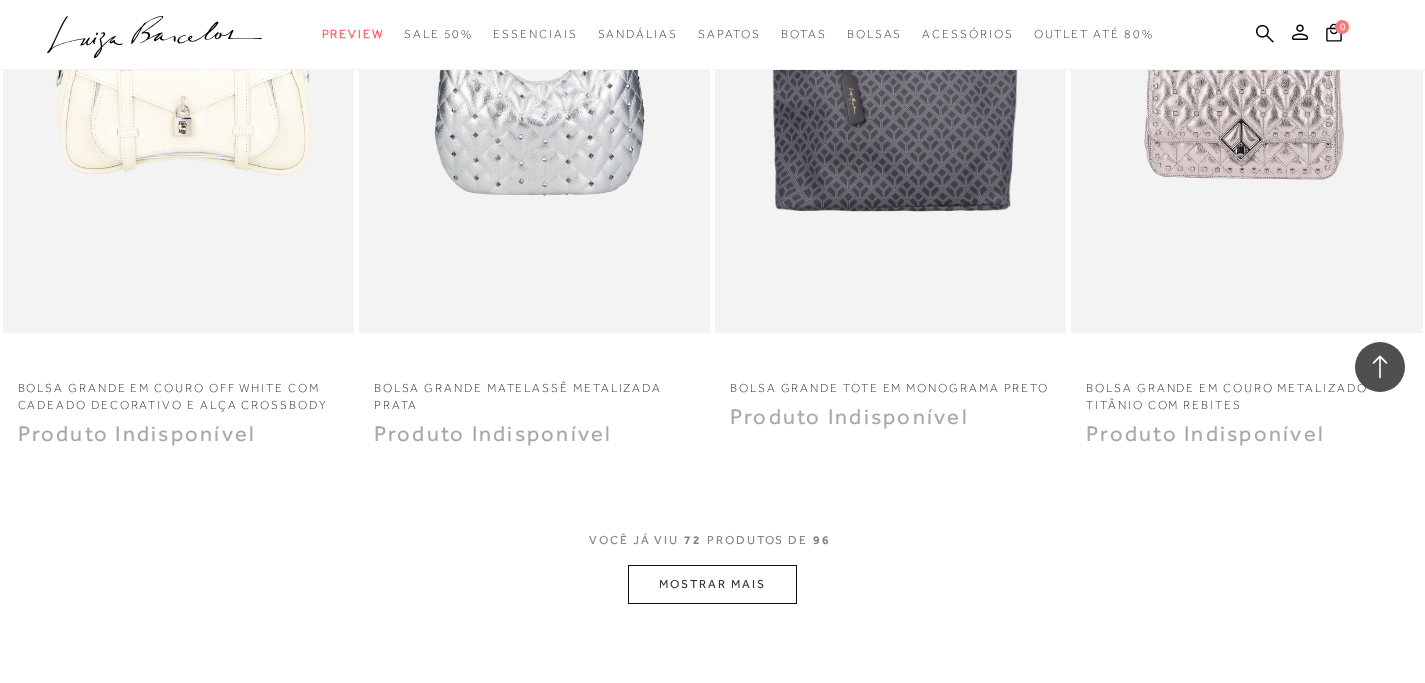 scroll, scrollTop: 11769, scrollLeft: 0, axis: vertical 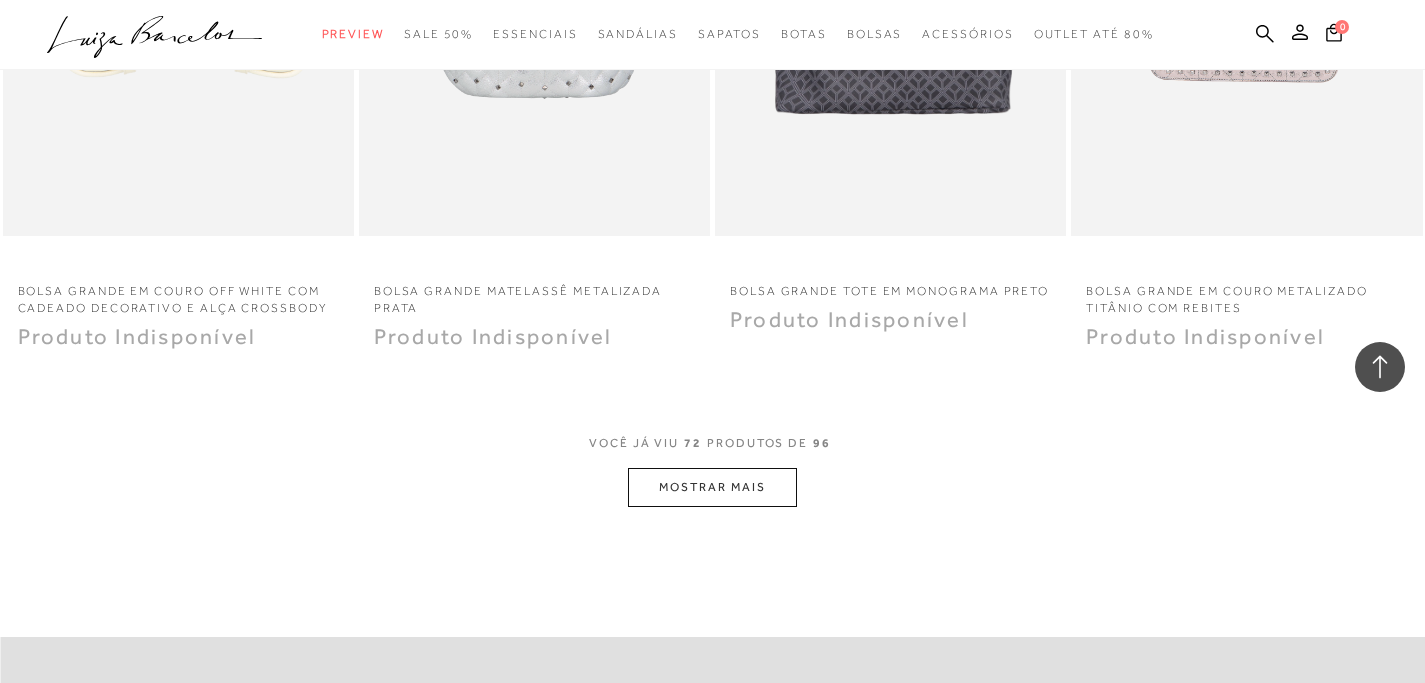 click on "MOSTRAR MAIS" at bounding box center [712, 487] 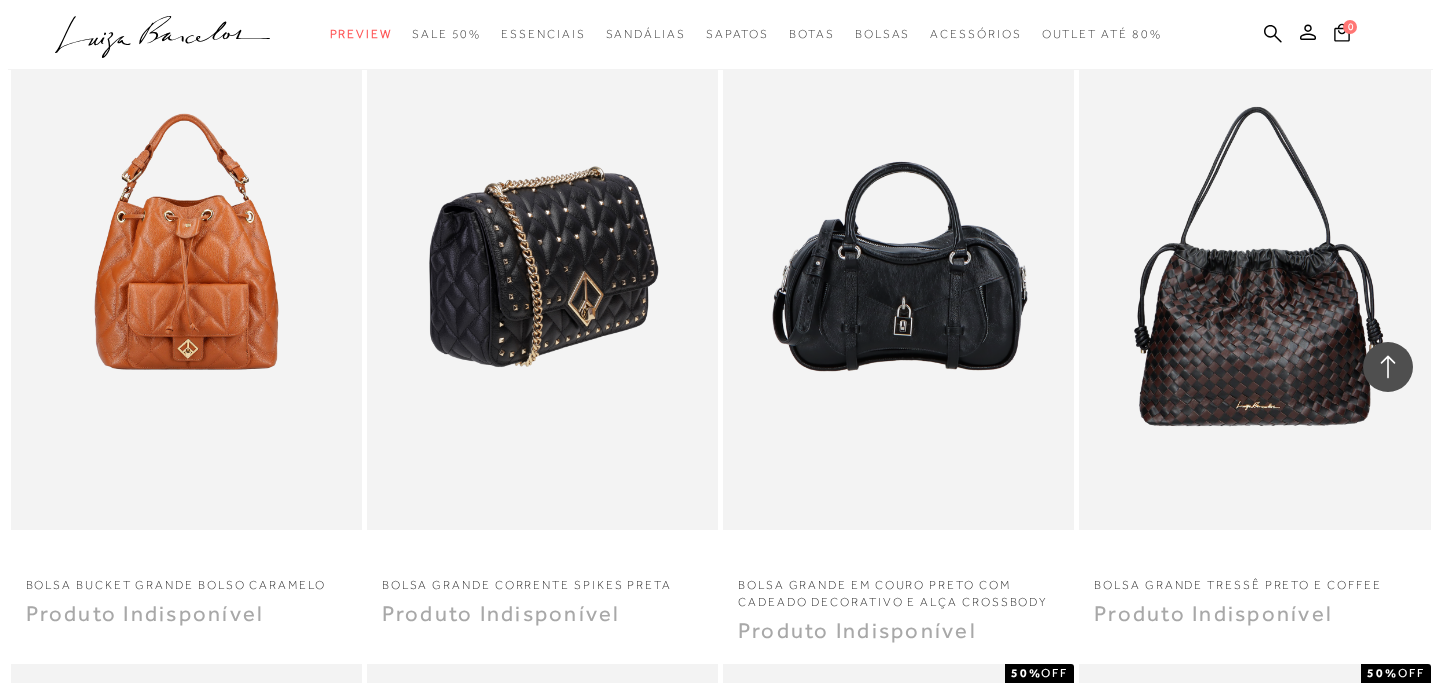 scroll, scrollTop: 14899, scrollLeft: 0, axis: vertical 